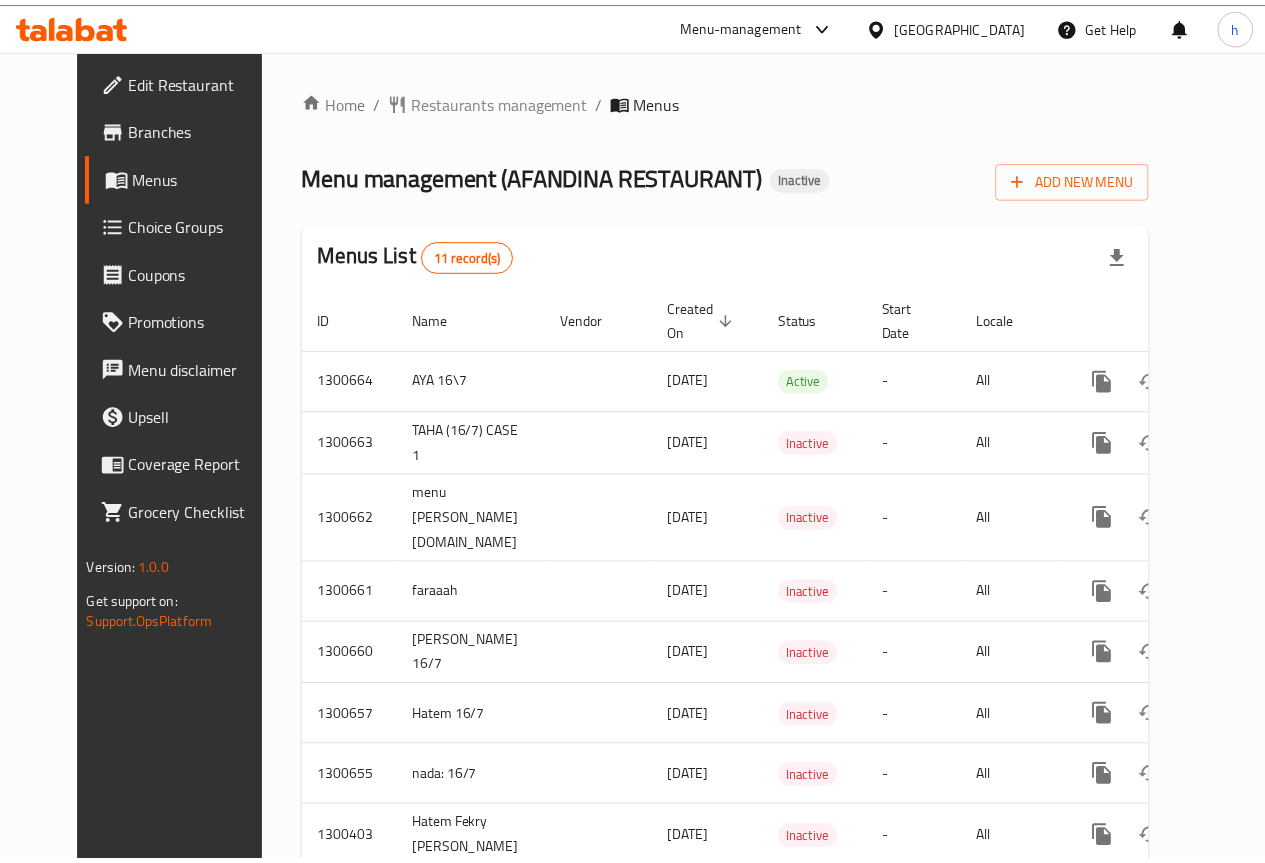 scroll, scrollTop: 0, scrollLeft: 0, axis: both 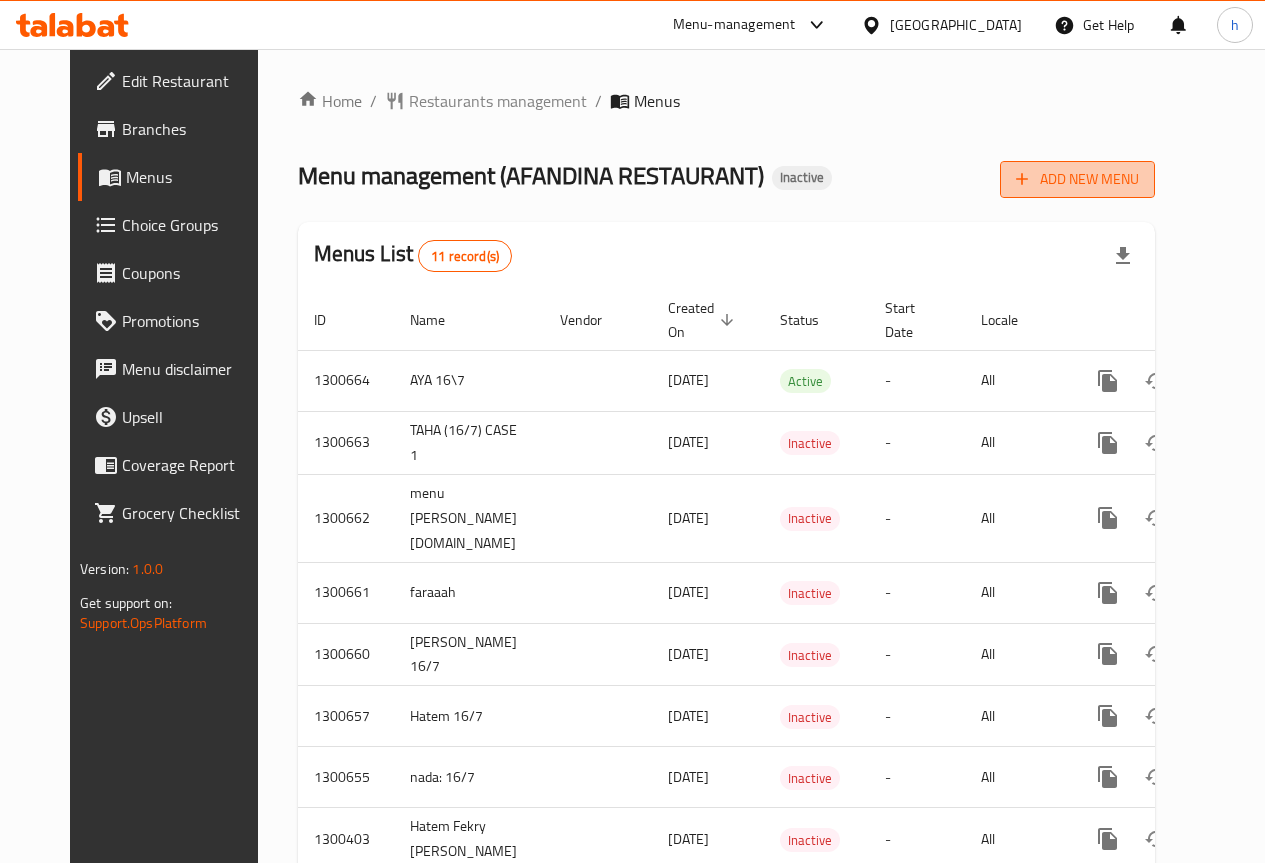 click on "Add New Menu" at bounding box center (1077, 179) 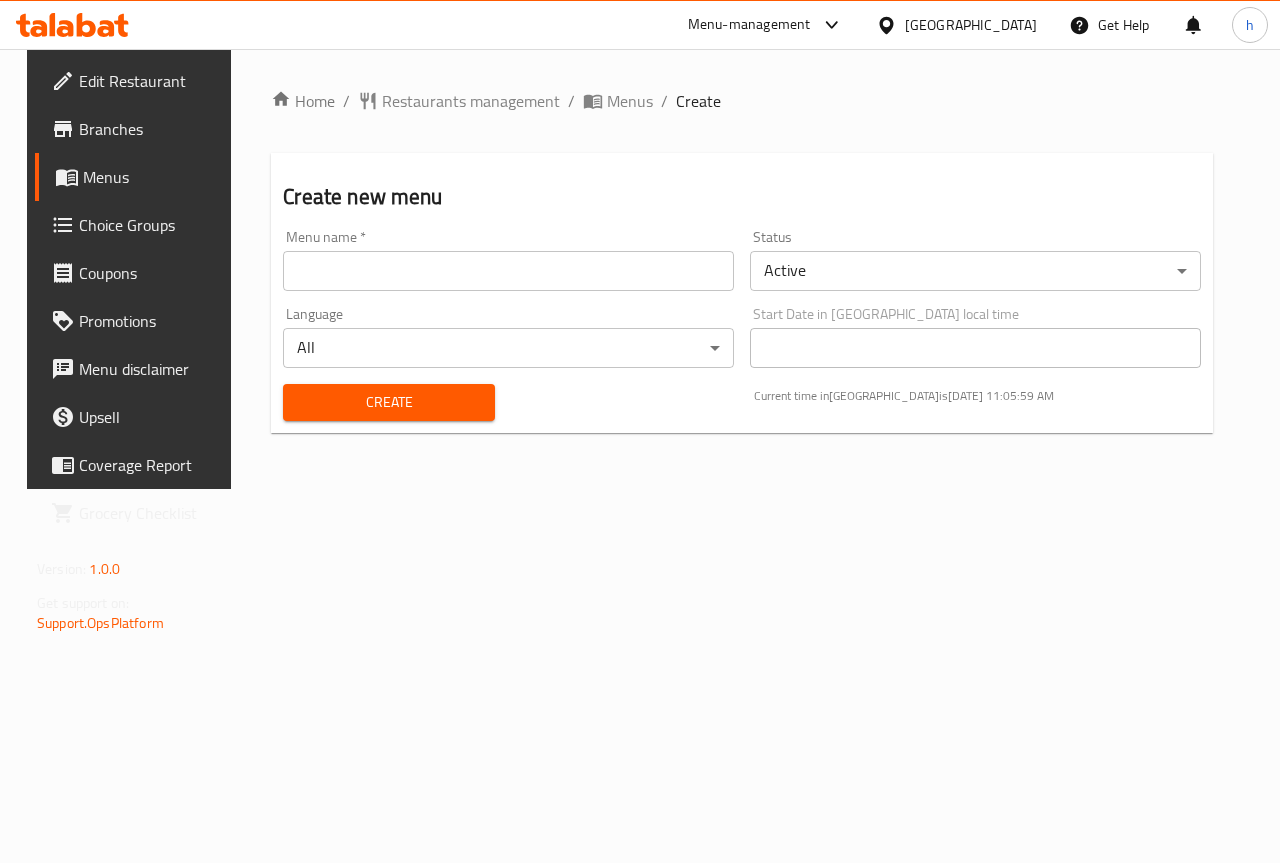 click at bounding box center (508, 271) 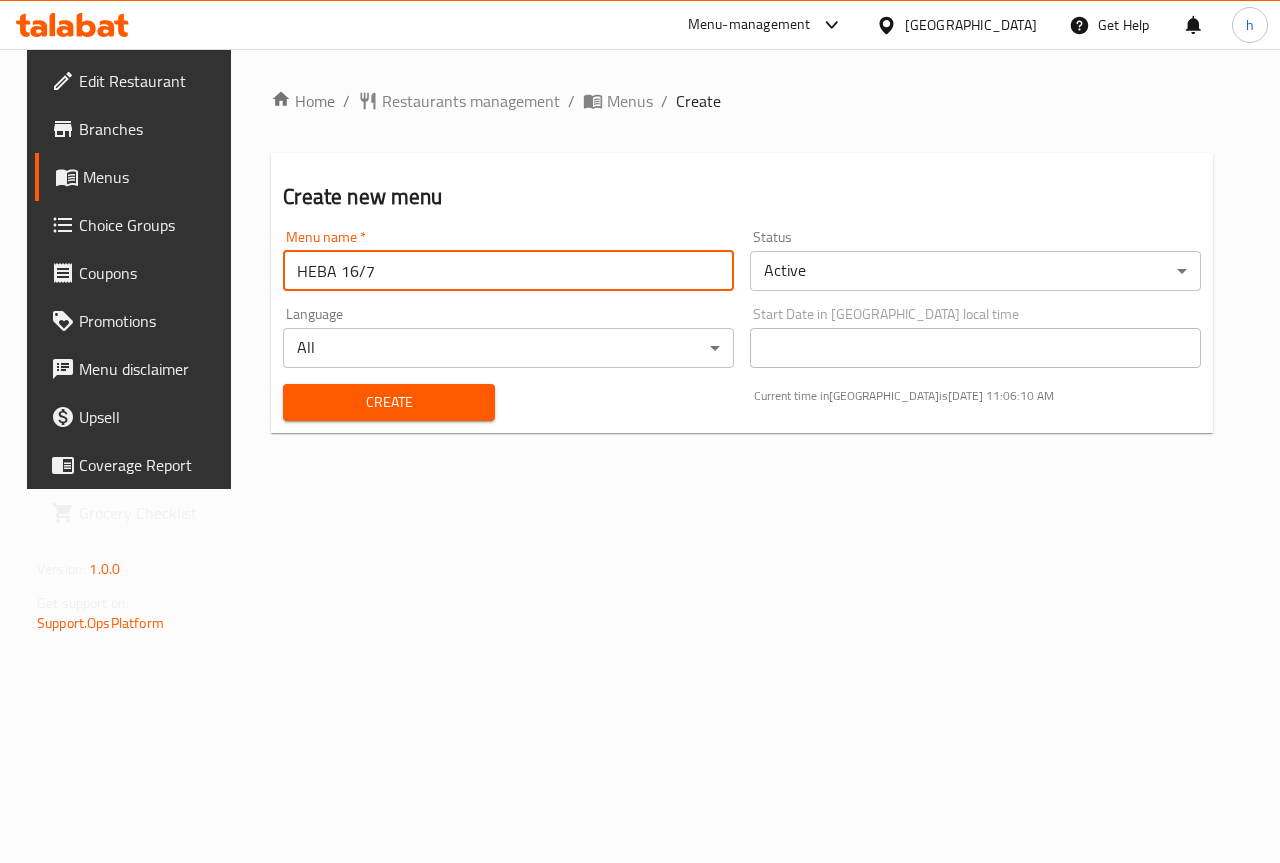type on "HEBA 16/7" 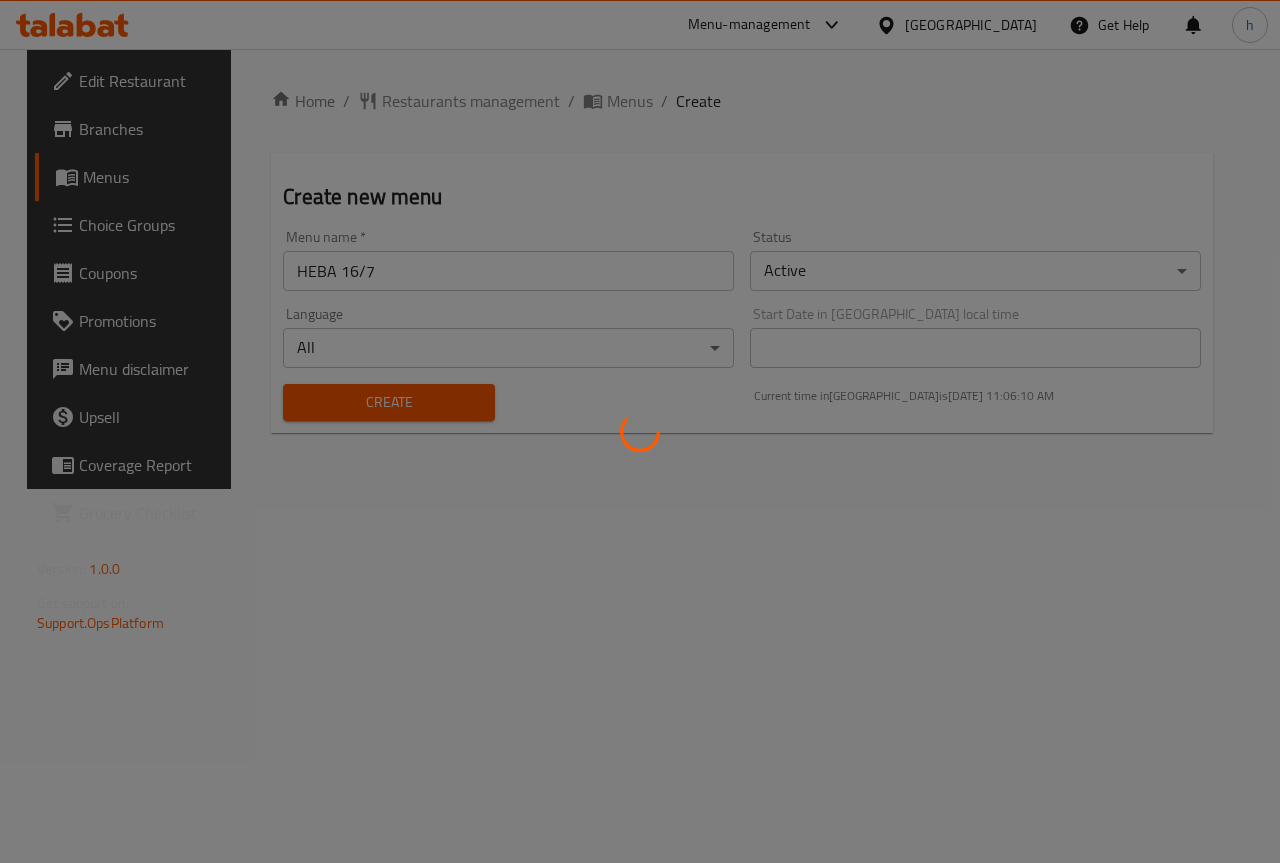 type 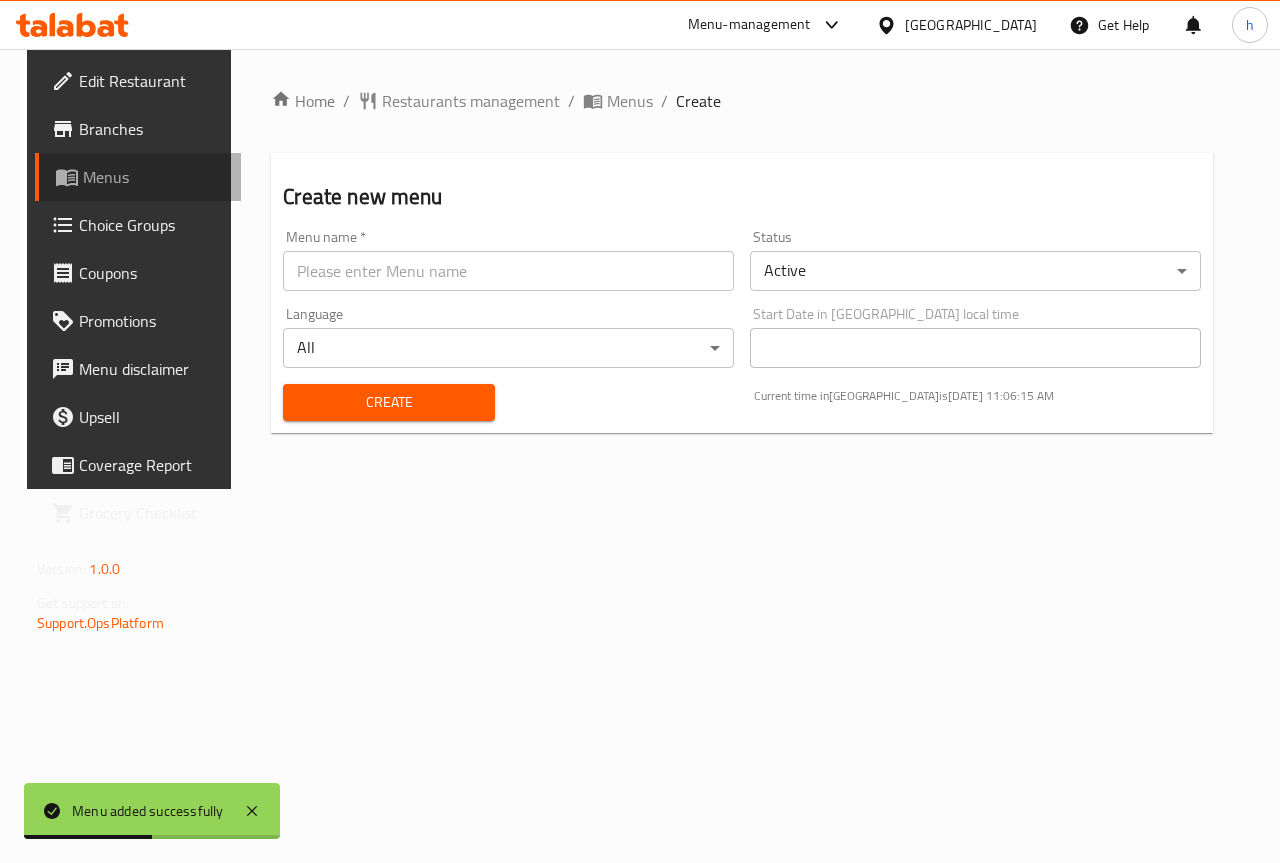 click on "Menus" at bounding box center (154, 177) 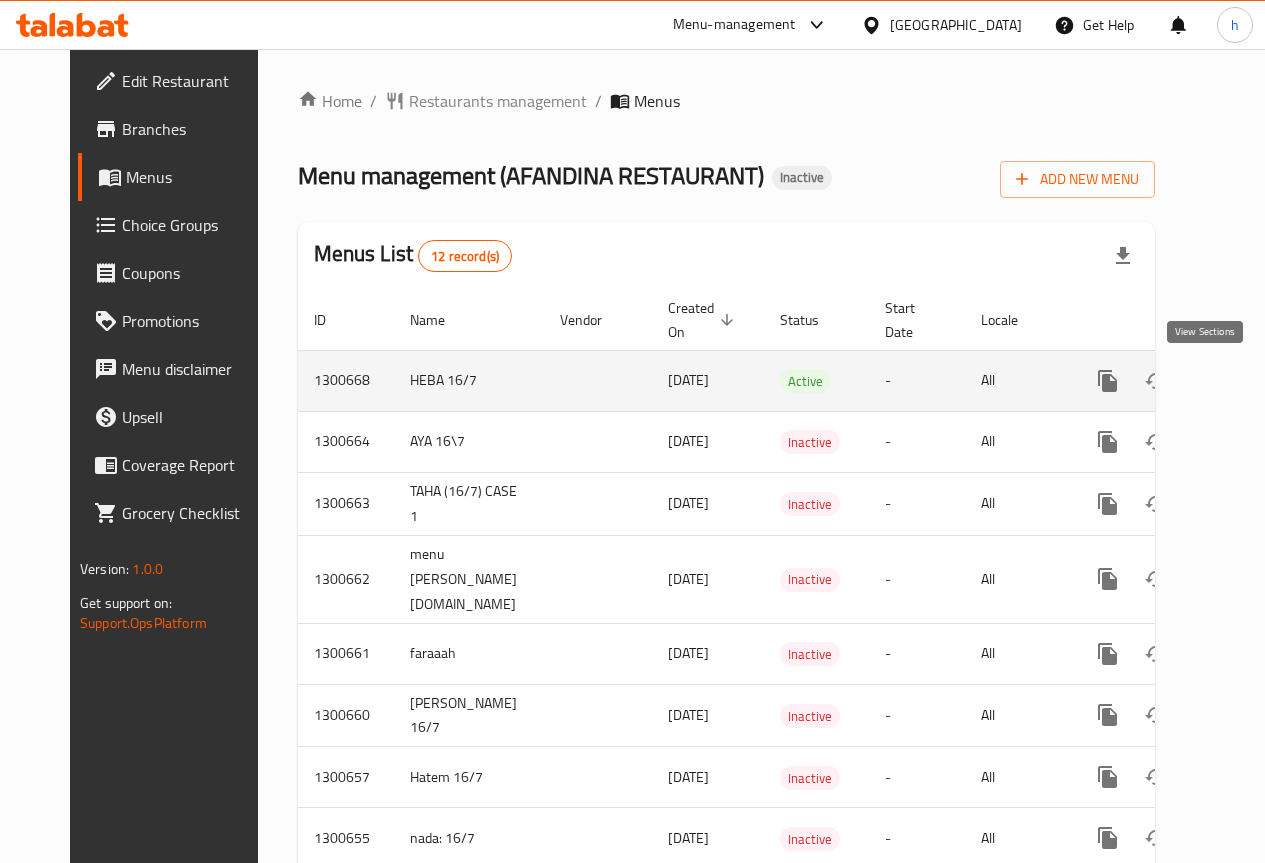 click 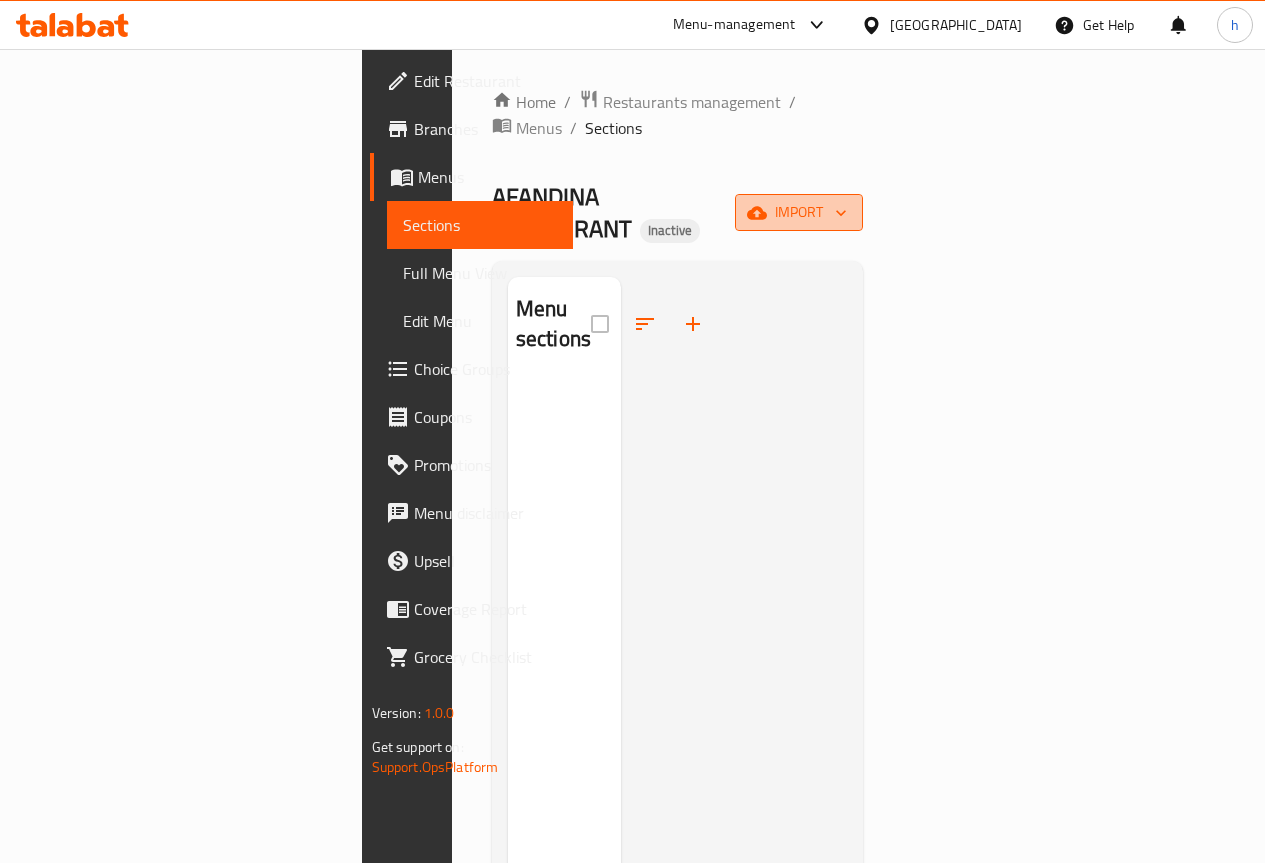 click on "import" at bounding box center [799, 212] 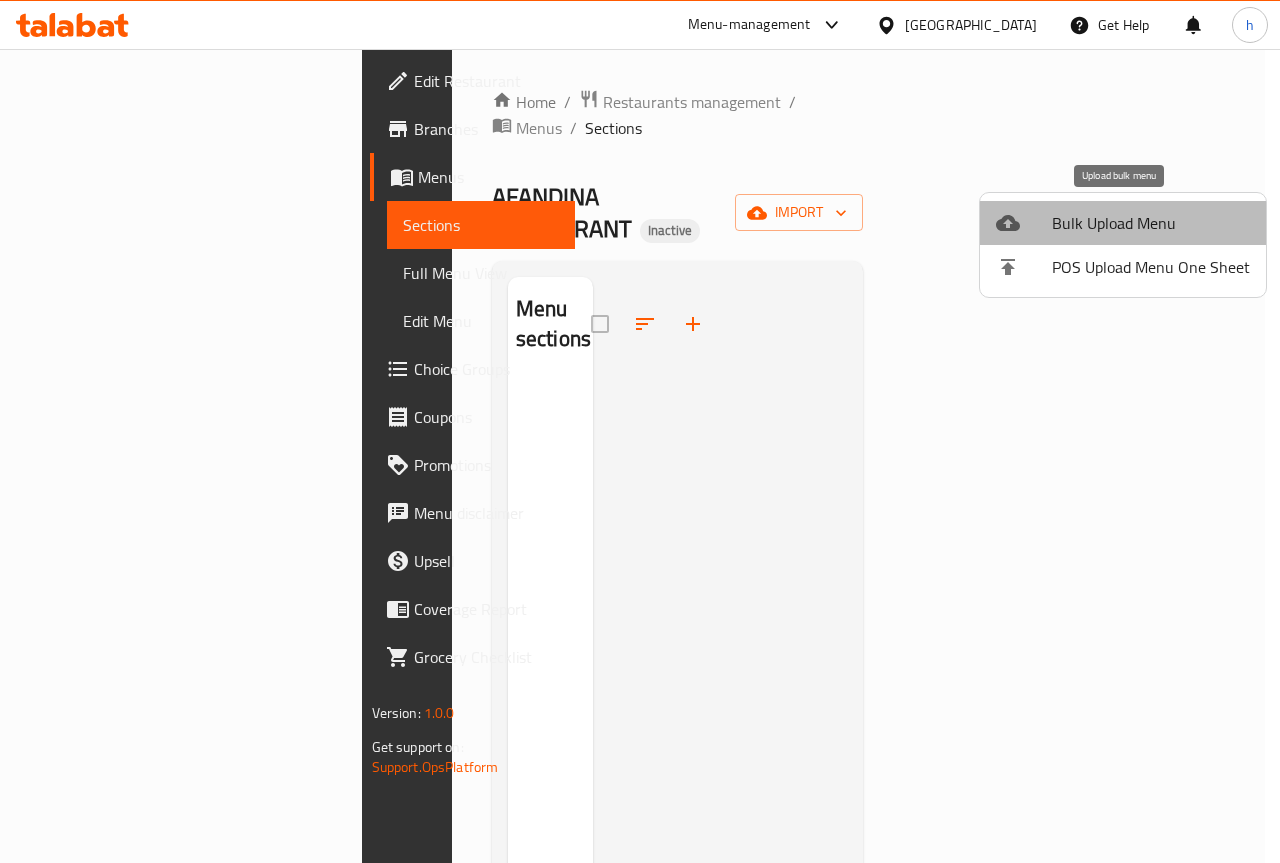 click on "Bulk Upload Menu" at bounding box center (1151, 223) 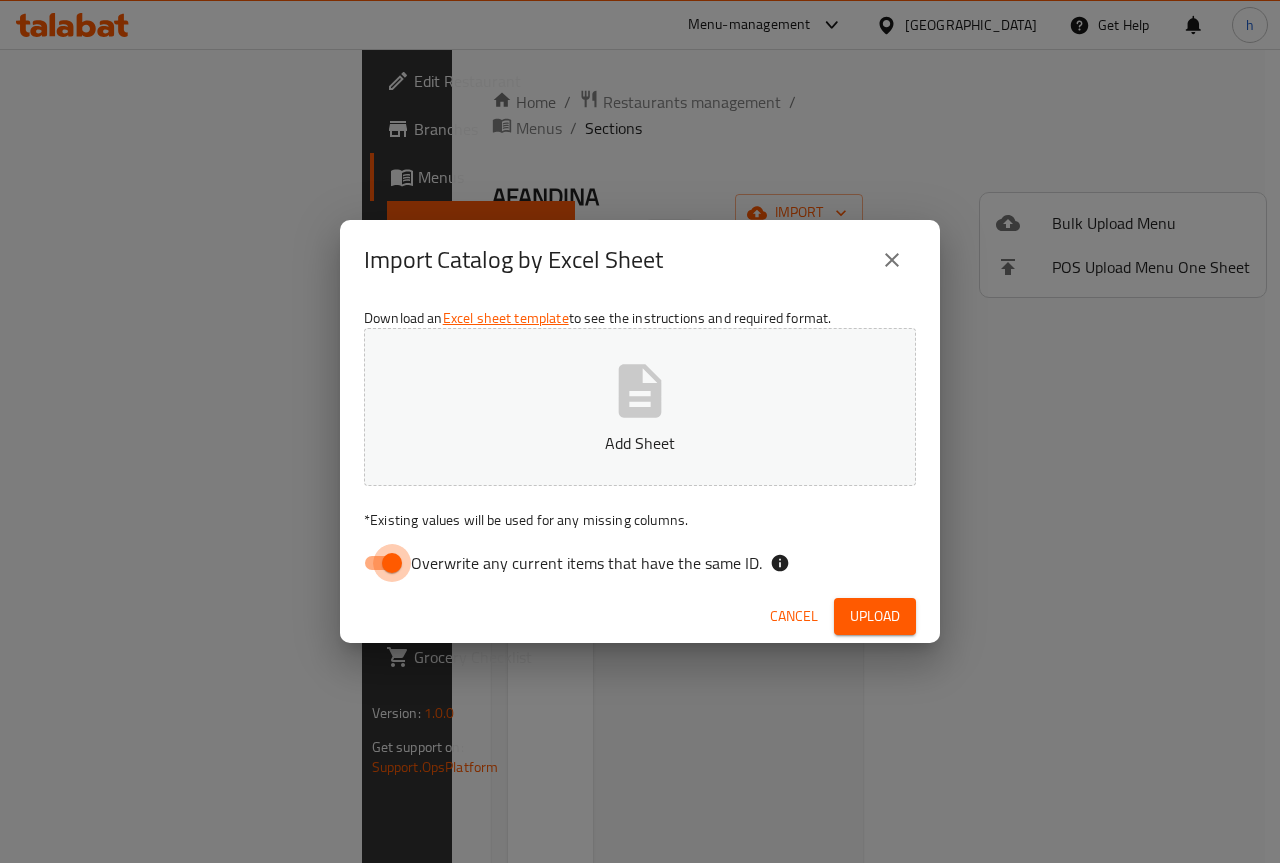 click on "Overwrite any current items that have the same ID." at bounding box center [392, 563] 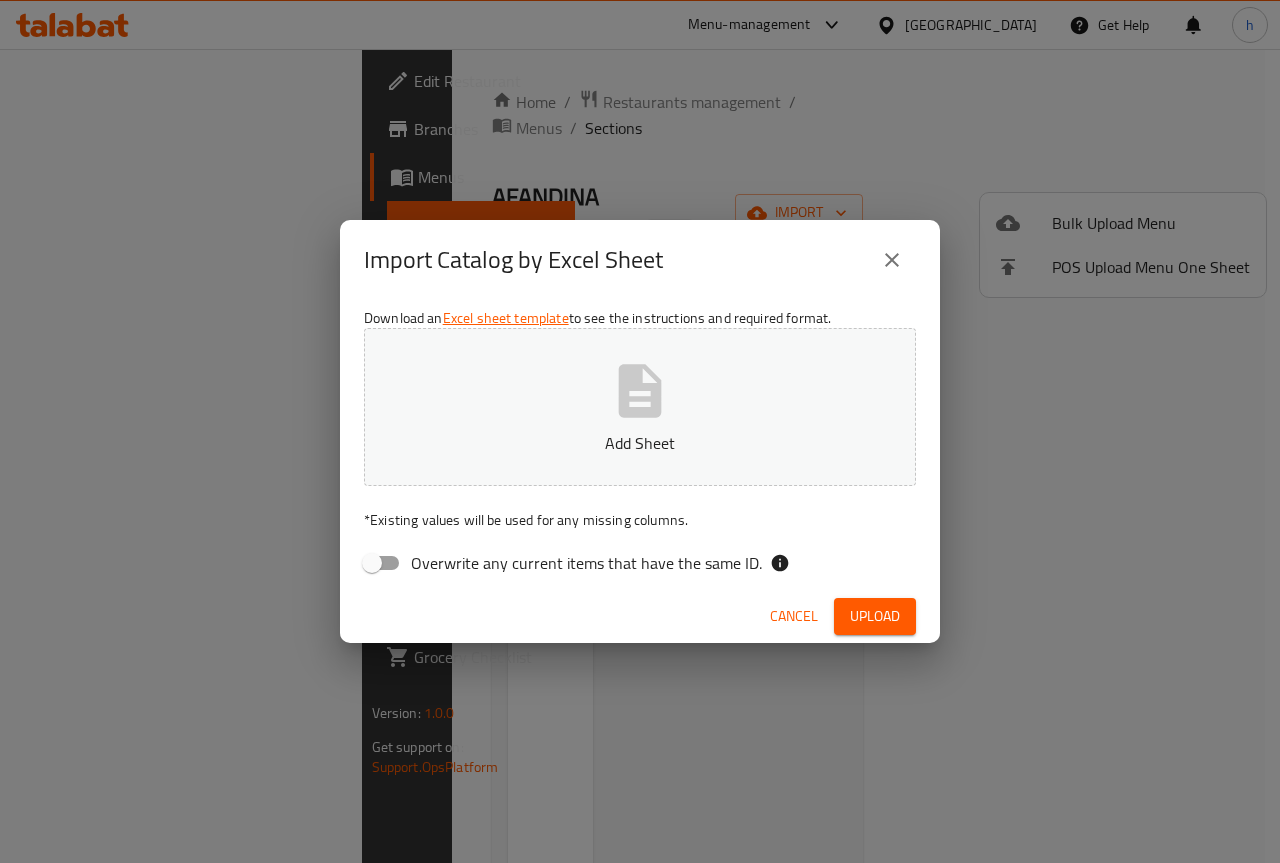 click on "Add Sheet" at bounding box center [640, 407] 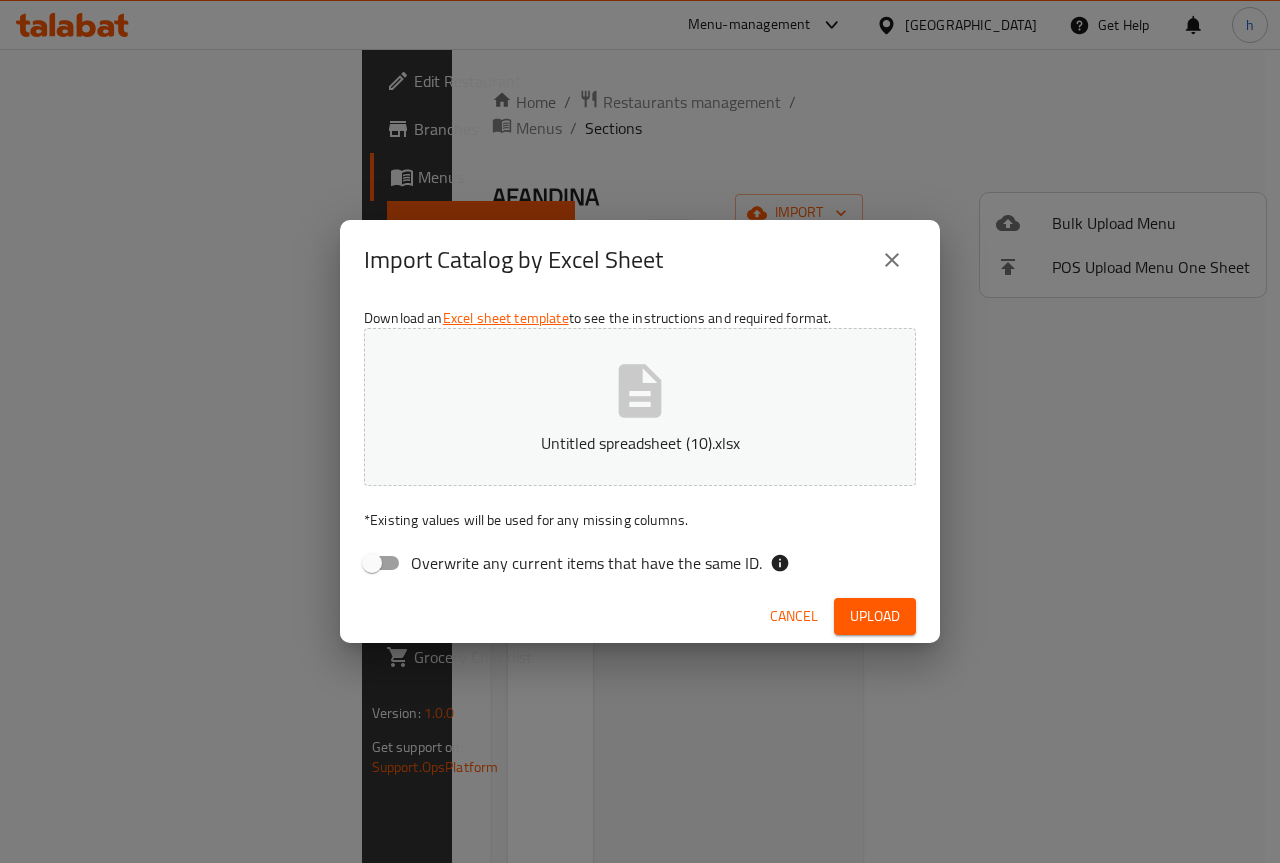 click on "Upload" at bounding box center (875, 616) 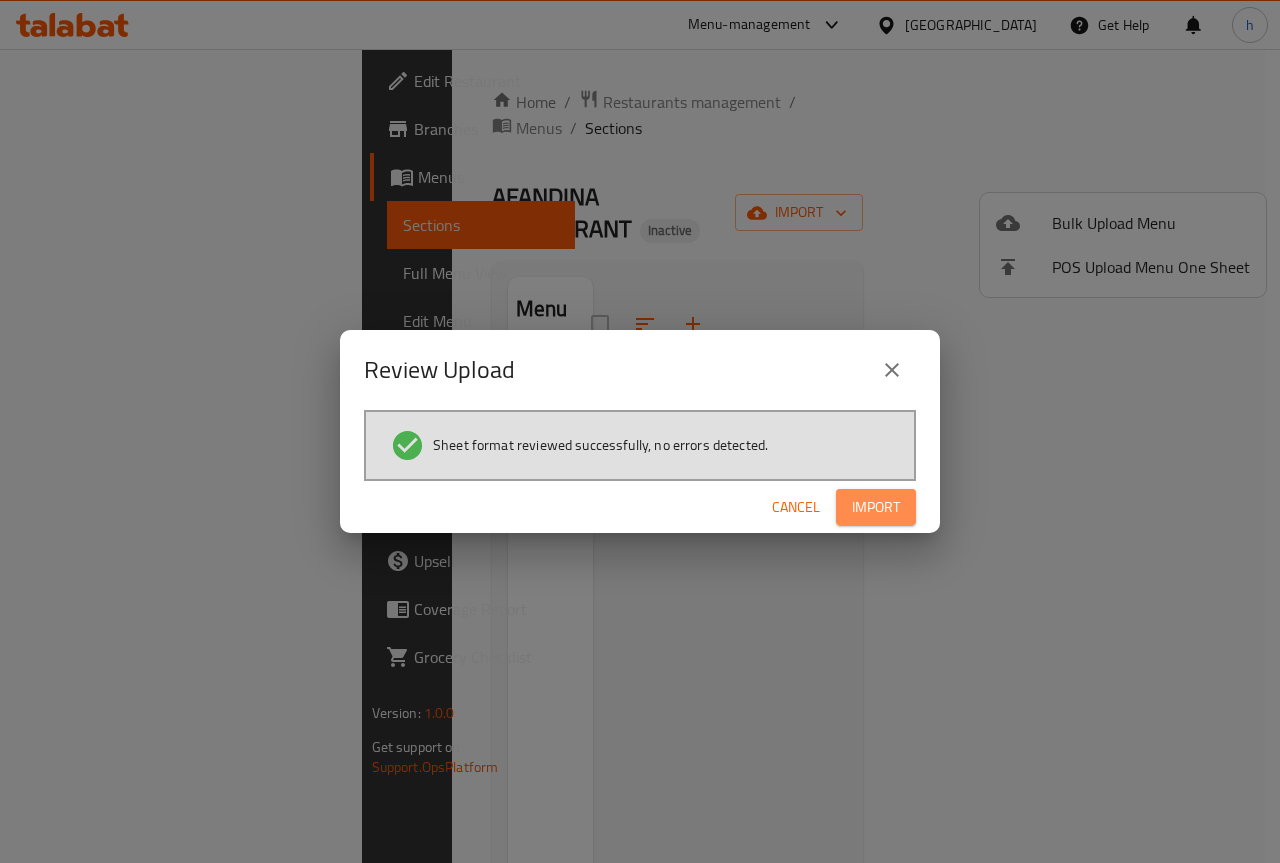 click on "Import" at bounding box center [876, 507] 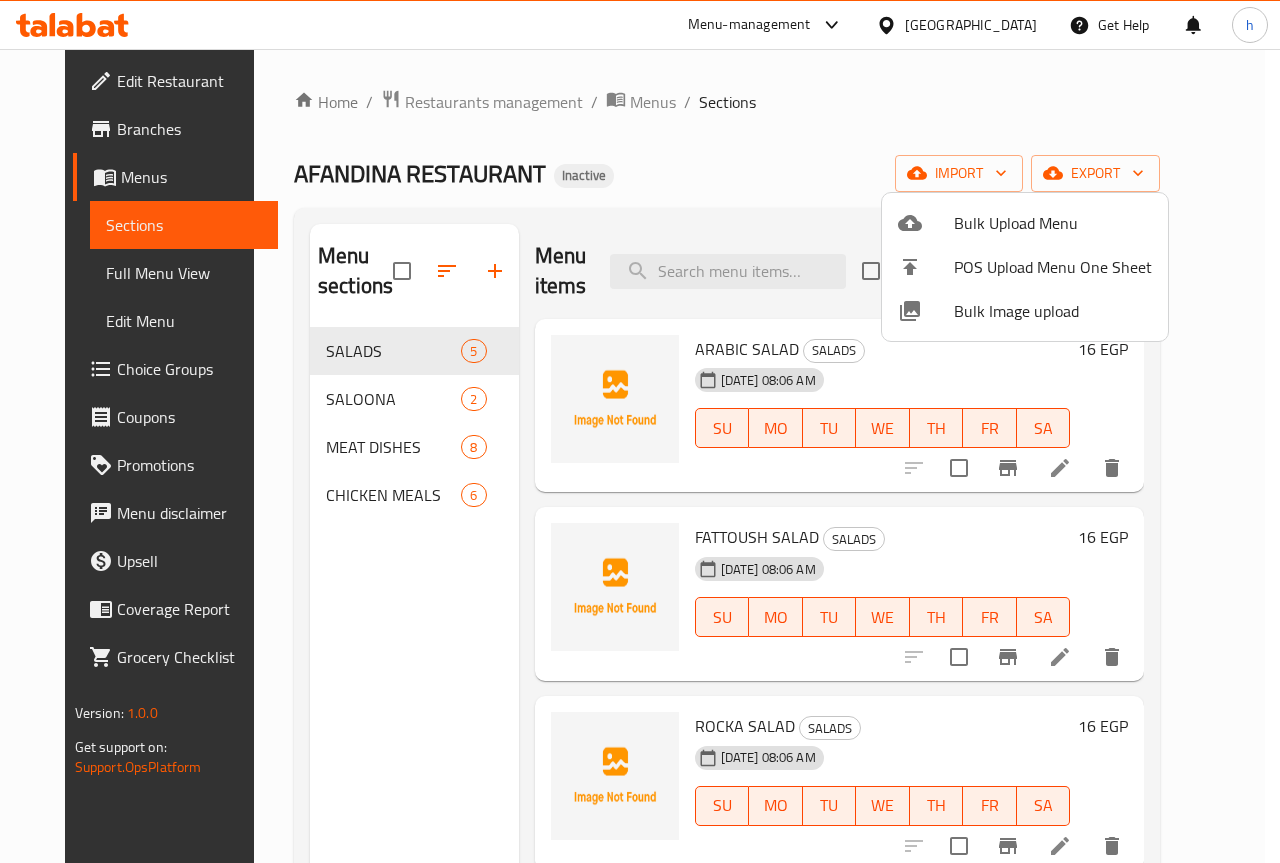 click at bounding box center [640, 431] 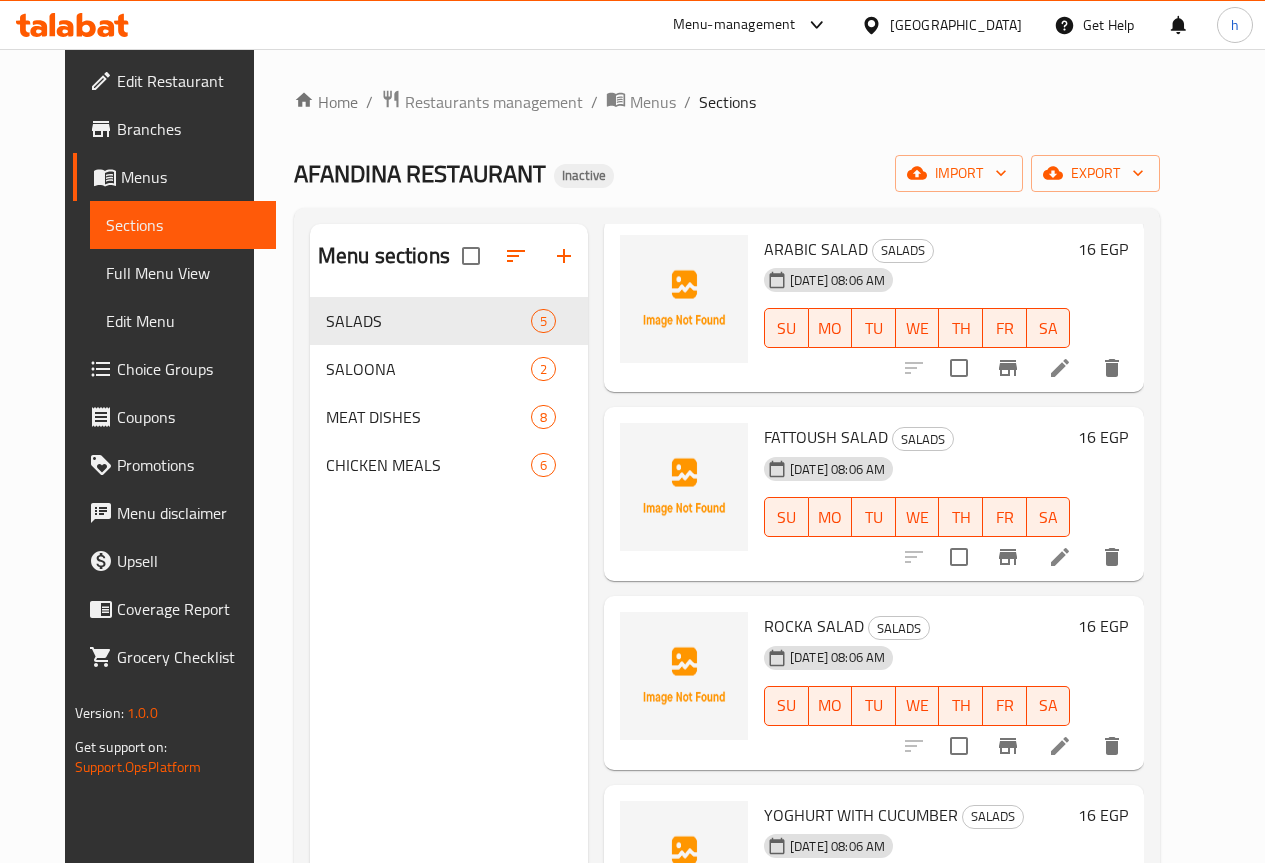 scroll, scrollTop: 160, scrollLeft: 0, axis: vertical 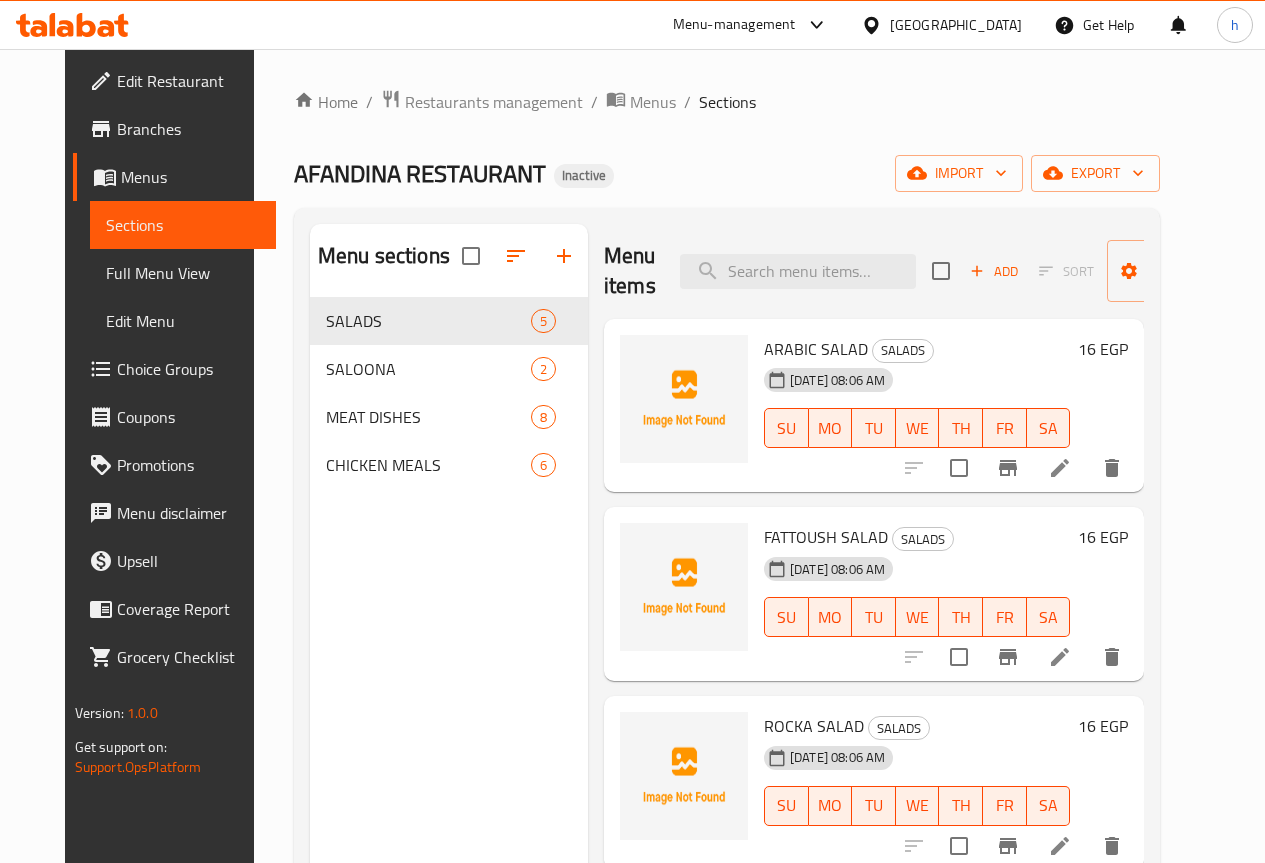 click on "AFANDINA RESTAURANT Inactive import export" at bounding box center (727, 173) 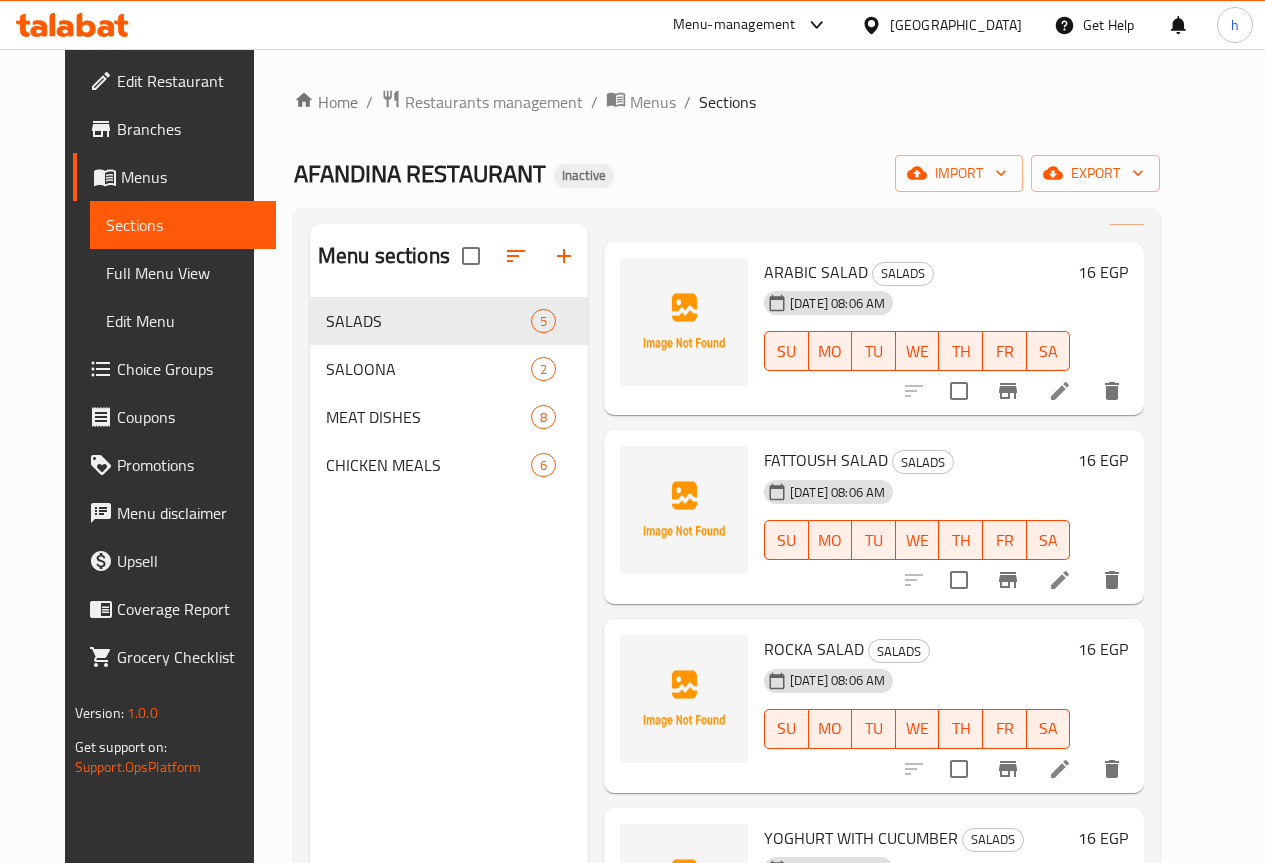 scroll, scrollTop: 0, scrollLeft: 0, axis: both 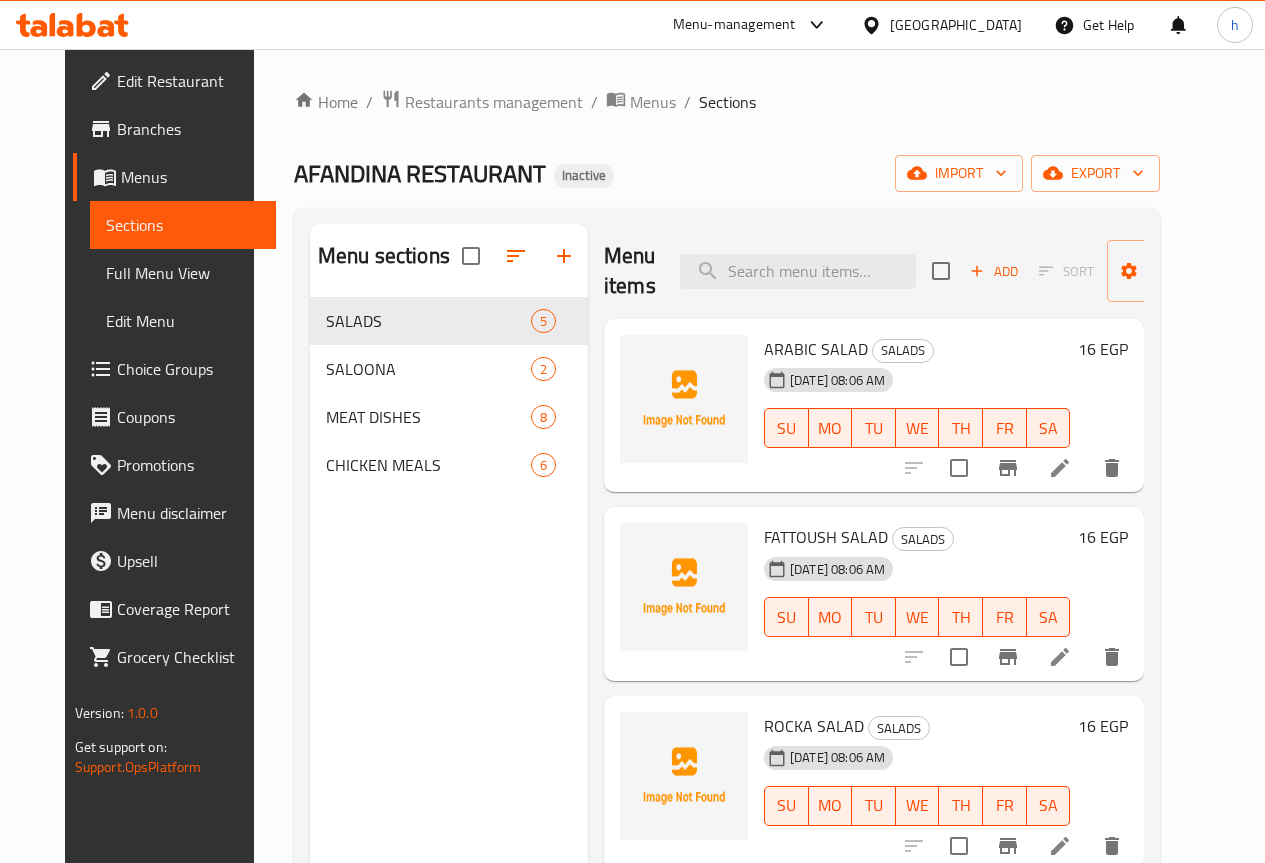 click on "Full Menu View" at bounding box center [183, 273] 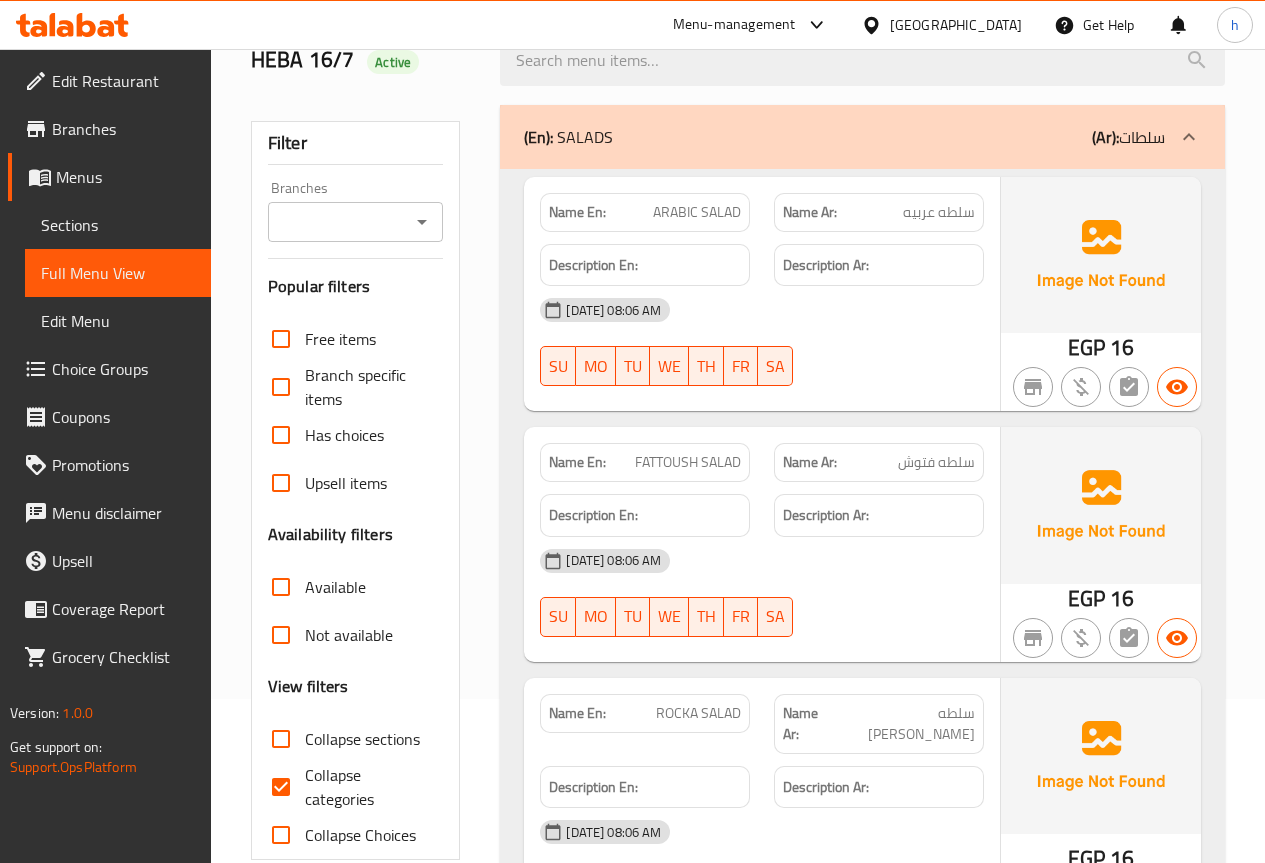 scroll, scrollTop: 200, scrollLeft: 0, axis: vertical 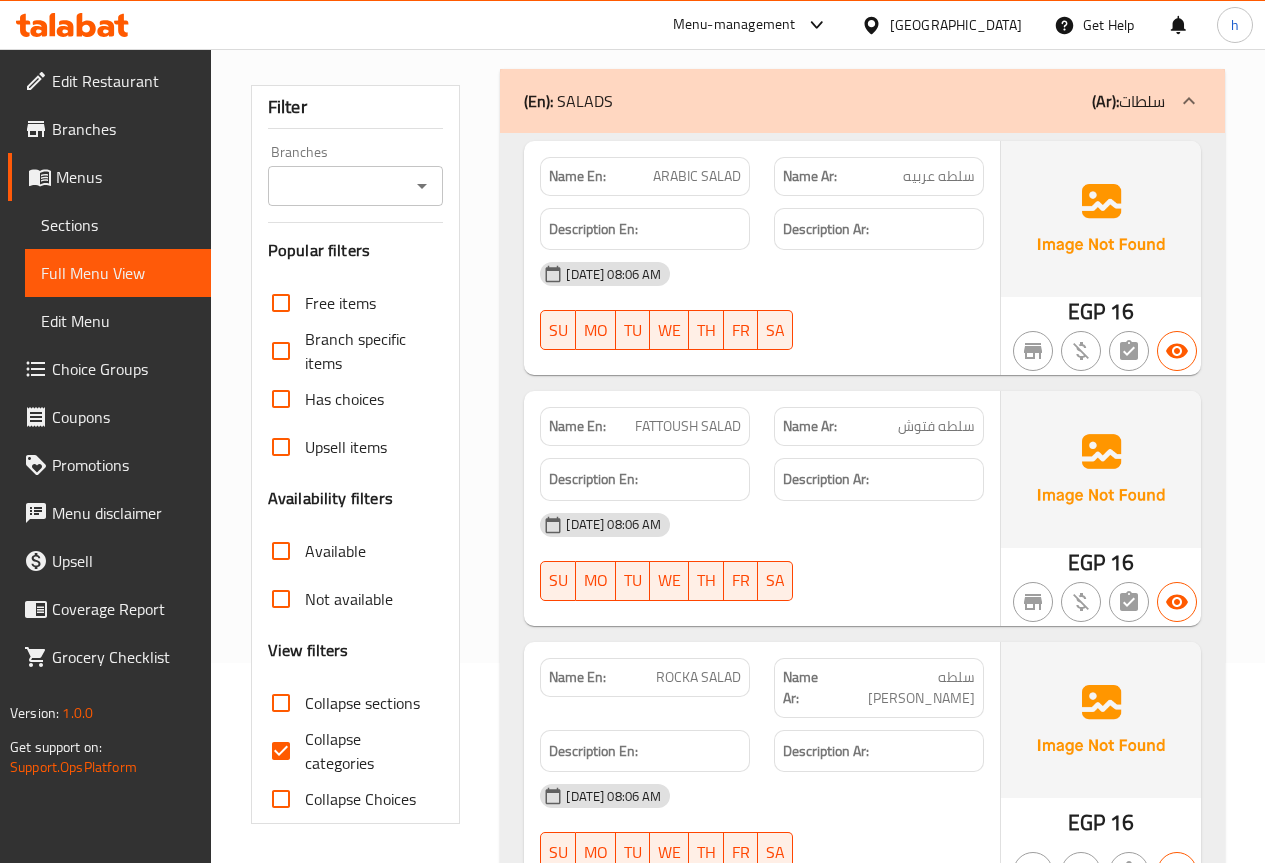 click on "Collapse categories" at bounding box center (281, 751) 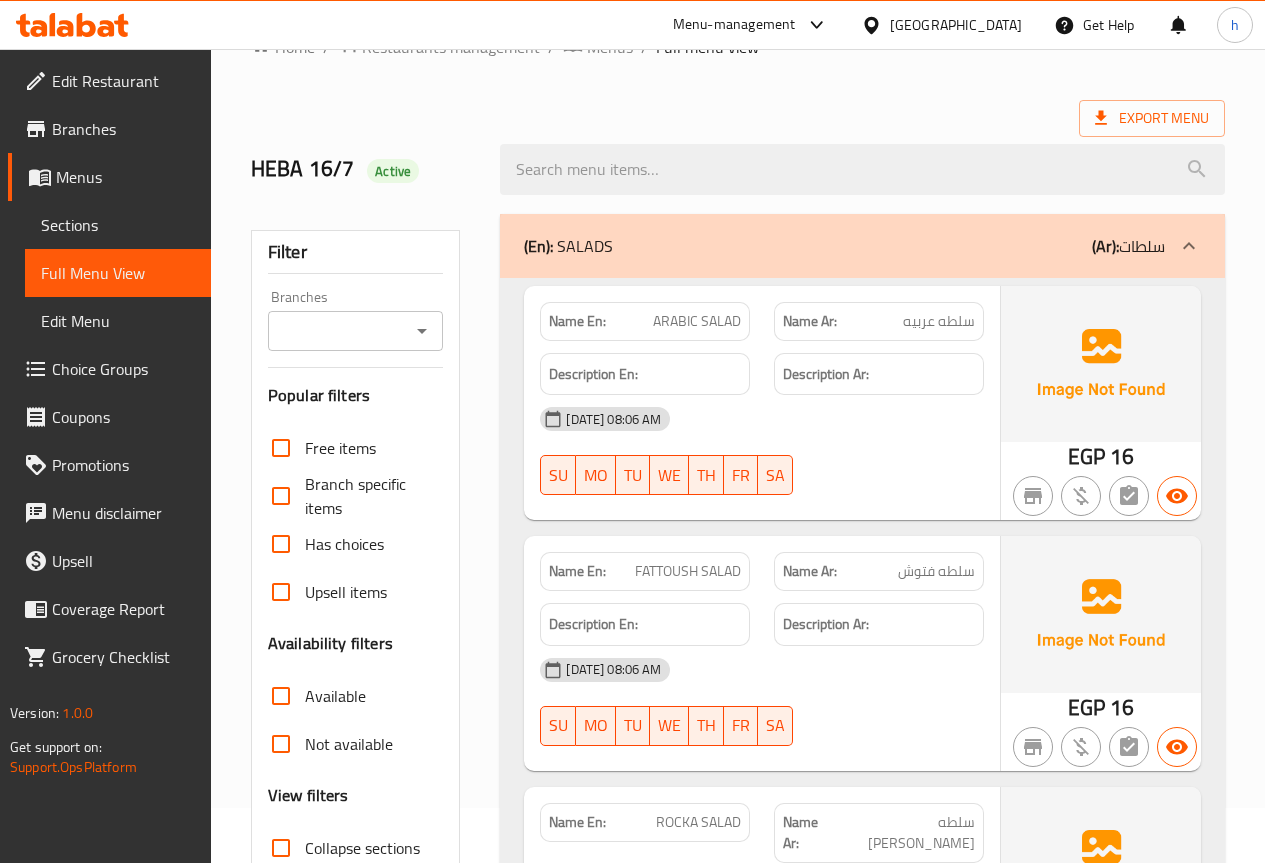 scroll, scrollTop: 100, scrollLeft: 0, axis: vertical 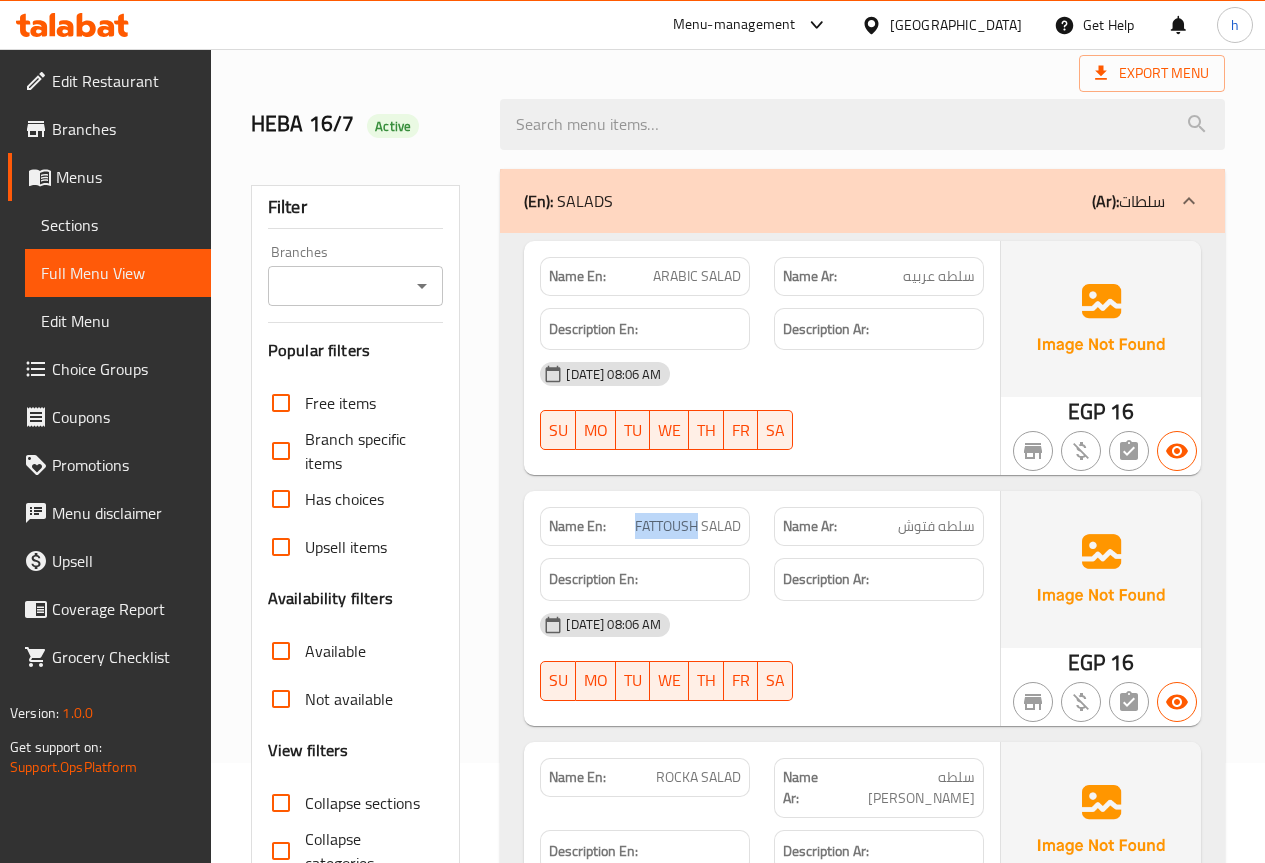 drag, startPoint x: 697, startPoint y: 525, endPoint x: 635, endPoint y: 514, distance: 62.968246 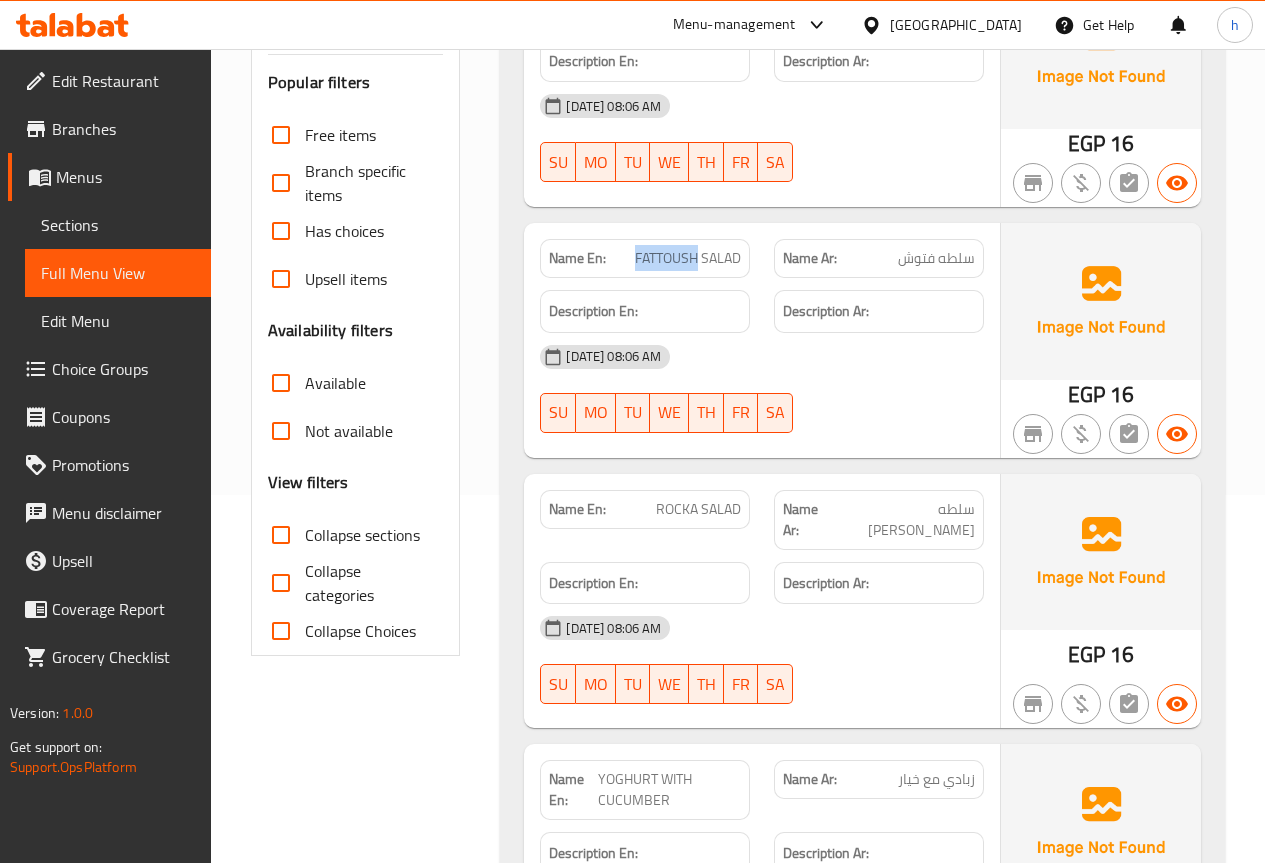 scroll, scrollTop: 400, scrollLeft: 0, axis: vertical 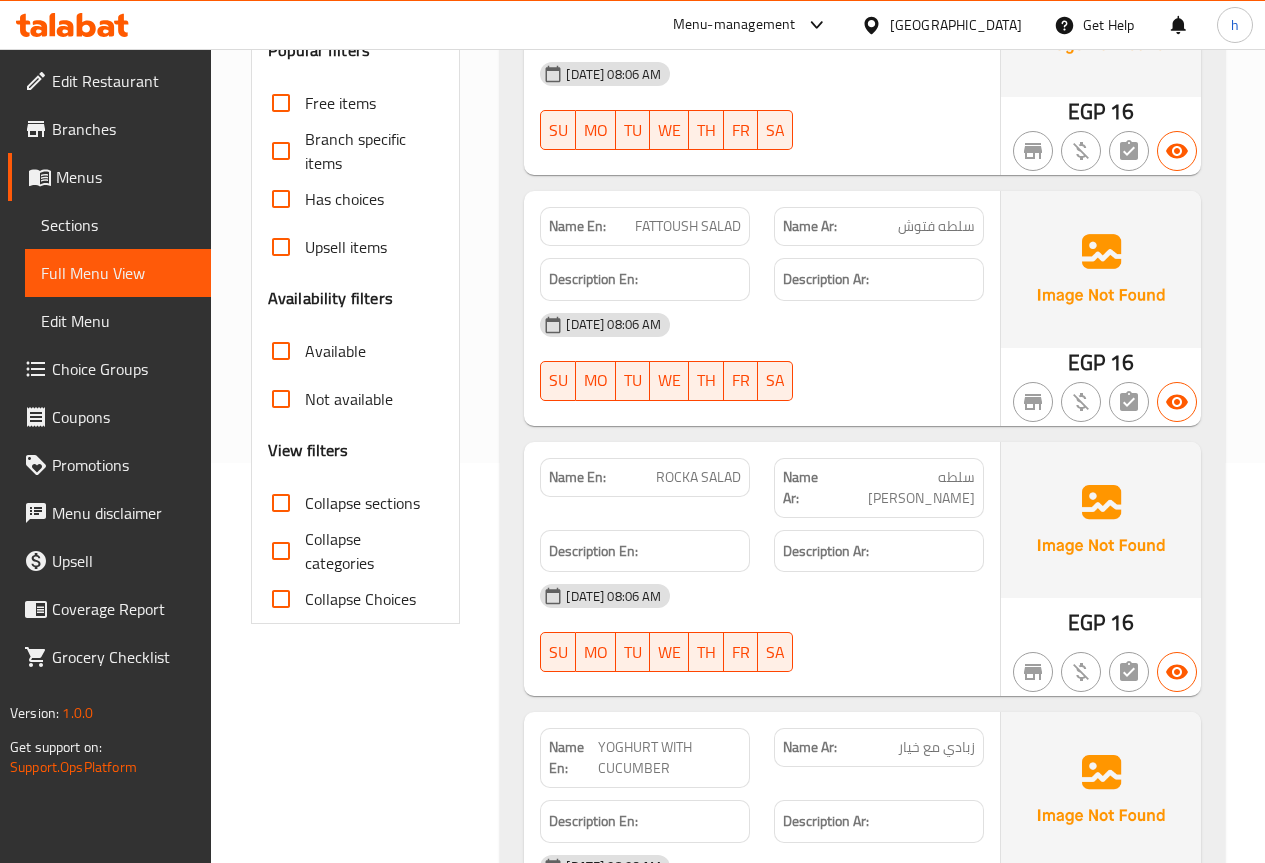 click on "16-07-2025 08:06 AM SU MO TU WE TH FR SA" at bounding box center (762, 628) 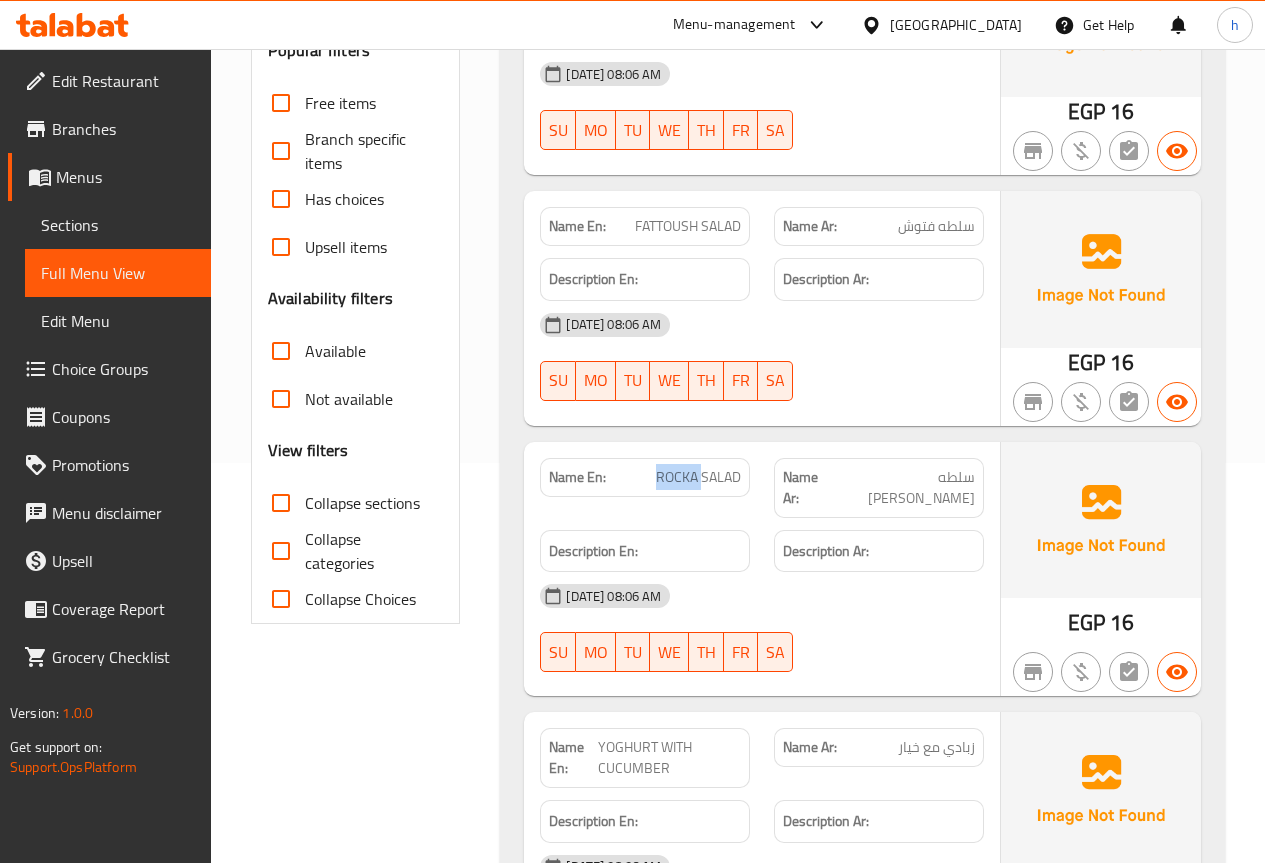 drag, startPoint x: 701, startPoint y: 474, endPoint x: 644, endPoint y: 459, distance: 58.940647 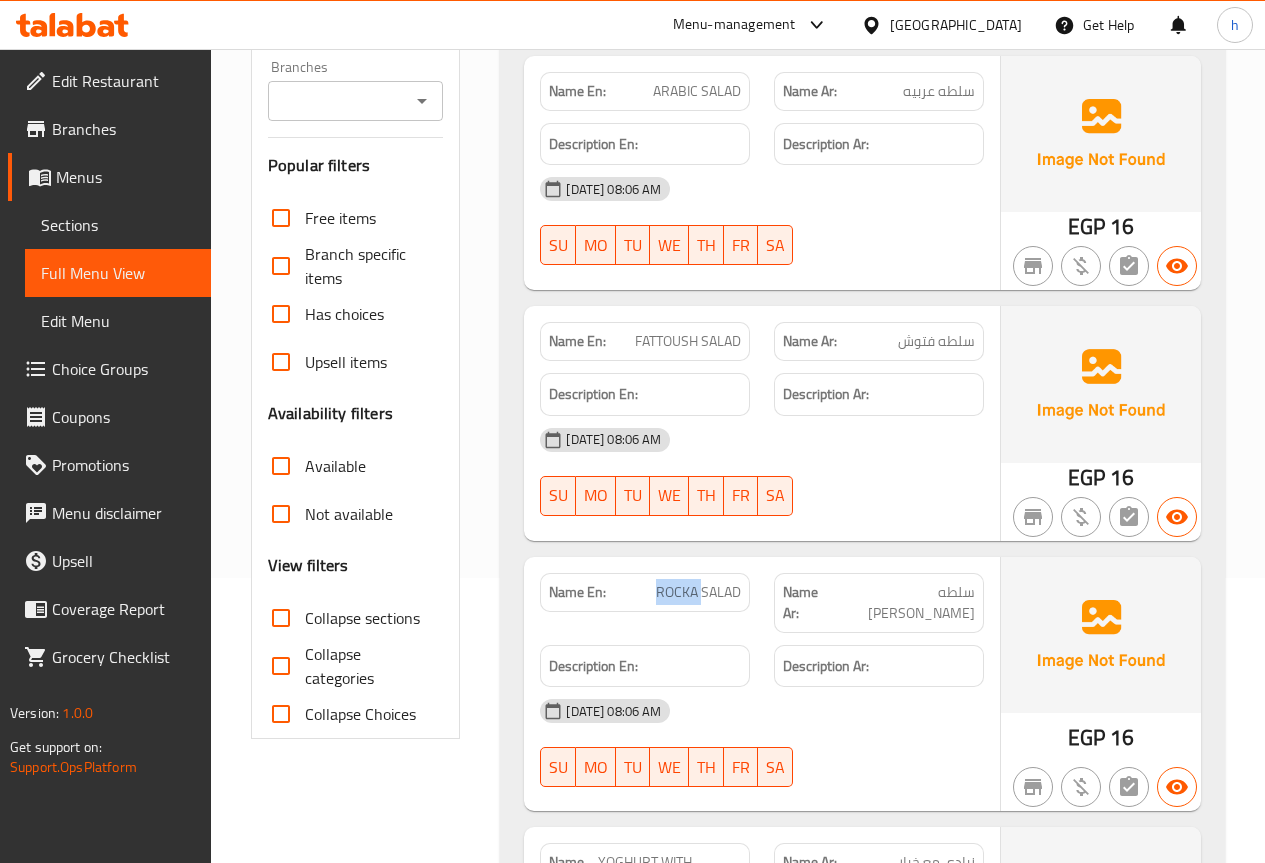 scroll, scrollTop: 0, scrollLeft: 0, axis: both 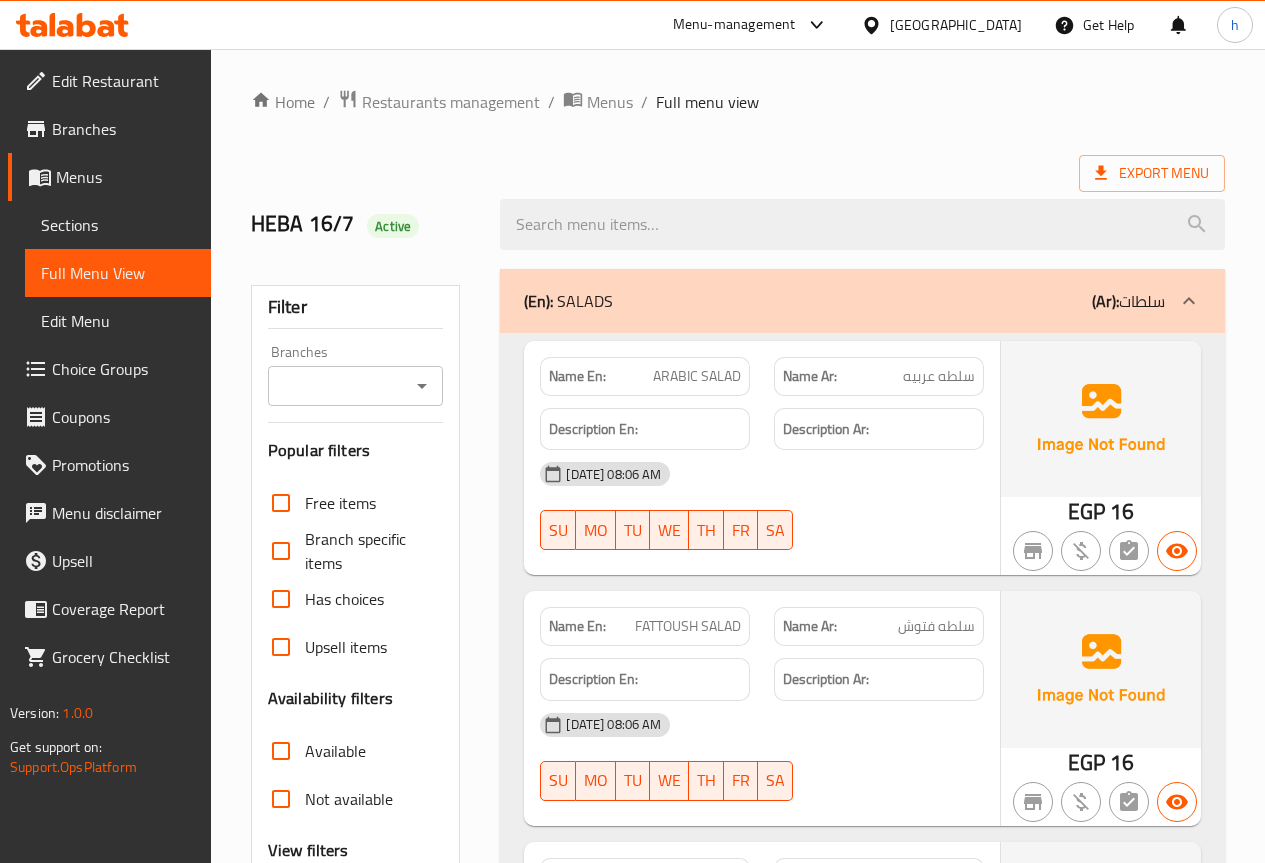 click on "Sections" at bounding box center [118, 225] 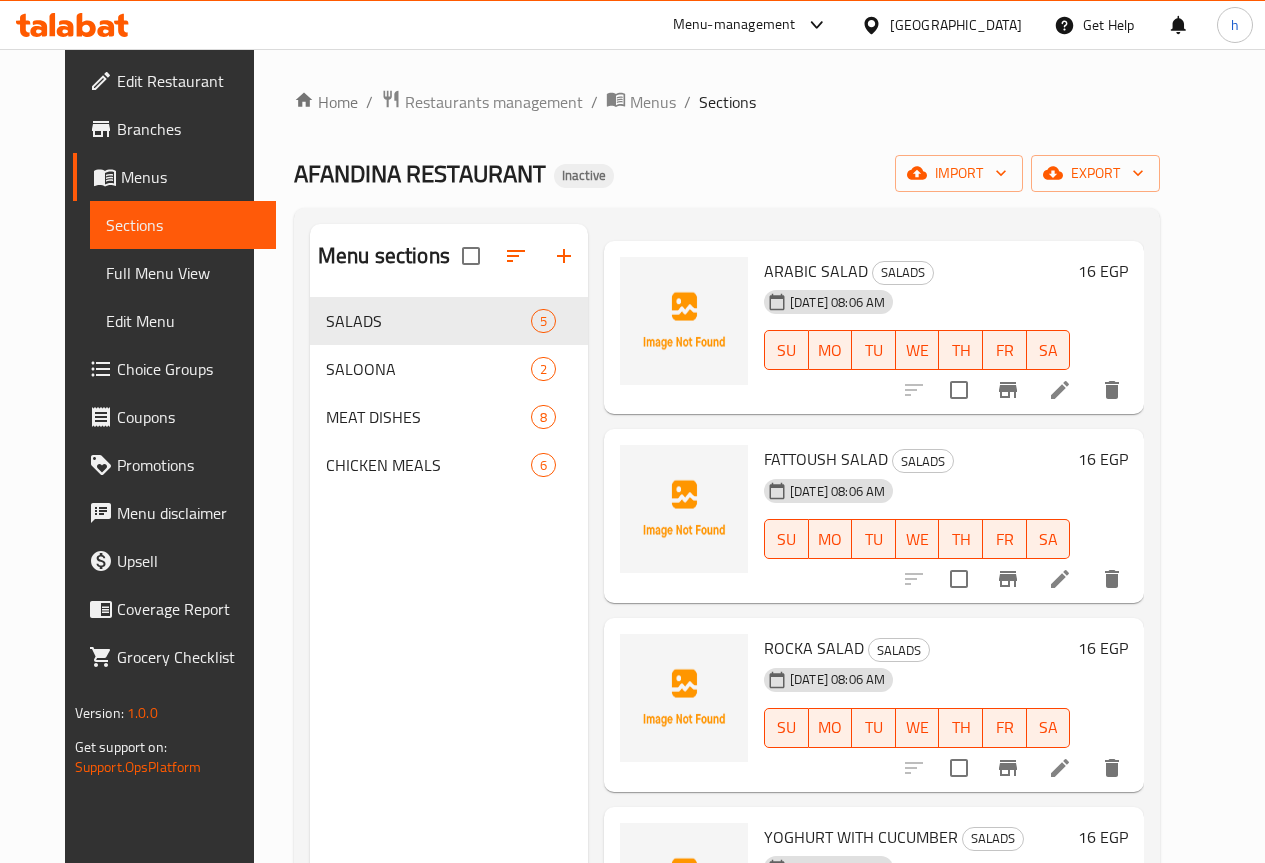 scroll, scrollTop: 160, scrollLeft: 0, axis: vertical 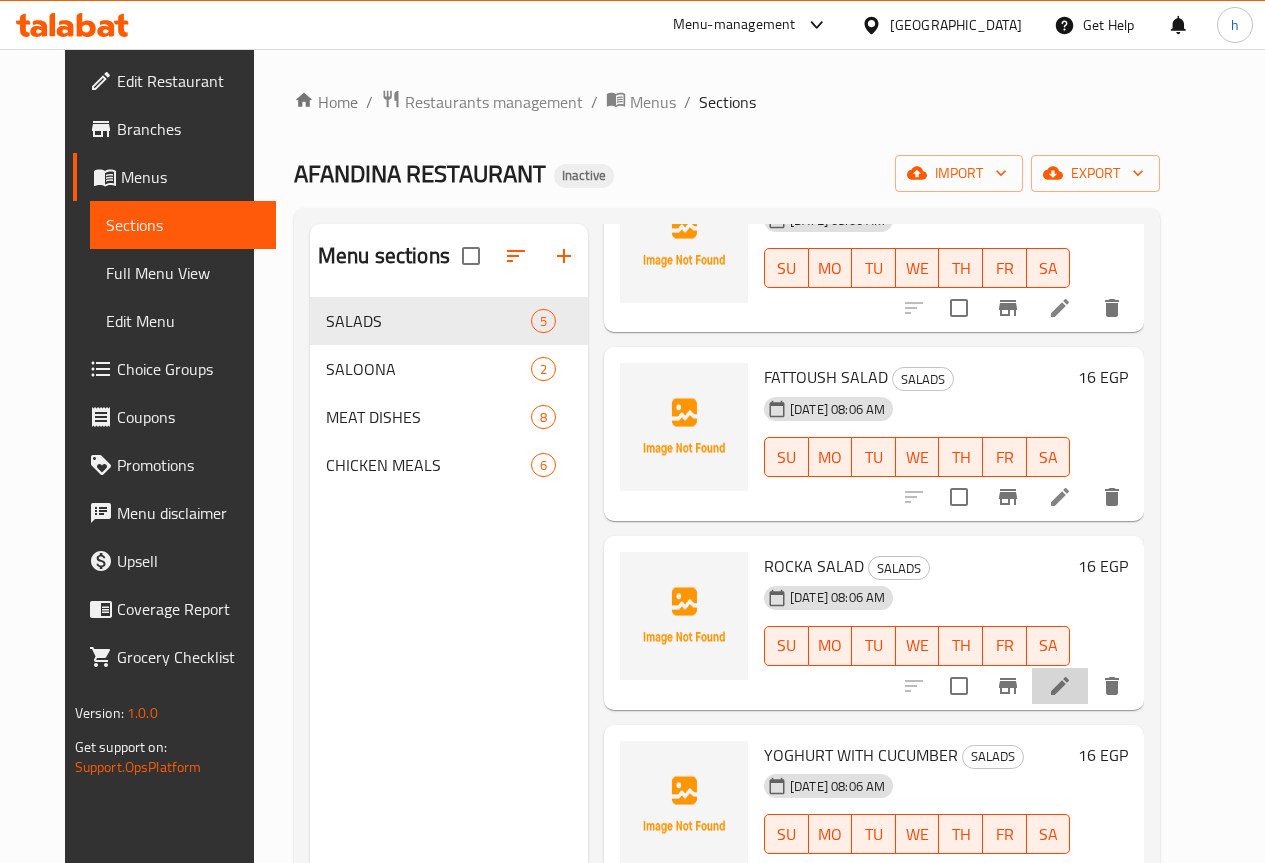 click at bounding box center (1060, 686) 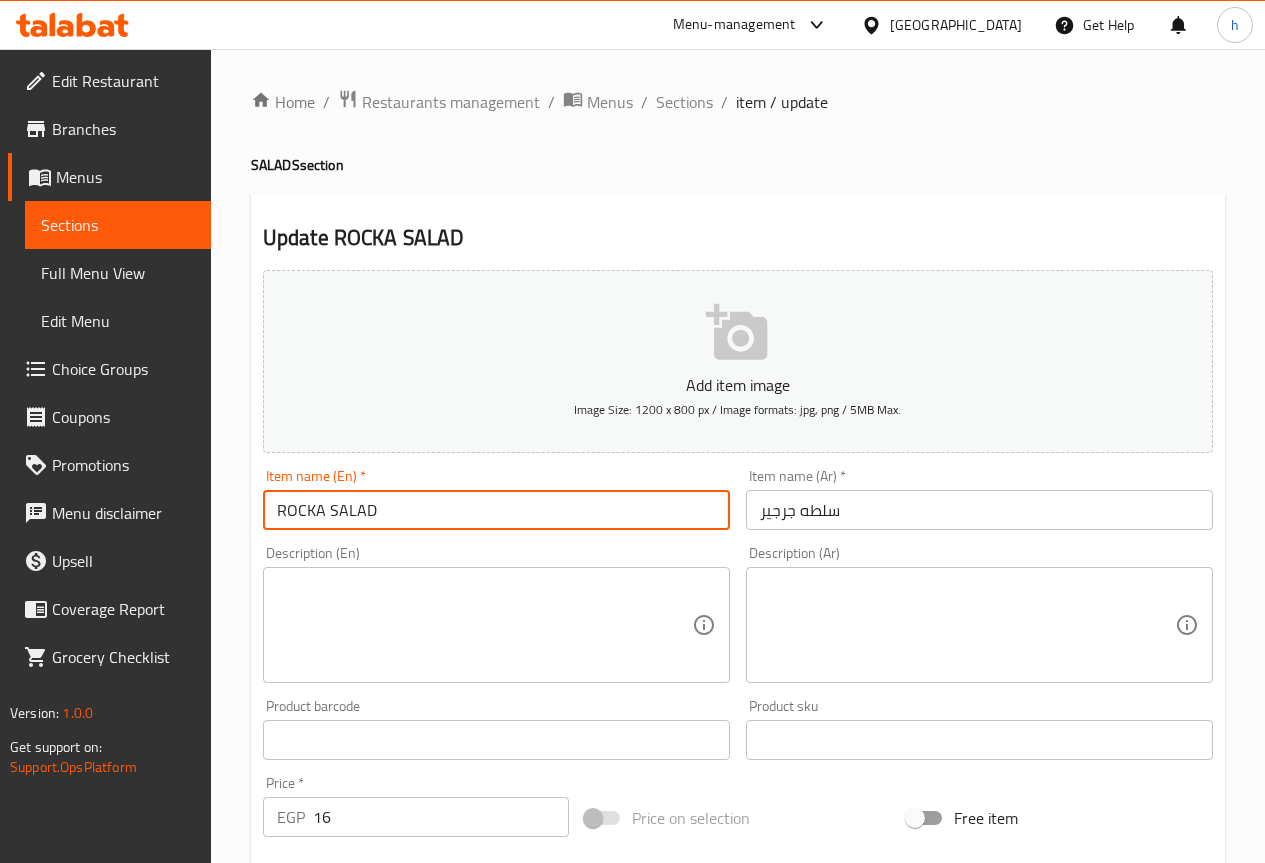 drag, startPoint x: 318, startPoint y: 513, endPoint x: 227, endPoint y: 501, distance: 91.787796 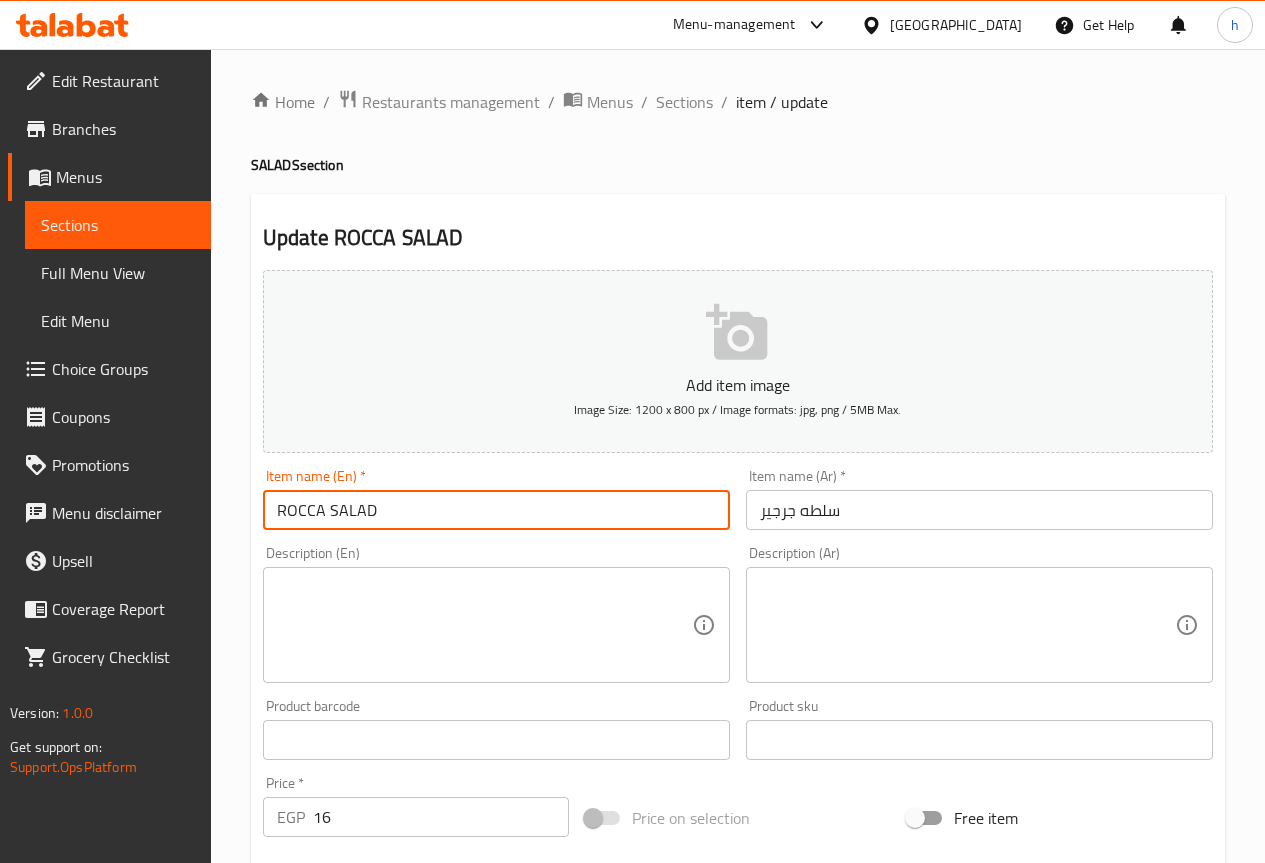 type on "ROCCA SALAD" 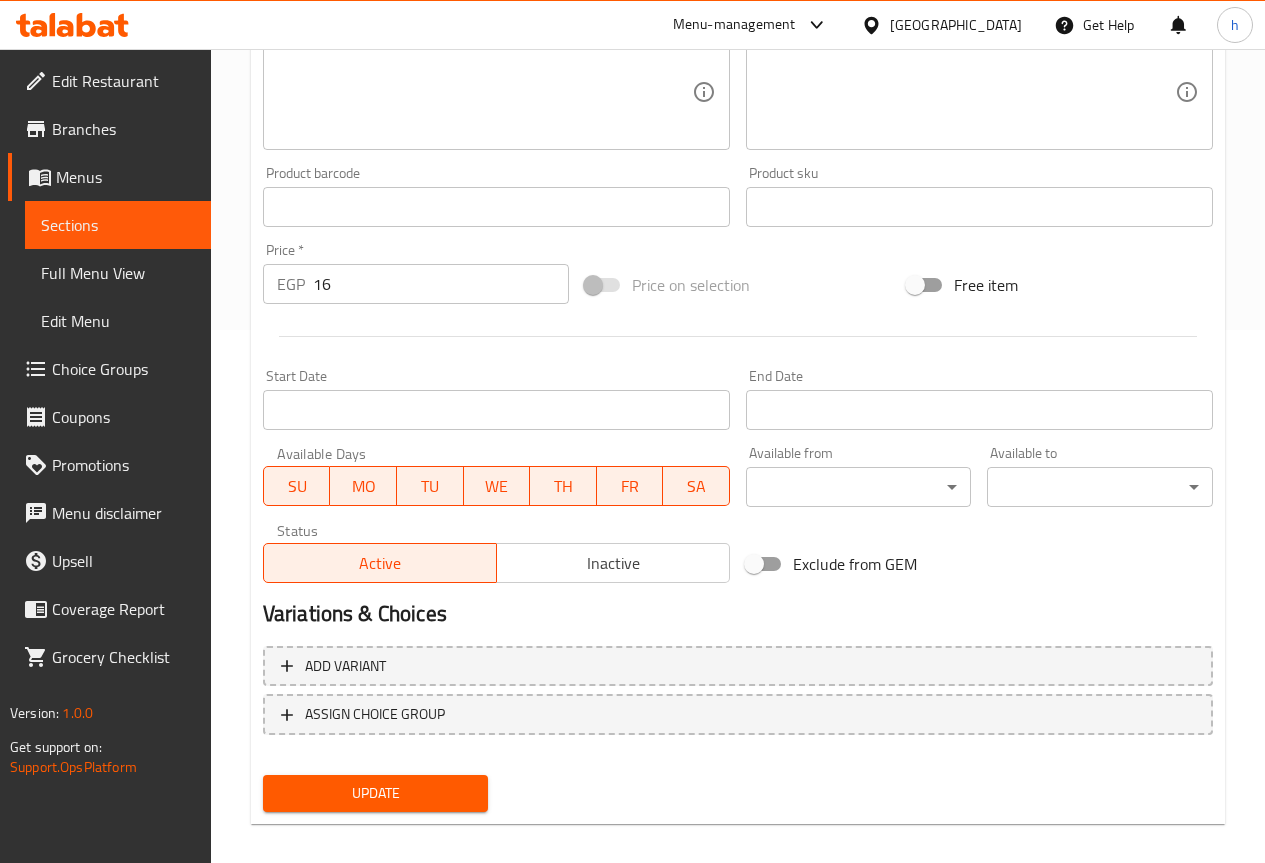 scroll, scrollTop: 550, scrollLeft: 0, axis: vertical 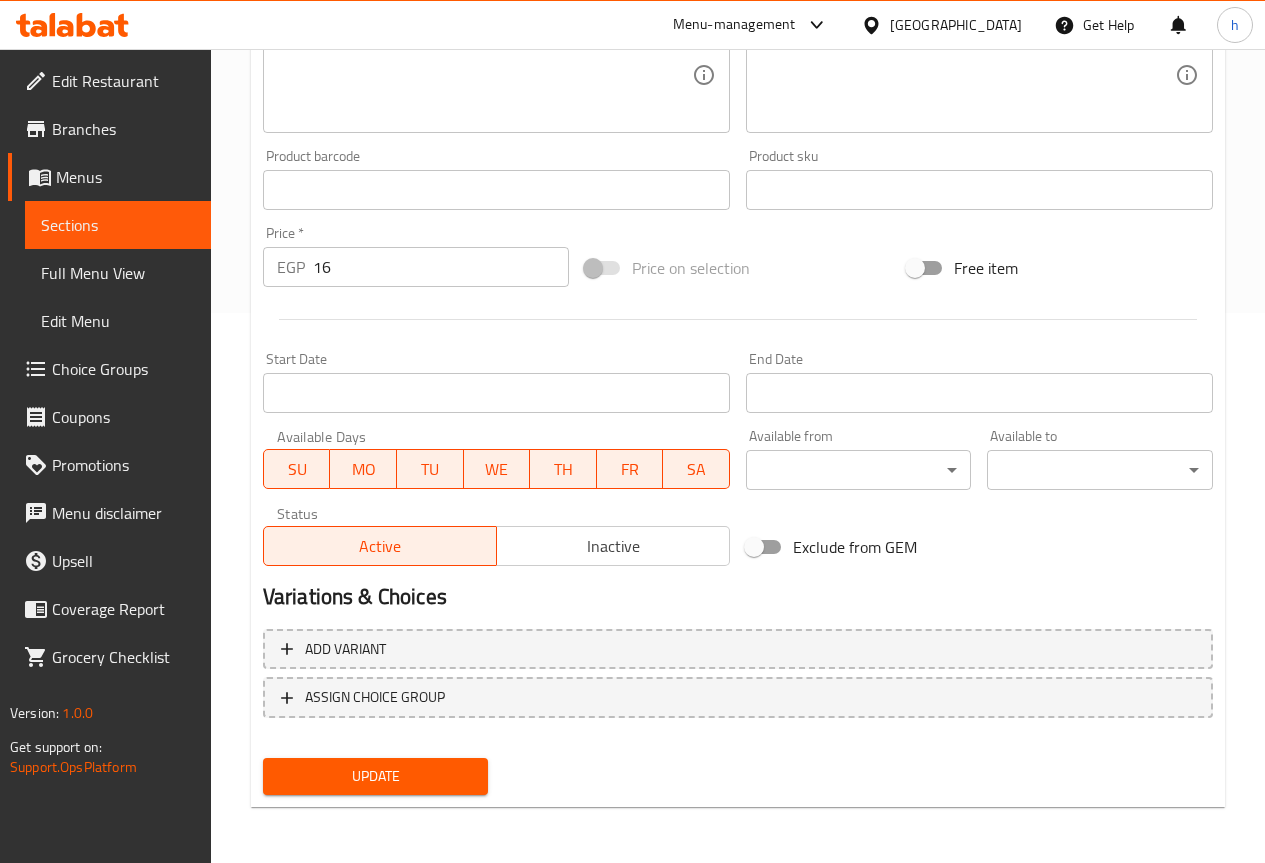 click on "Update" at bounding box center (376, 776) 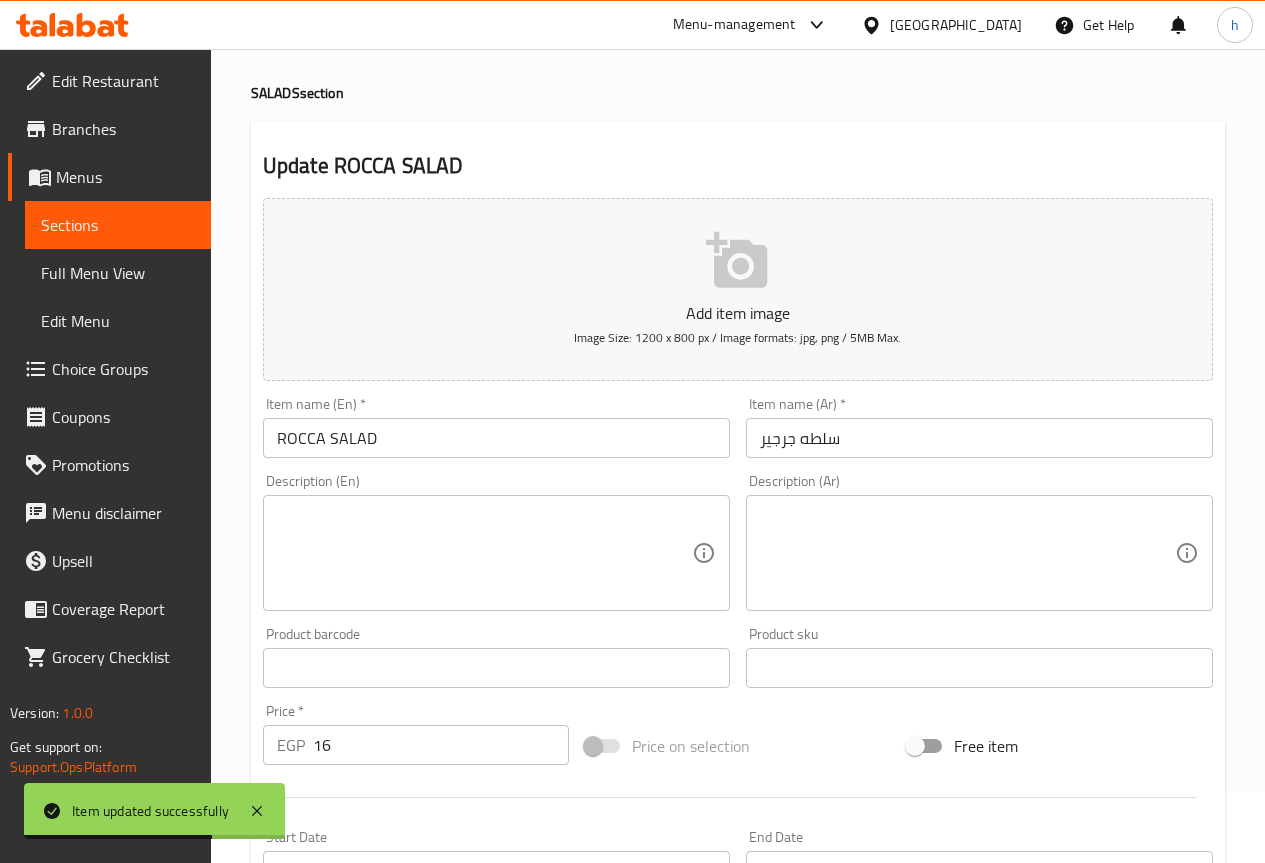 scroll, scrollTop: 0, scrollLeft: 0, axis: both 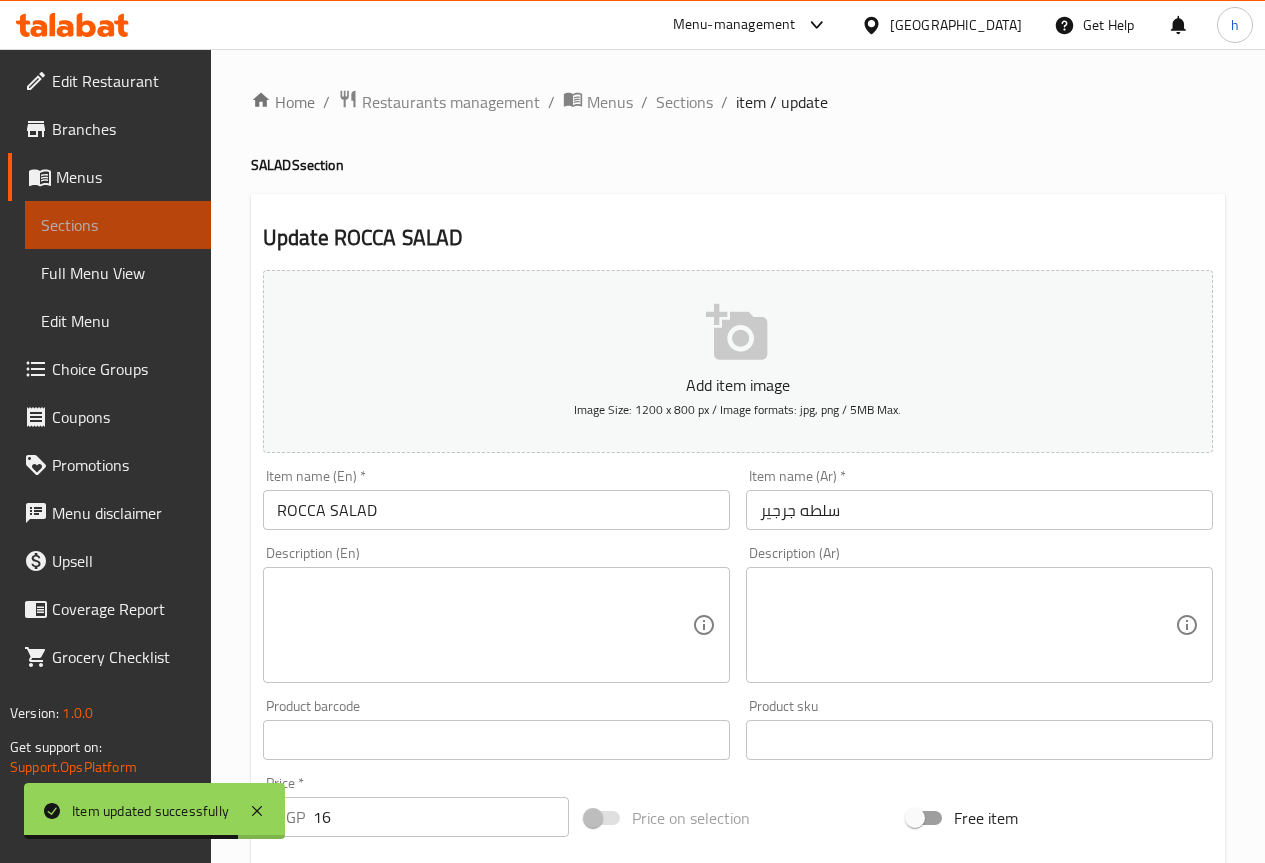 click on "Sections" at bounding box center [118, 225] 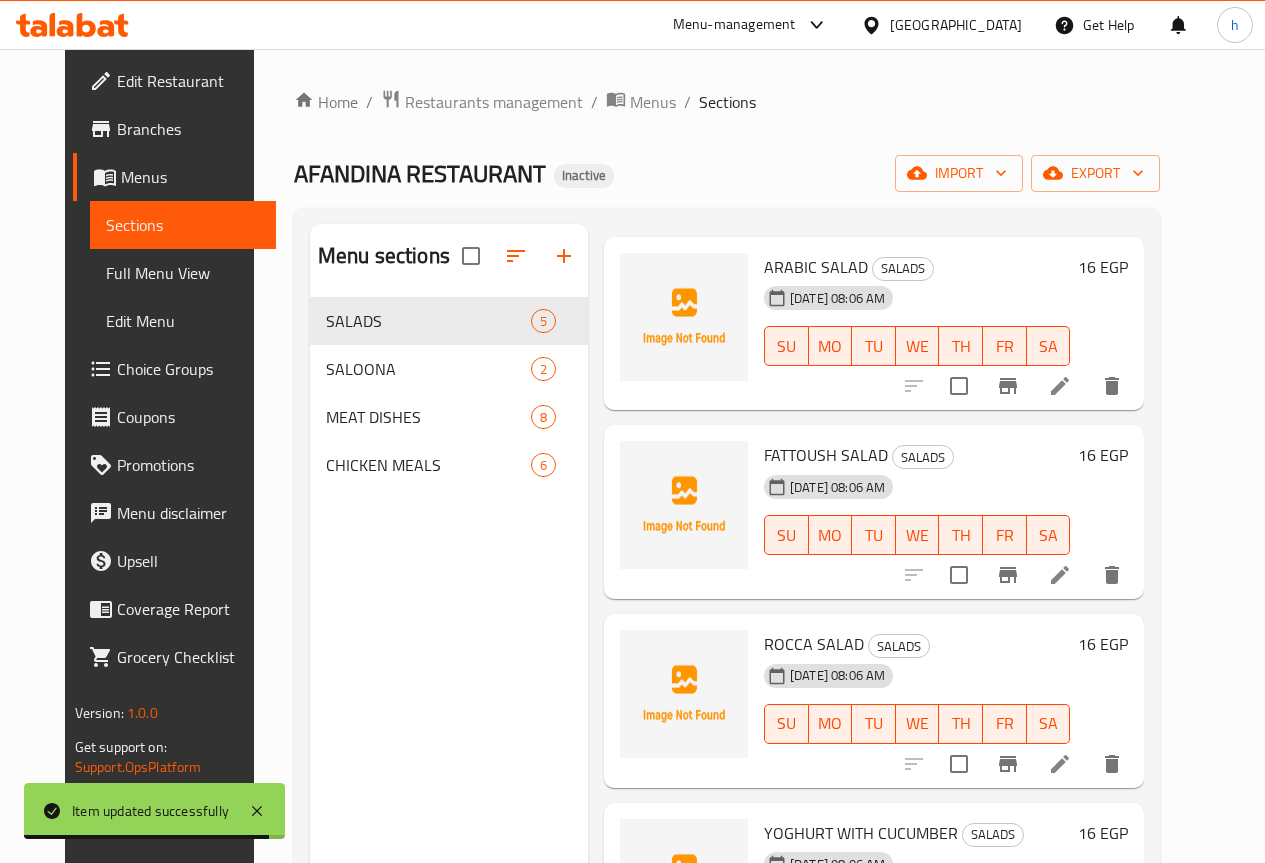 scroll, scrollTop: 160, scrollLeft: 0, axis: vertical 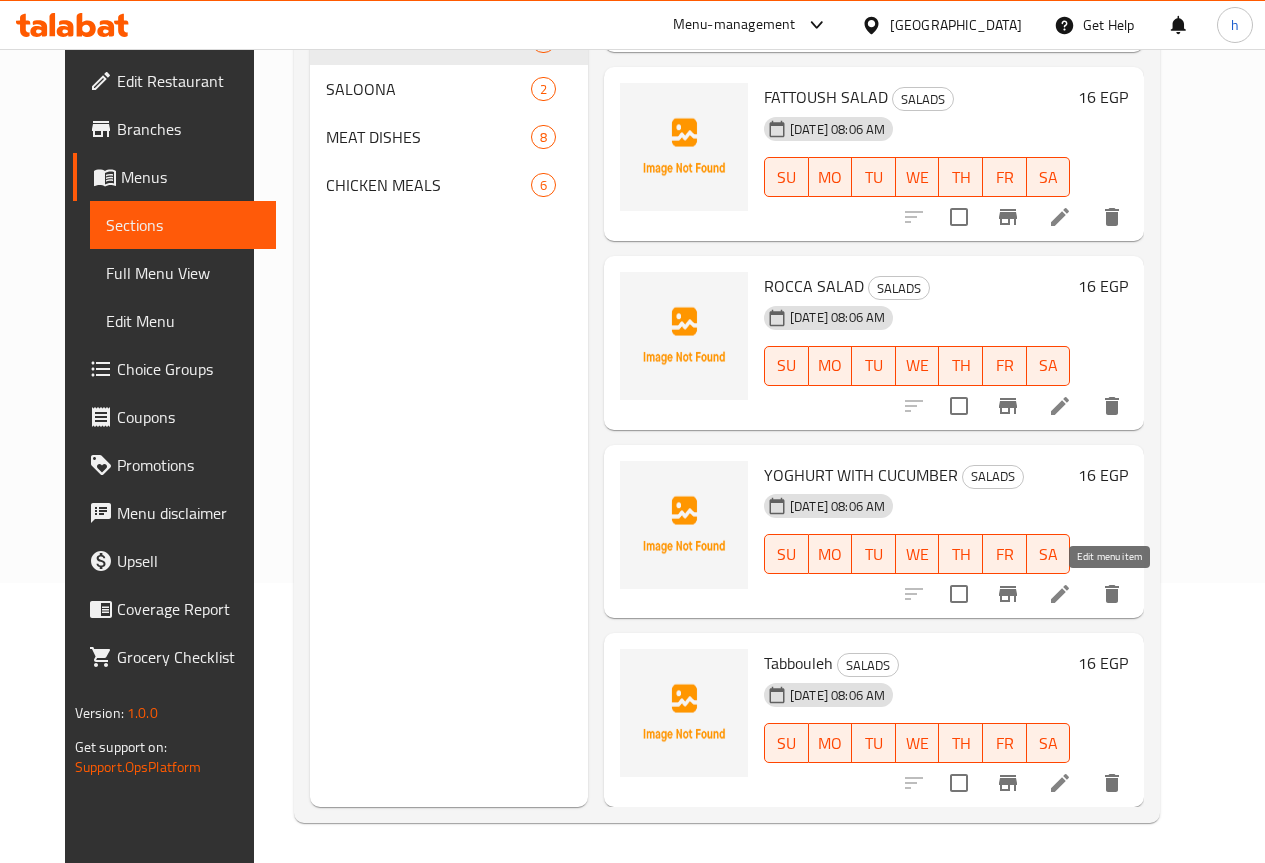 click 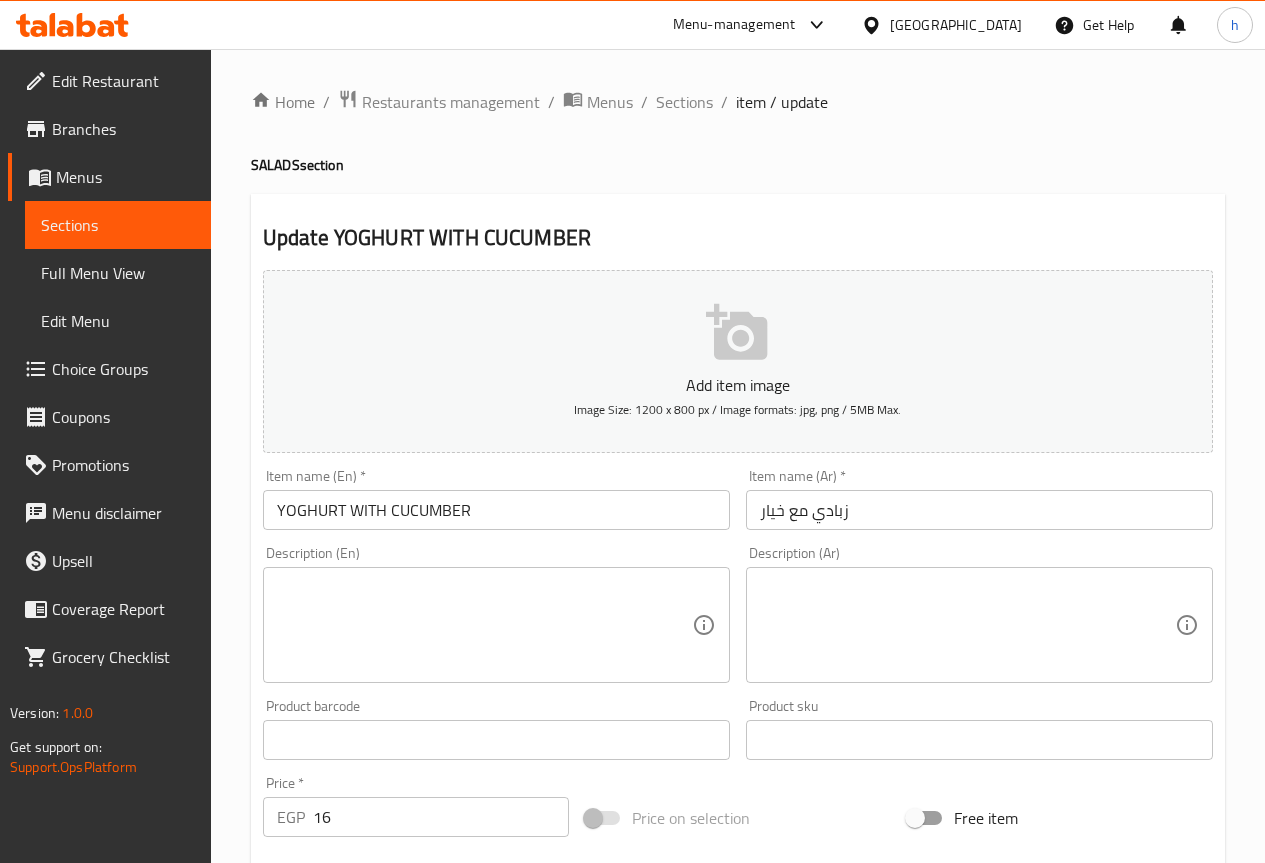 click on "زبادي مع خيار" at bounding box center [979, 510] 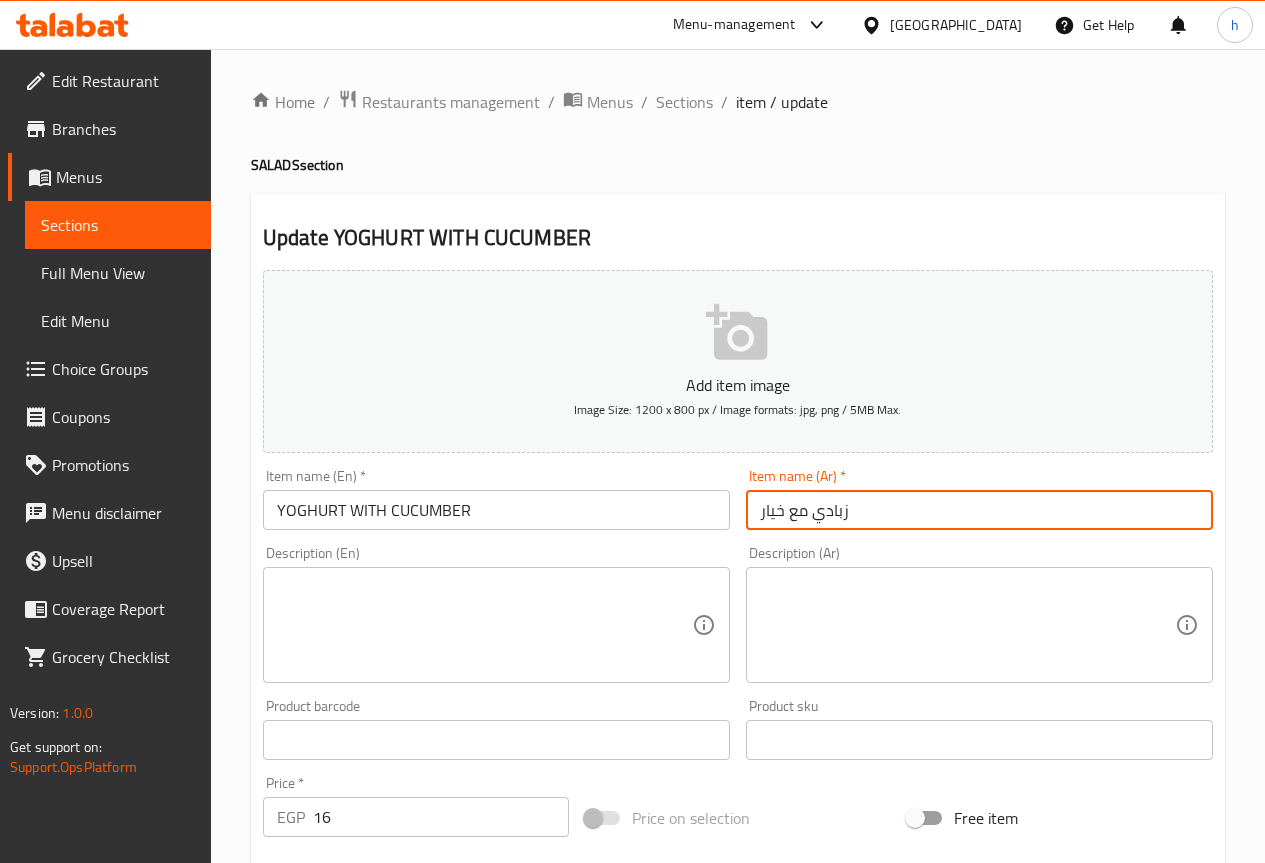 click on "زبادي مع خيار" at bounding box center [979, 510] 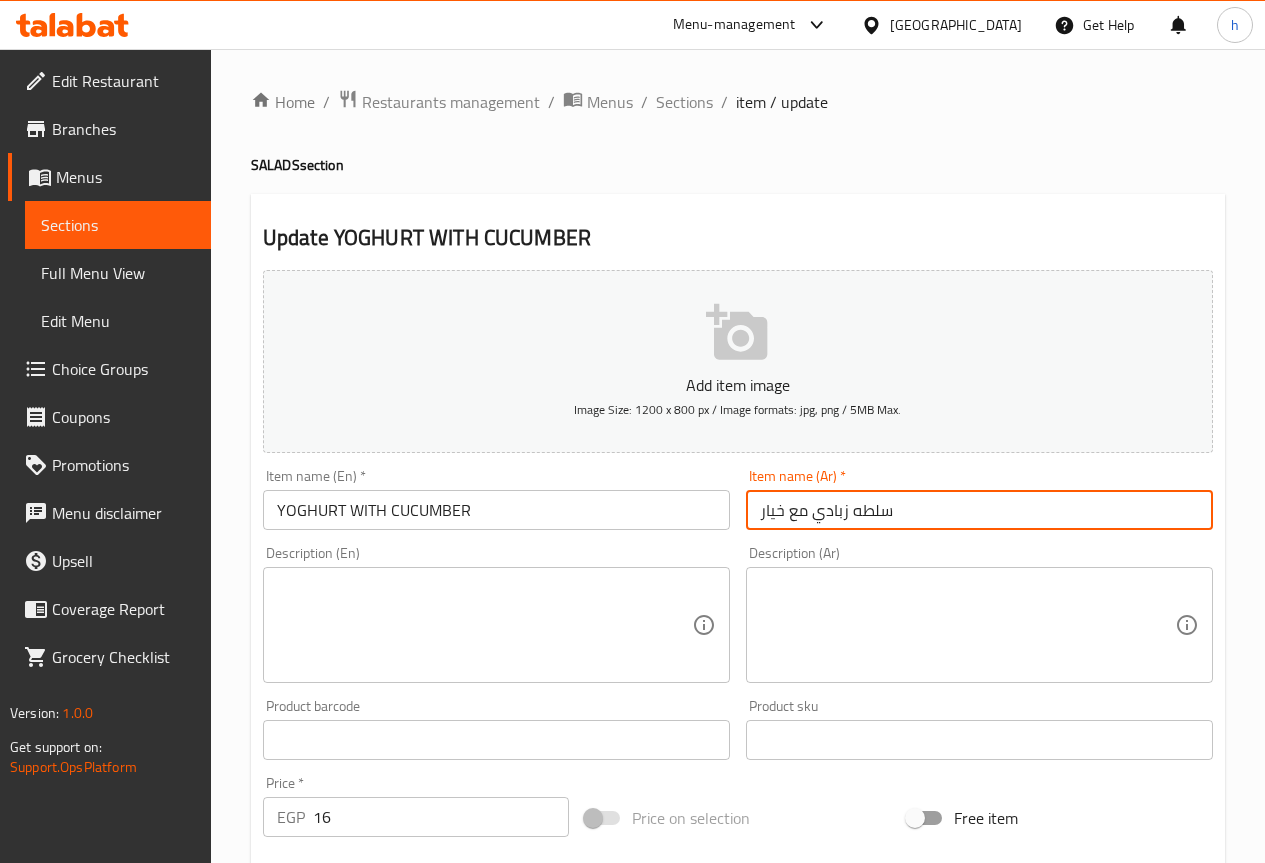 type on "سلطه زبادي مع خيار" 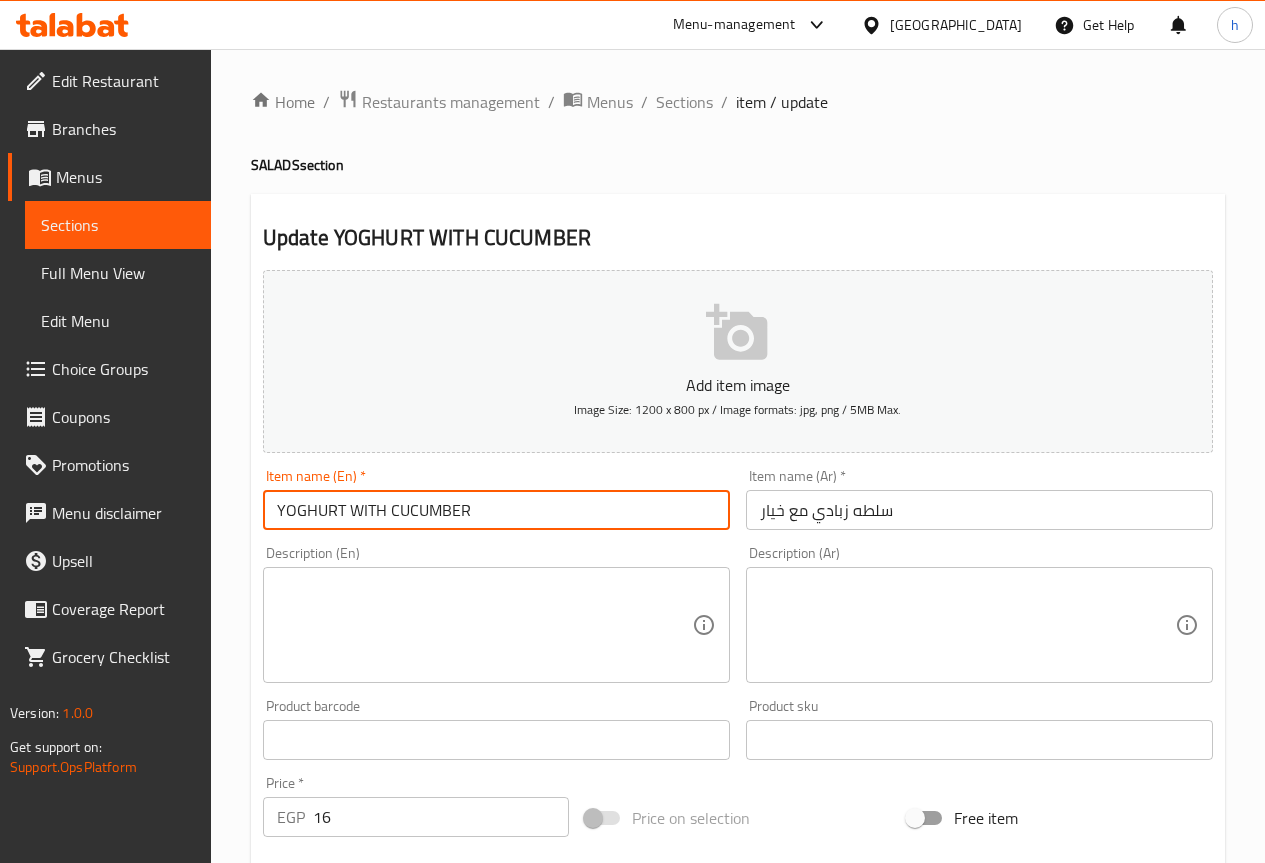 click on "YOGHURT WITH CUCUMBER" at bounding box center (496, 510) 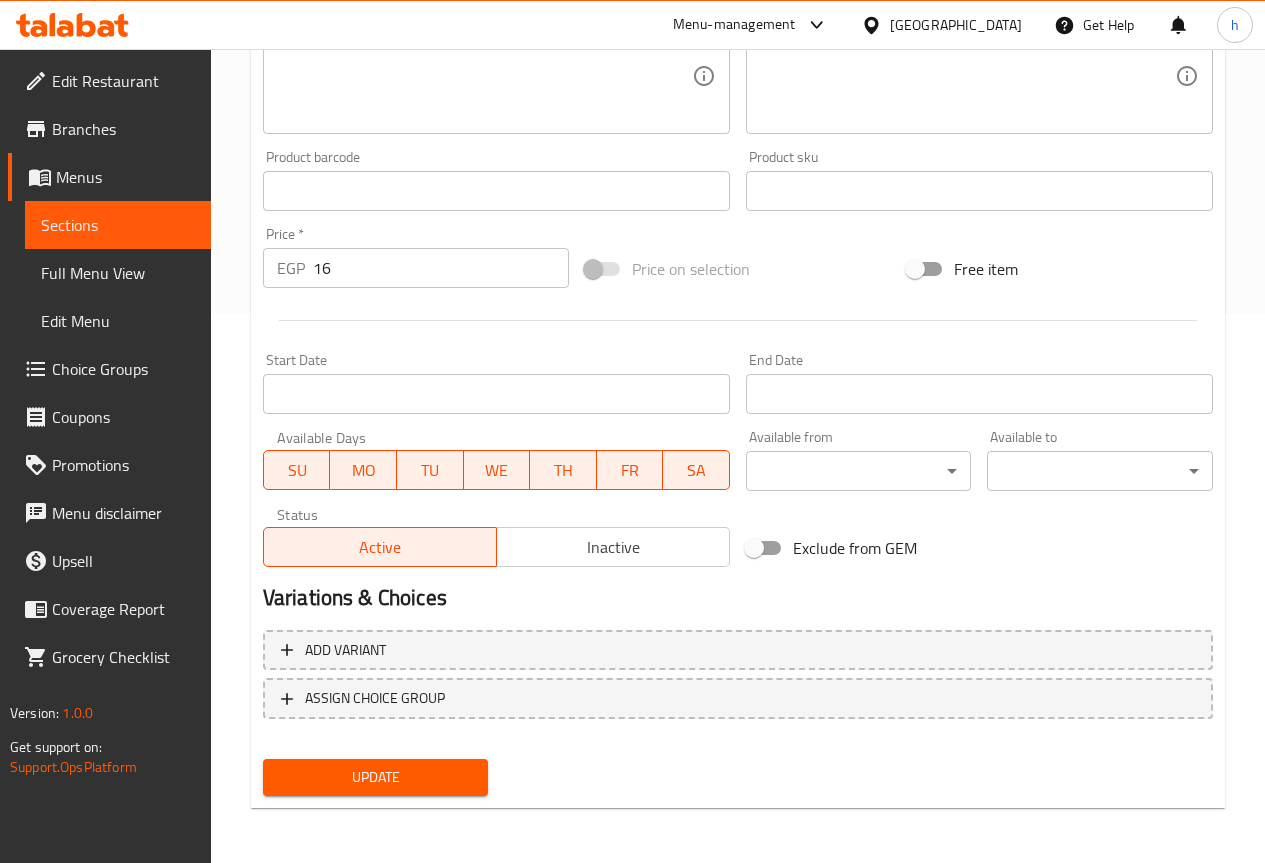 scroll, scrollTop: 550, scrollLeft: 0, axis: vertical 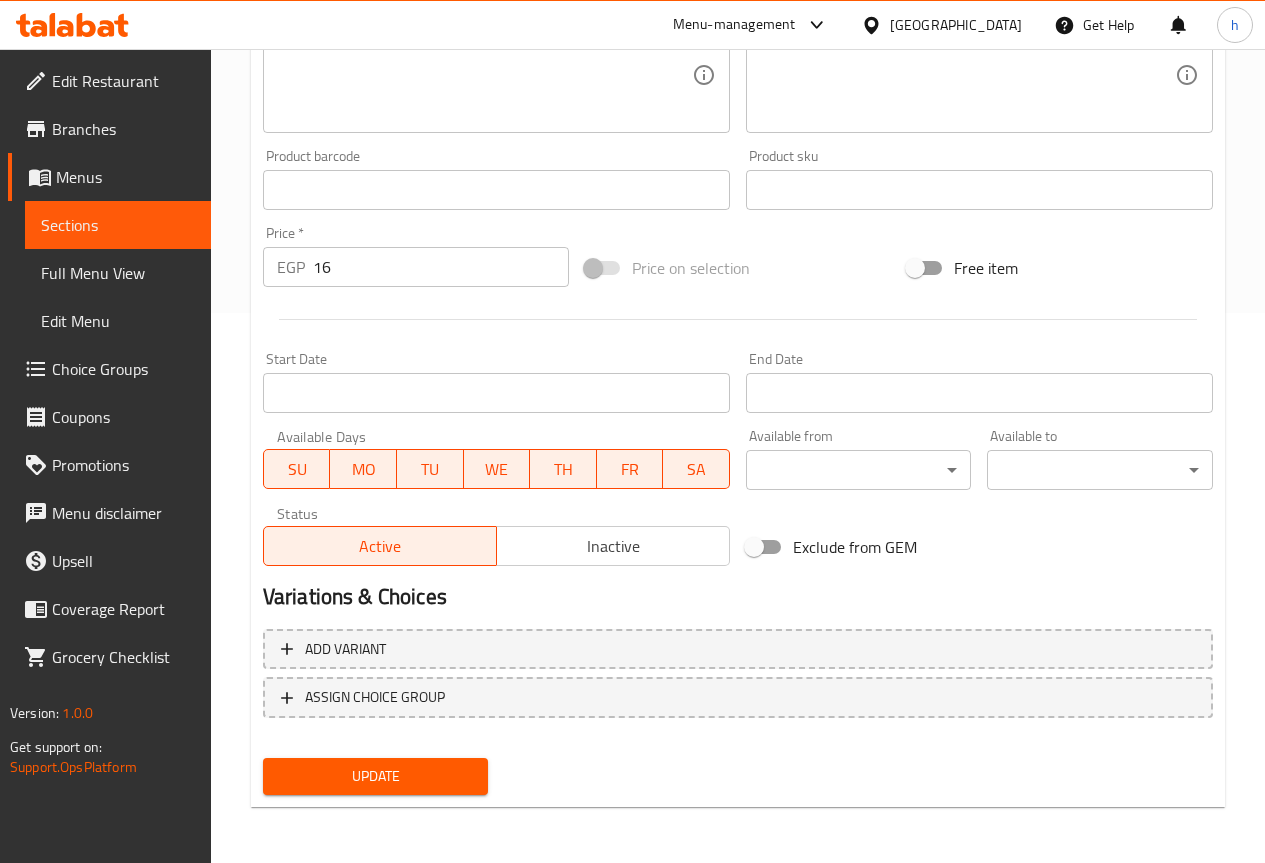type on "YOGHURT WITH CUCUMBER SALAD" 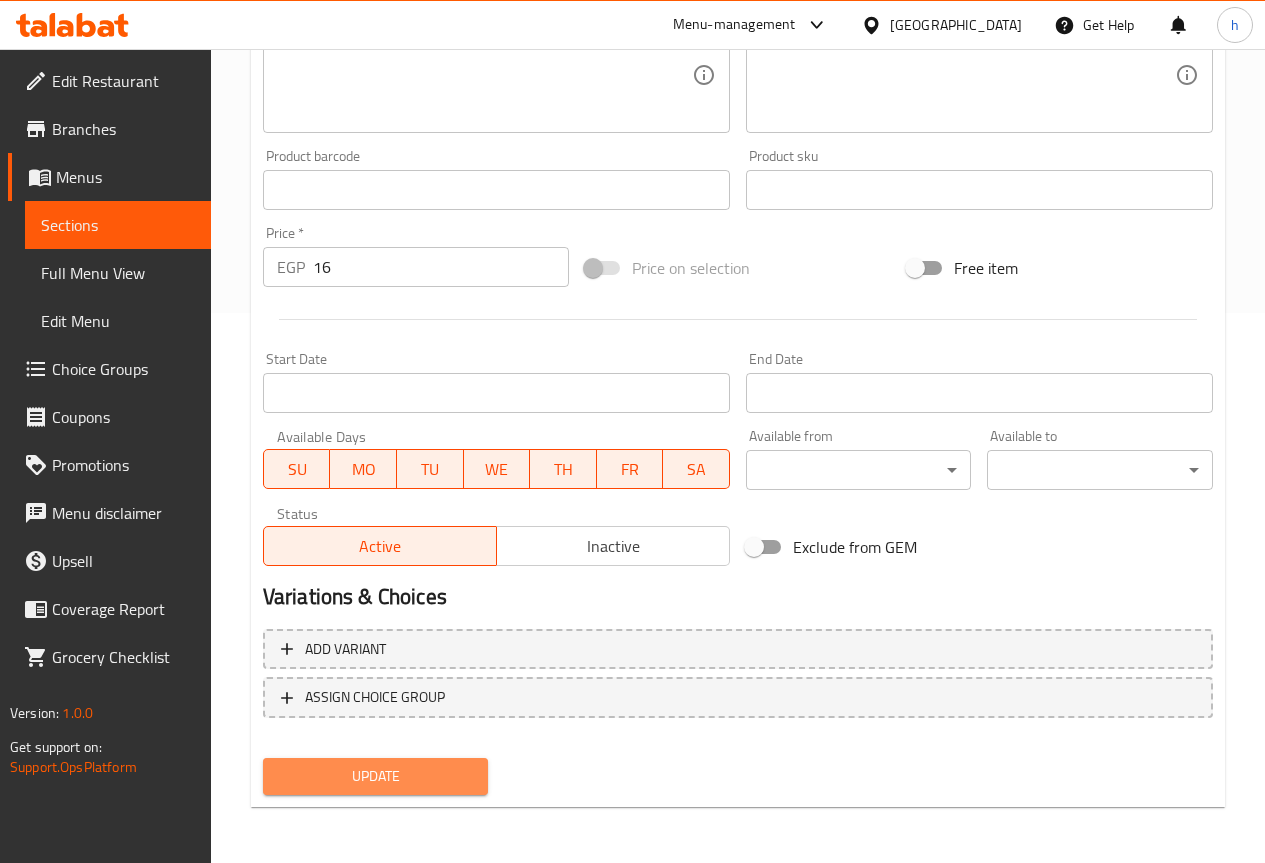 click on "Update" at bounding box center [376, 776] 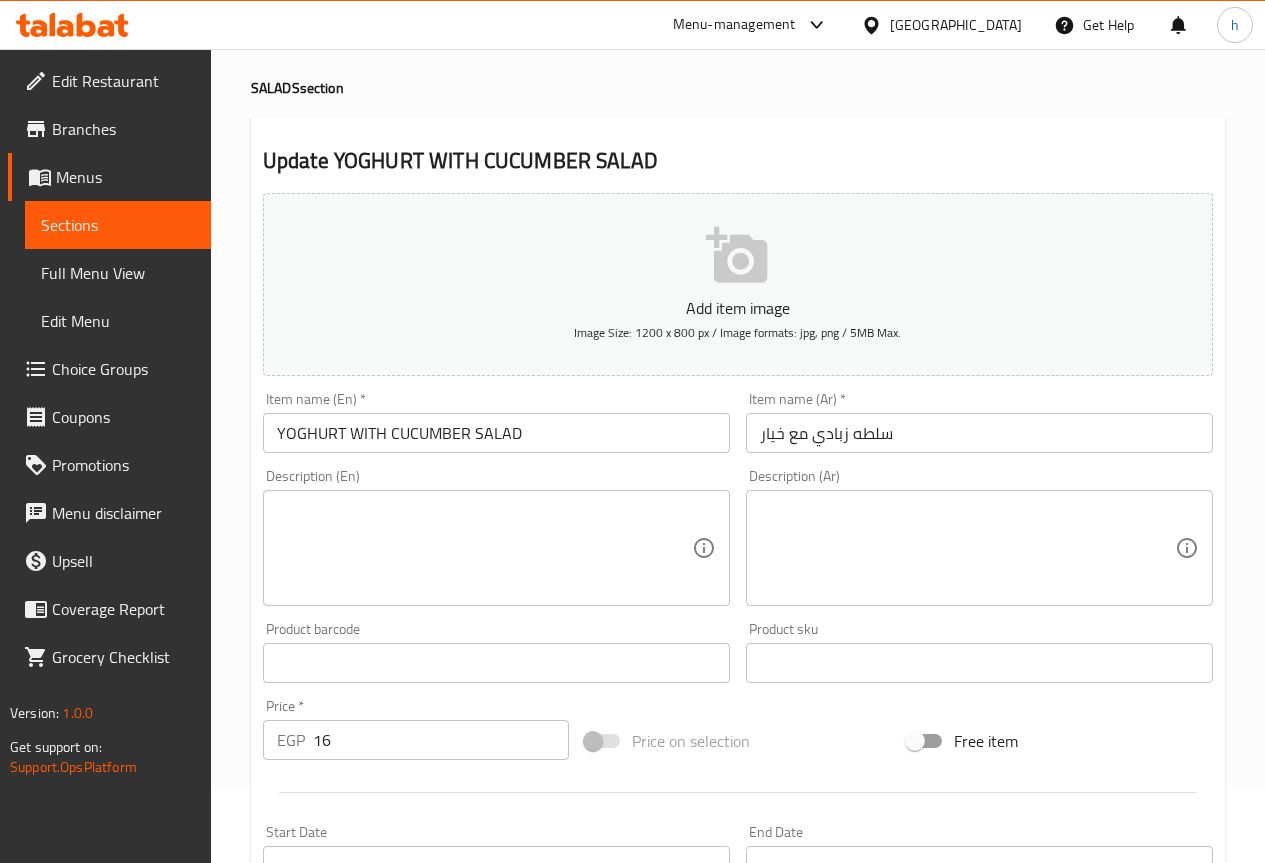 scroll, scrollTop: 0, scrollLeft: 0, axis: both 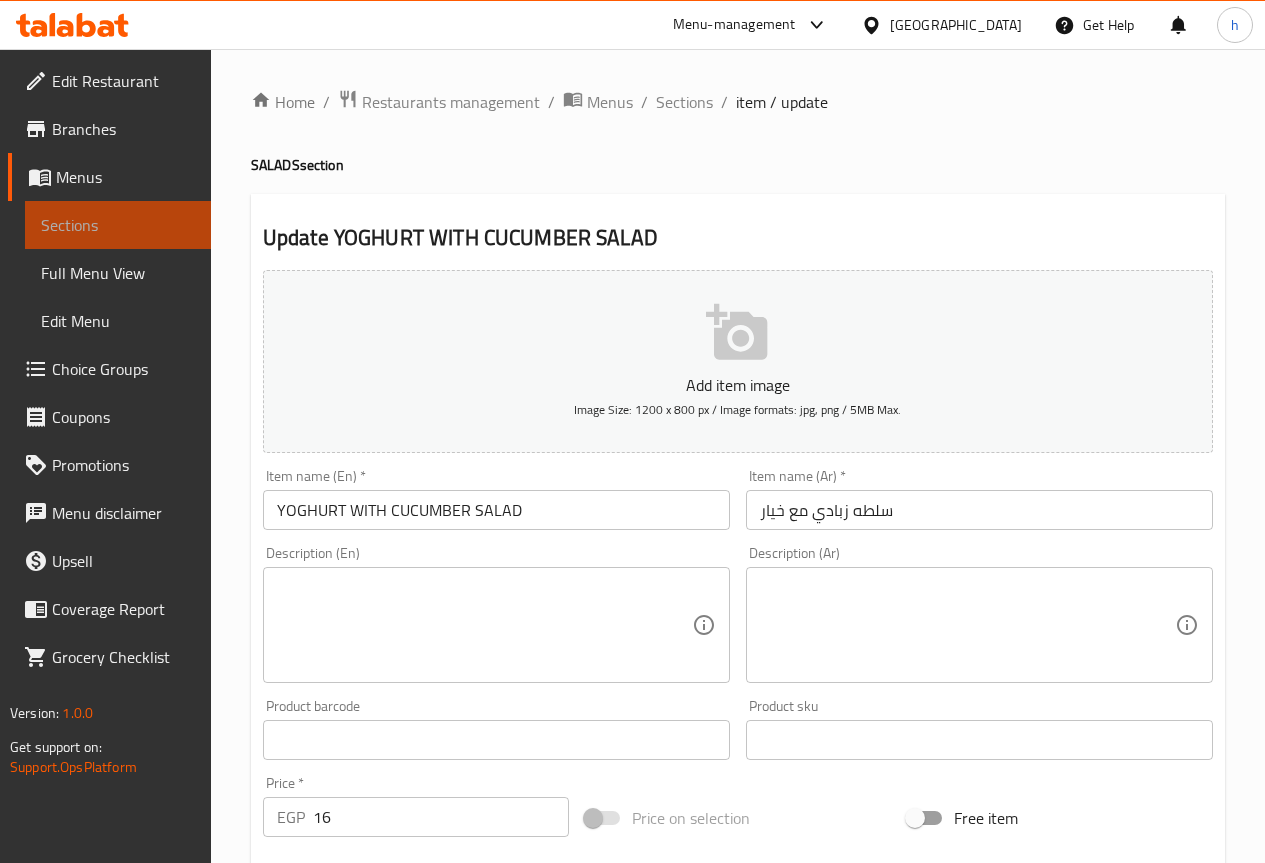 click on "Sections" at bounding box center (118, 225) 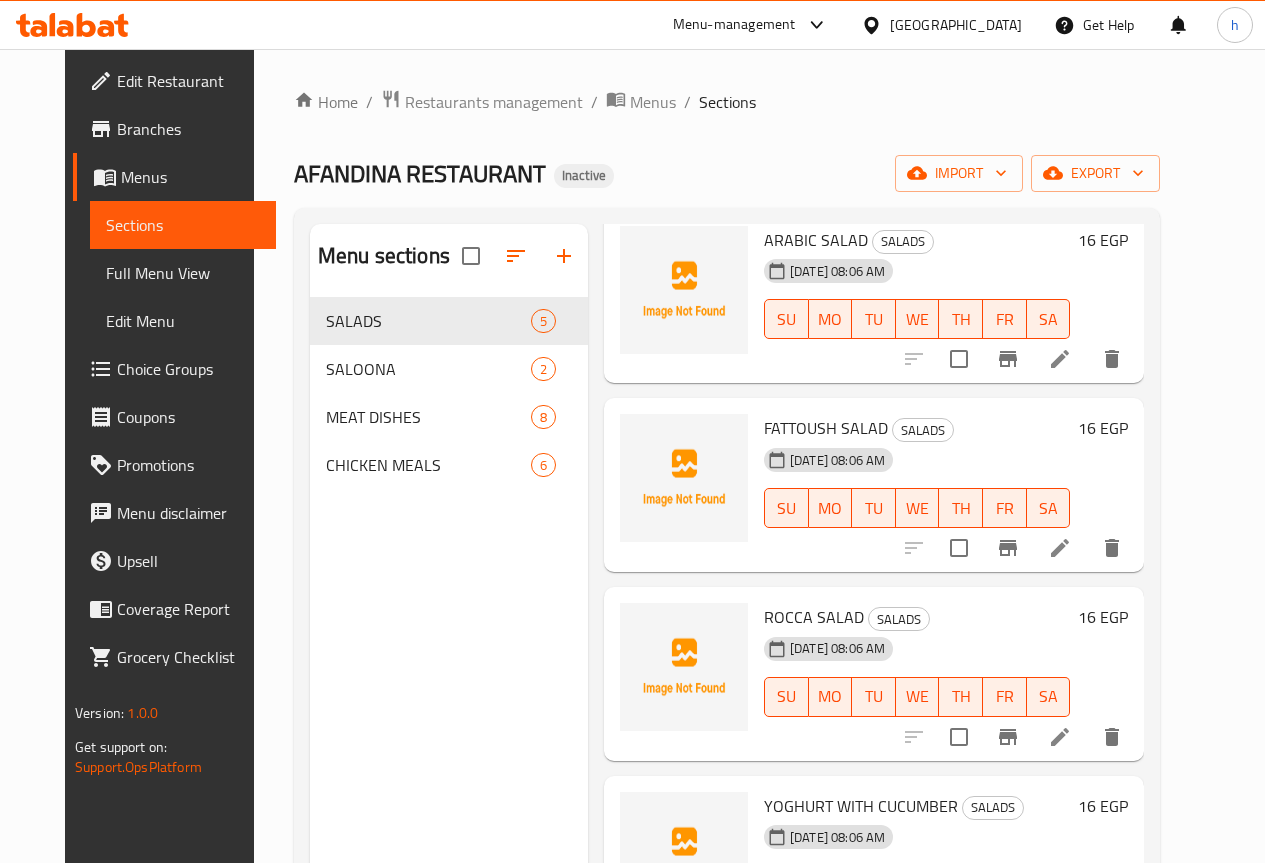 scroll, scrollTop: 160, scrollLeft: 0, axis: vertical 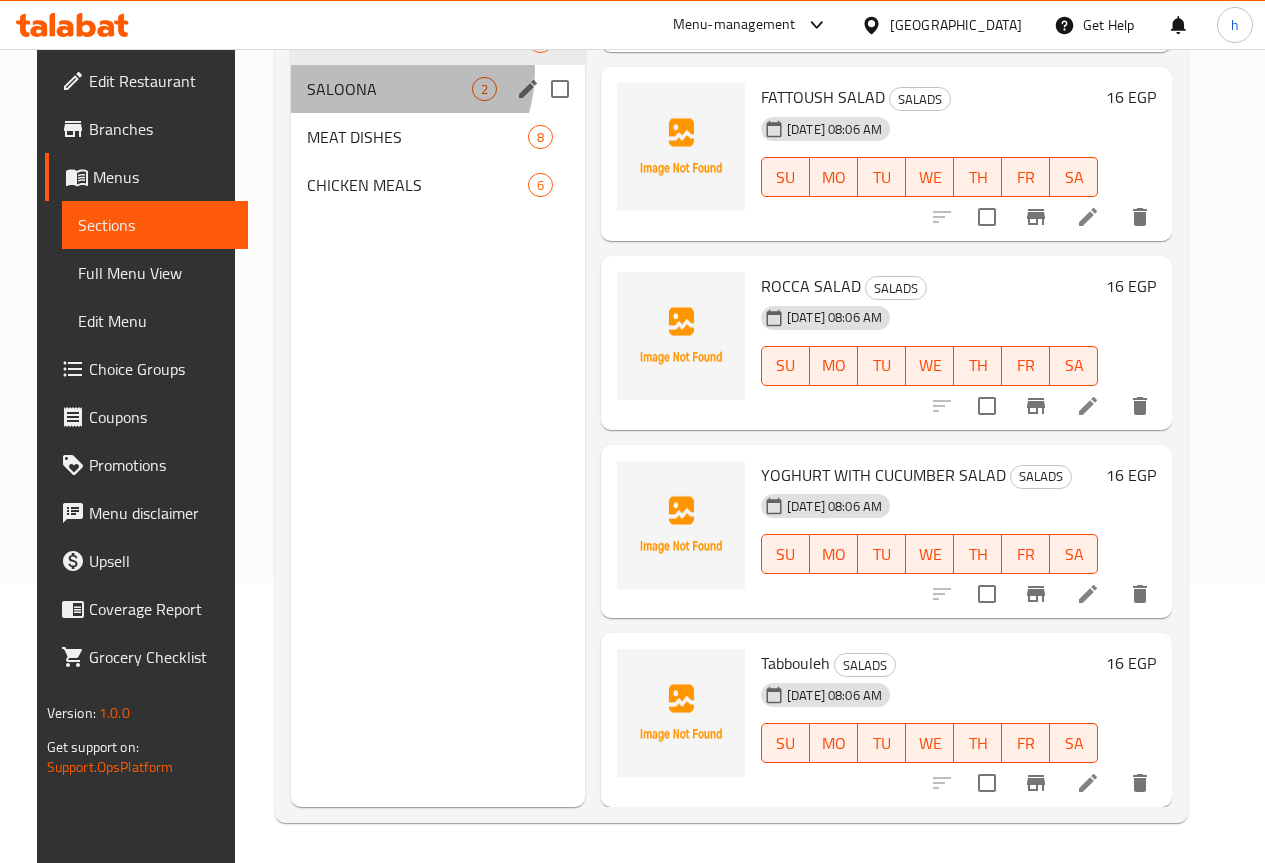 click on "SALOONA 2" at bounding box center (438, 89) 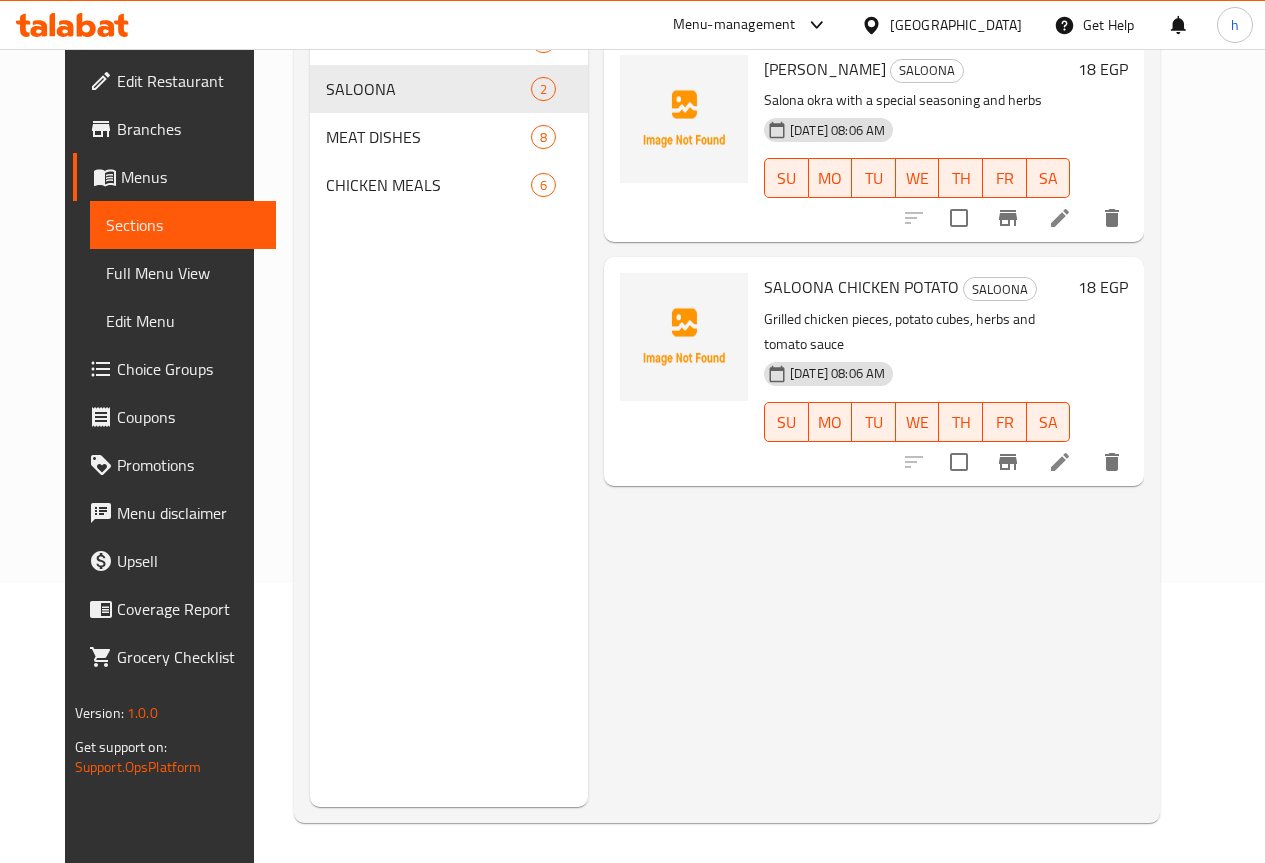 click at bounding box center [1060, 218] 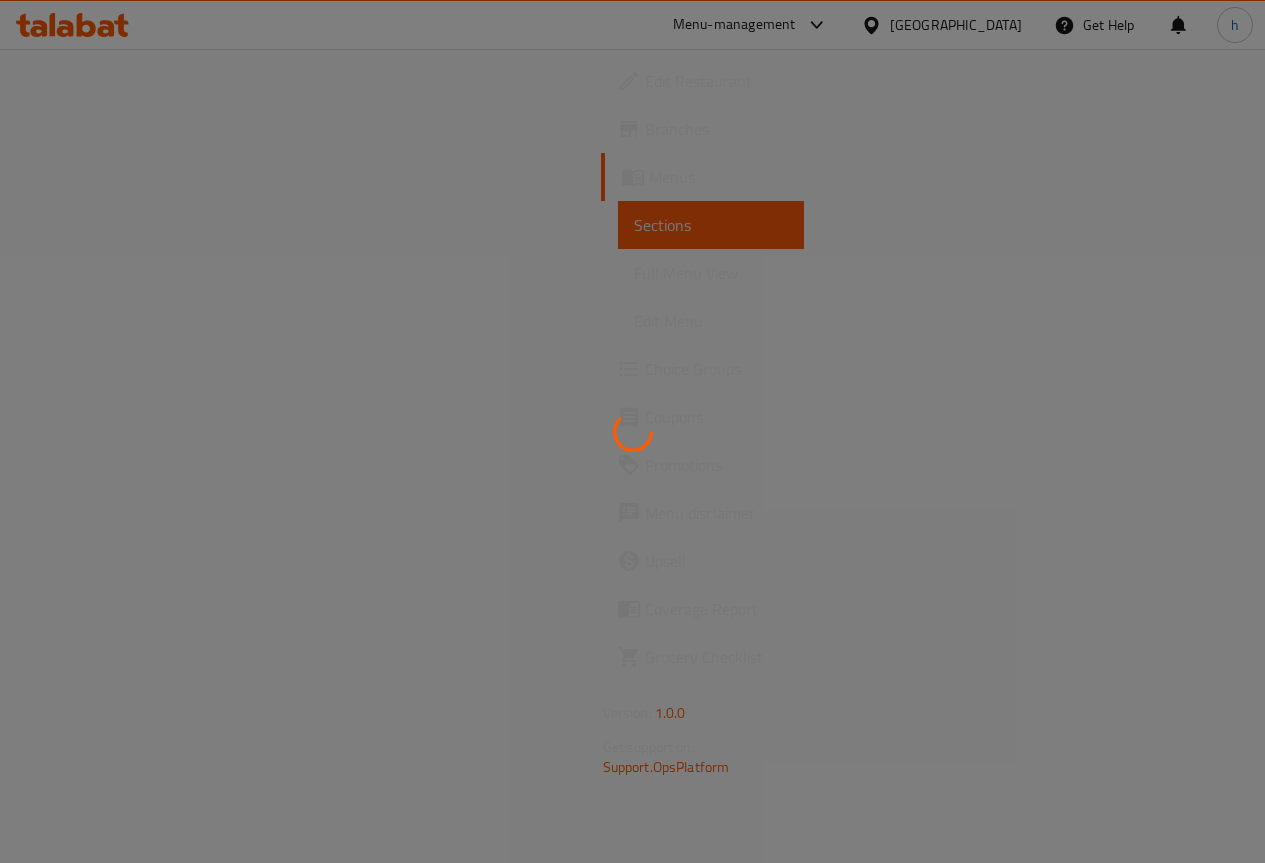 scroll, scrollTop: 0, scrollLeft: 0, axis: both 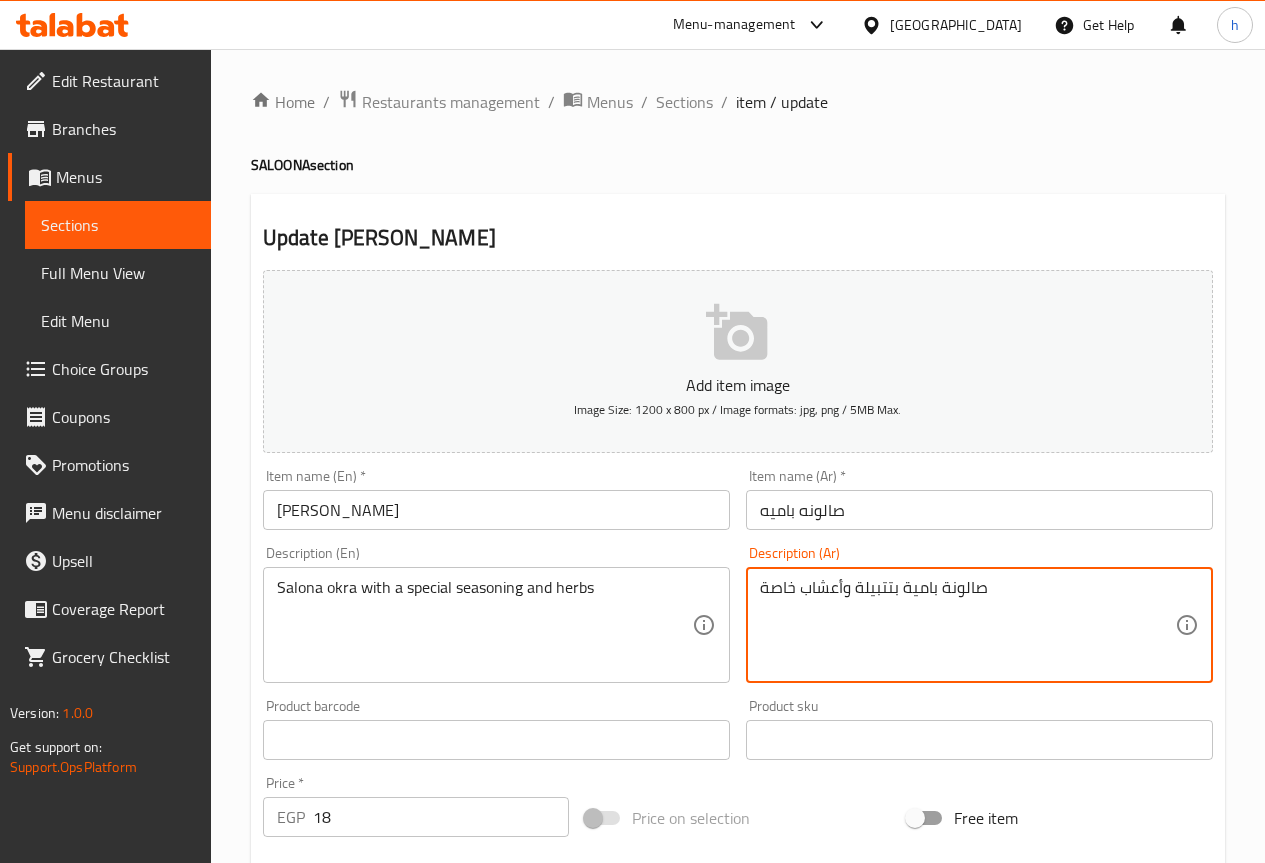 drag, startPoint x: 902, startPoint y: 587, endPoint x: 854, endPoint y: 571, distance: 50.596443 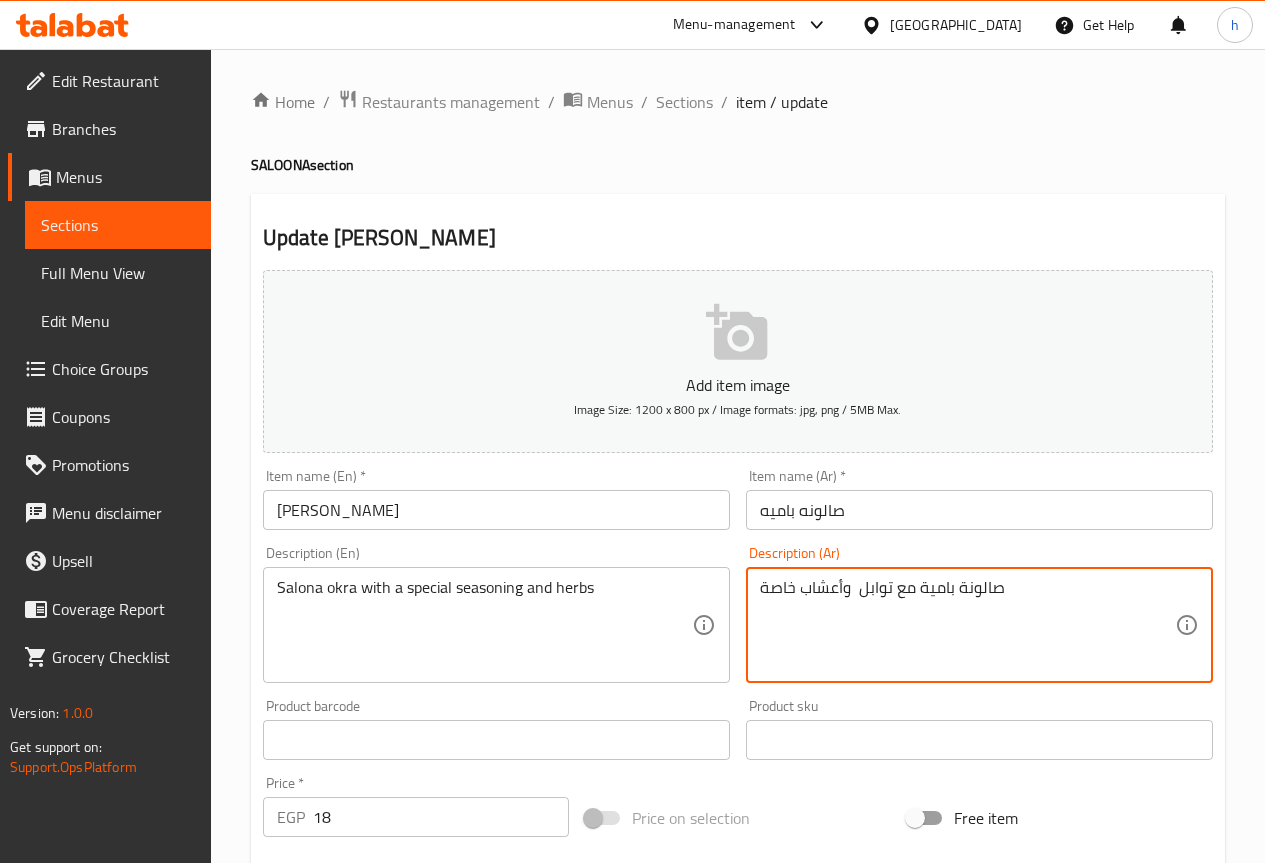 scroll, scrollTop: 550, scrollLeft: 0, axis: vertical 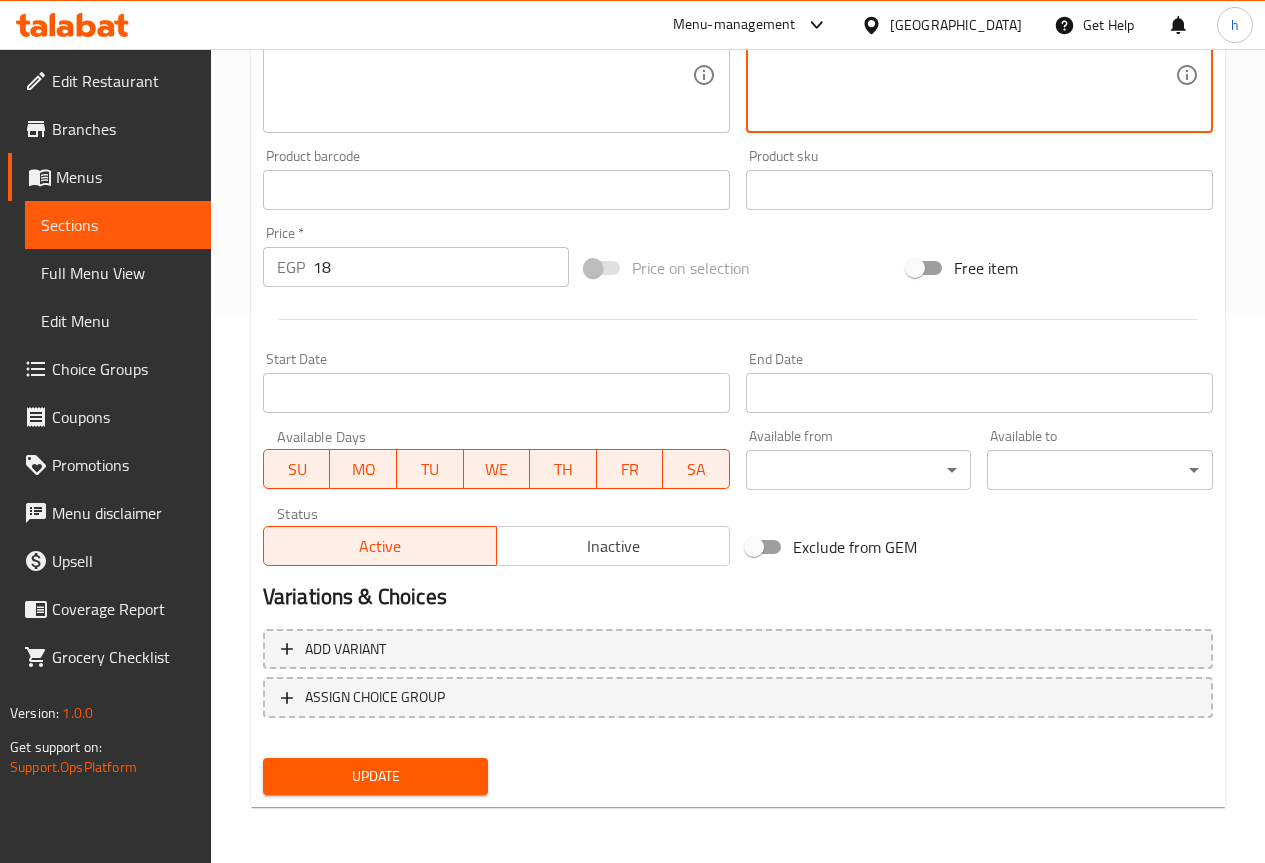 type on "صالونة بامية مع توابل  وأعشاب خاصة" 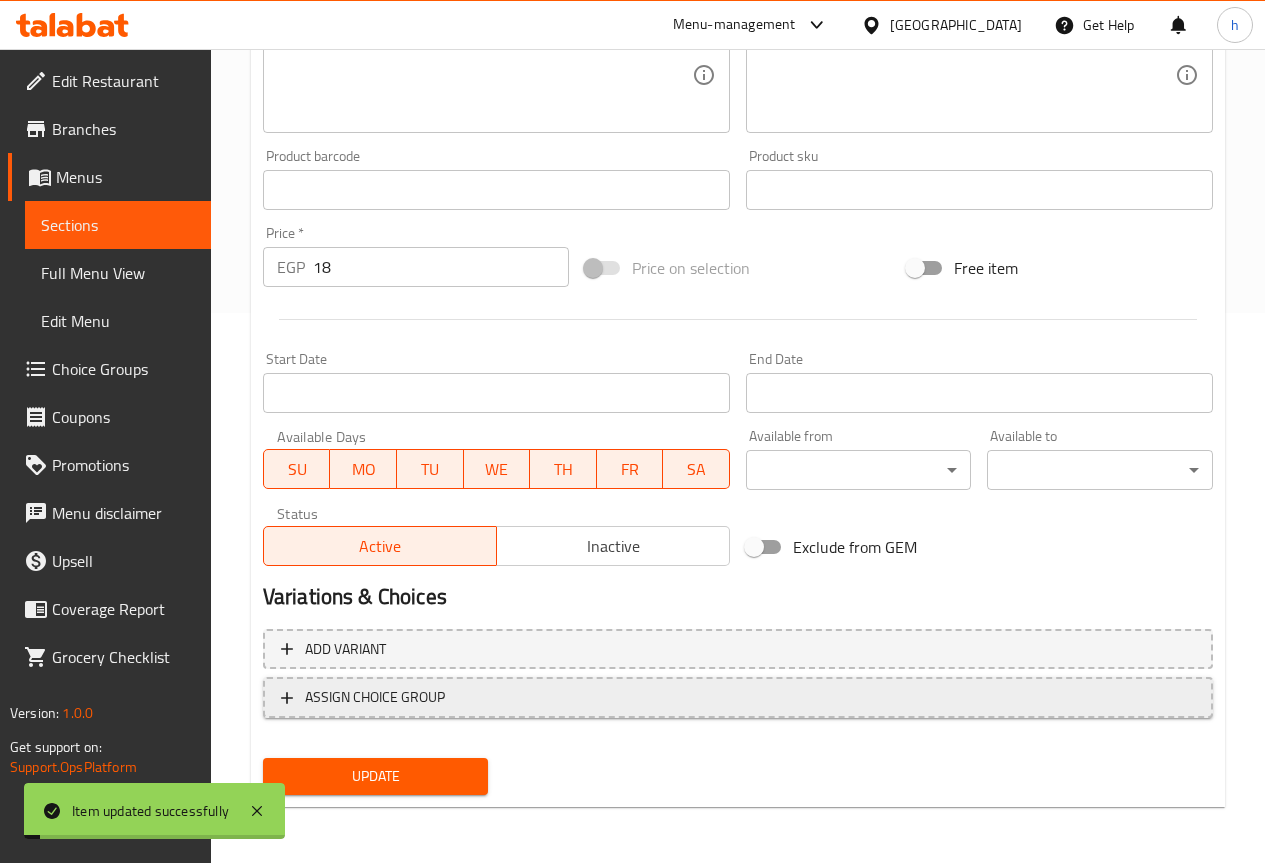 scroll, scrollTop: 350, scrollLeft: 0, axis: vertical 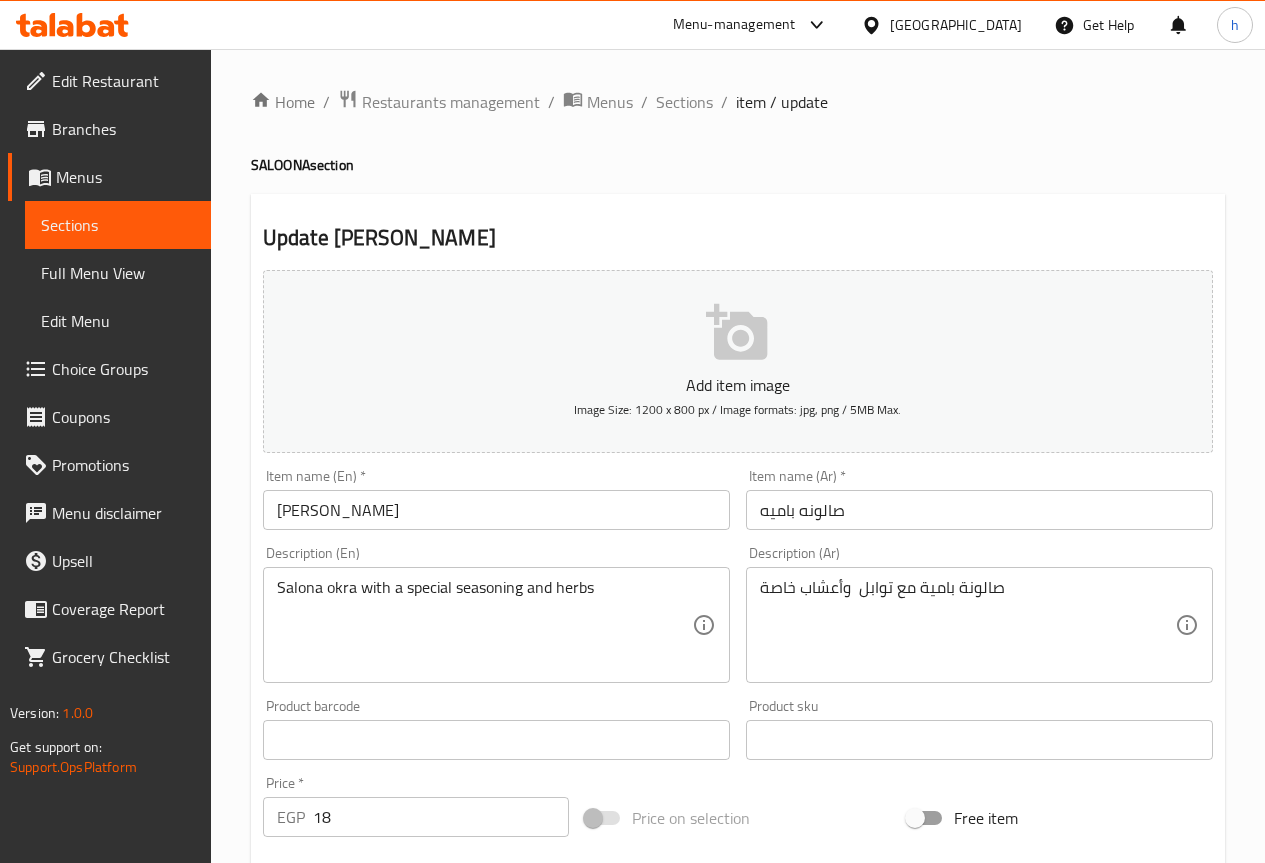 click on "Sections" at bounding box center [118, 225] 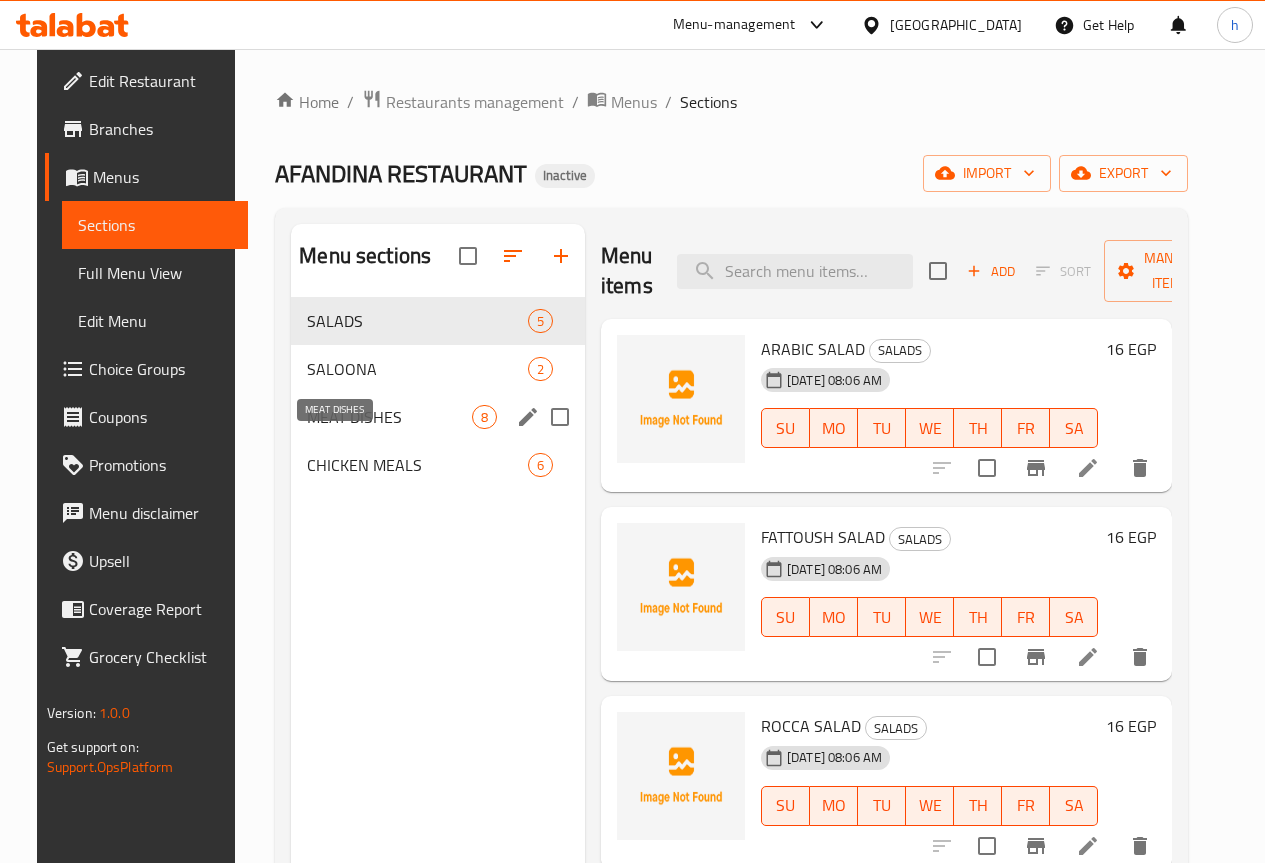 click on "MEAT DISHES" at bounding box center (389, 417) 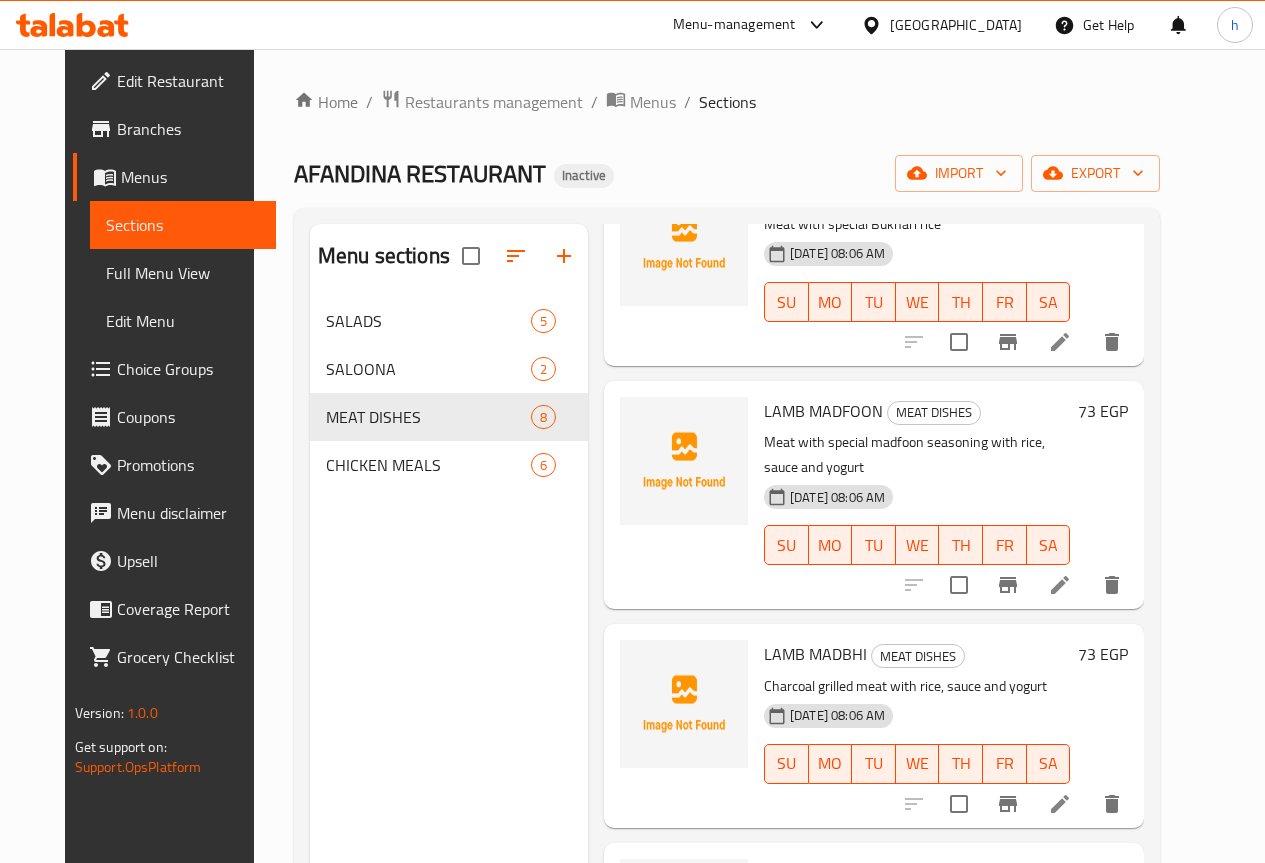scroll, scrollTop: 700, scrollLeft: 0, axis: vertical 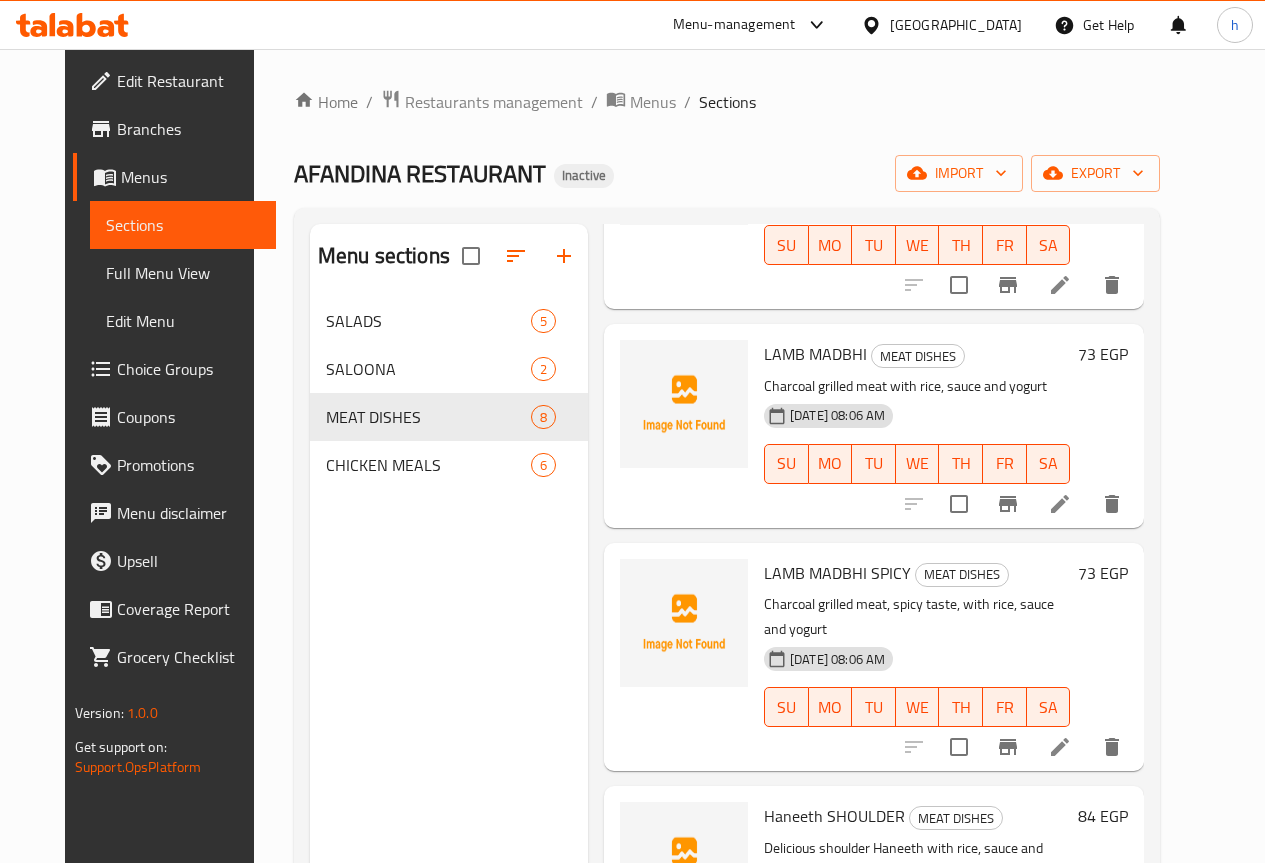 click at bounding box center (1060, 504) 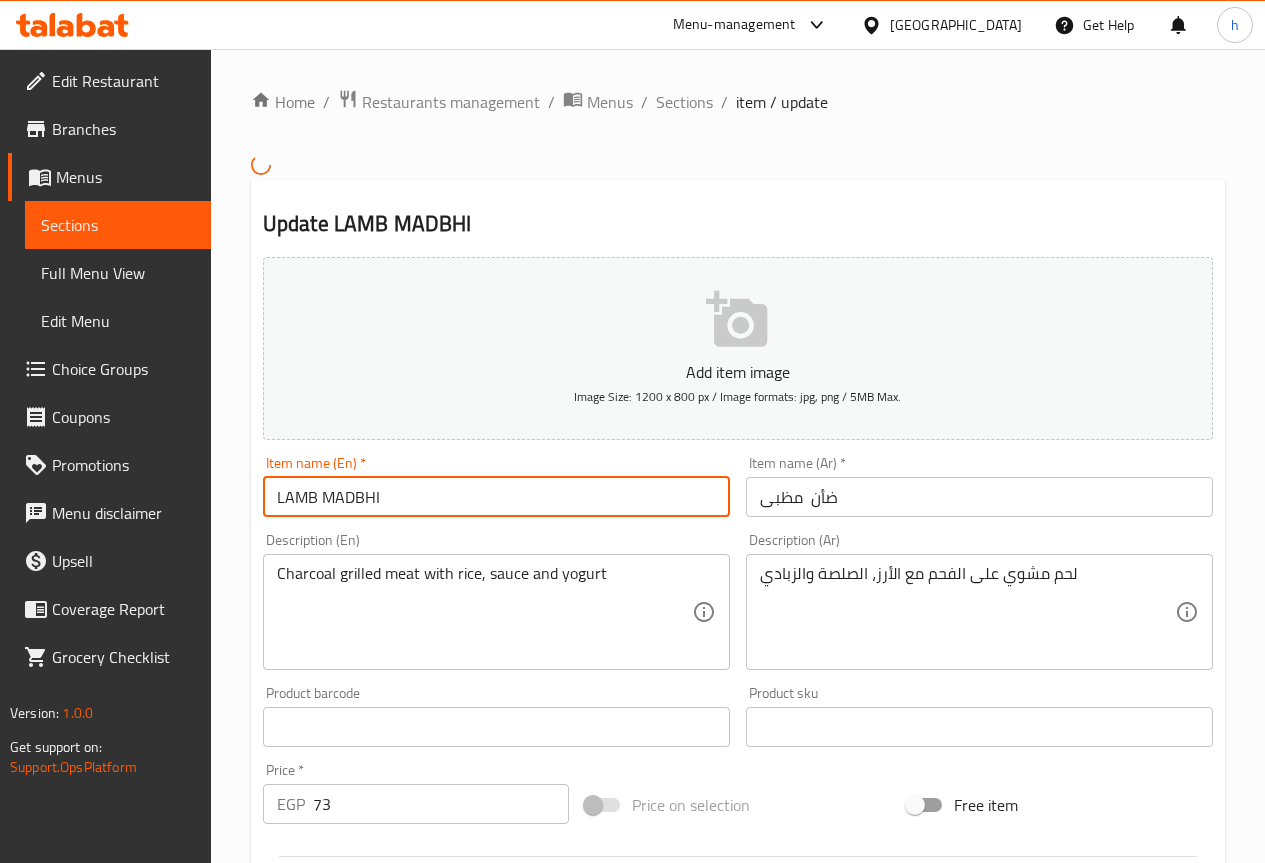 drag, startPoint x: 319, startPoint y: 493, endPoint x: 409, endPoint y: 490, distance: 90.04999 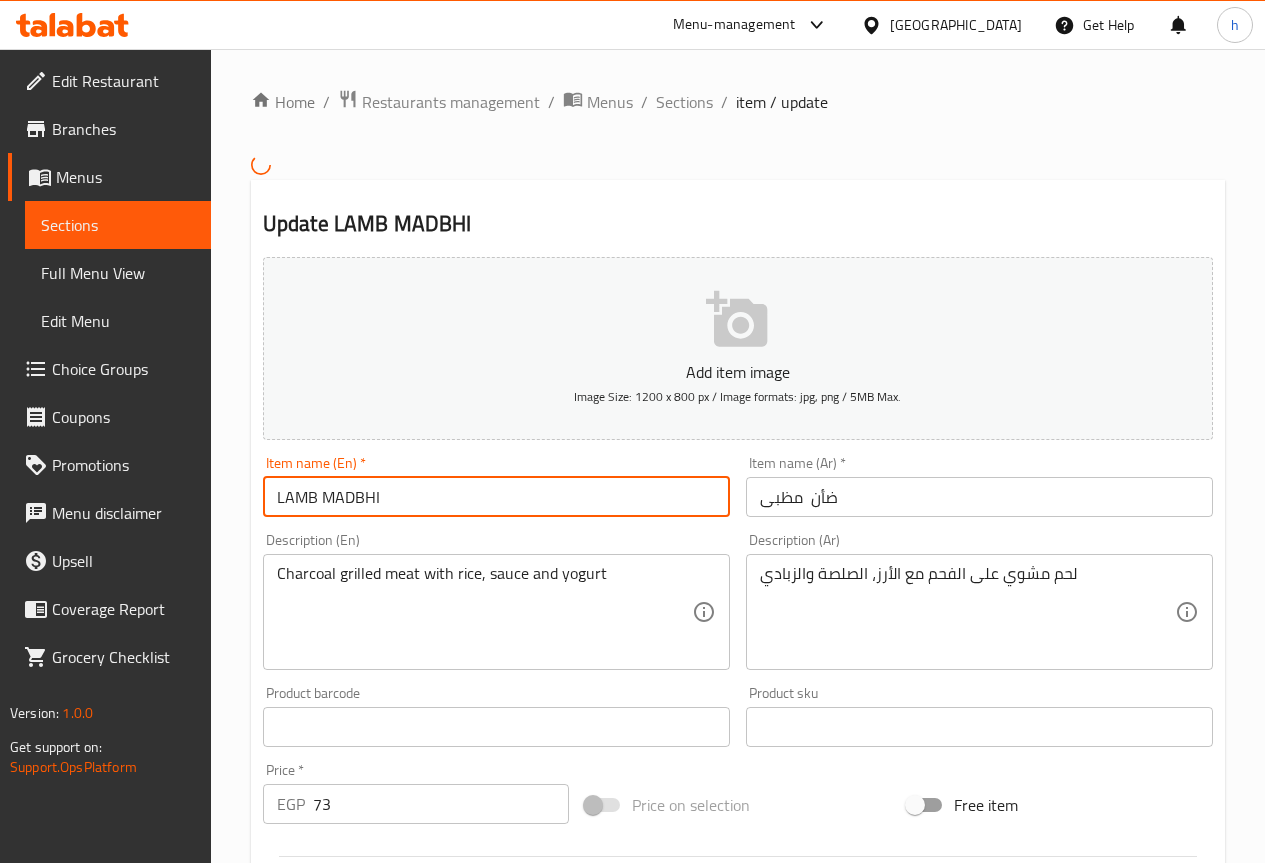 paste on "adhbi" 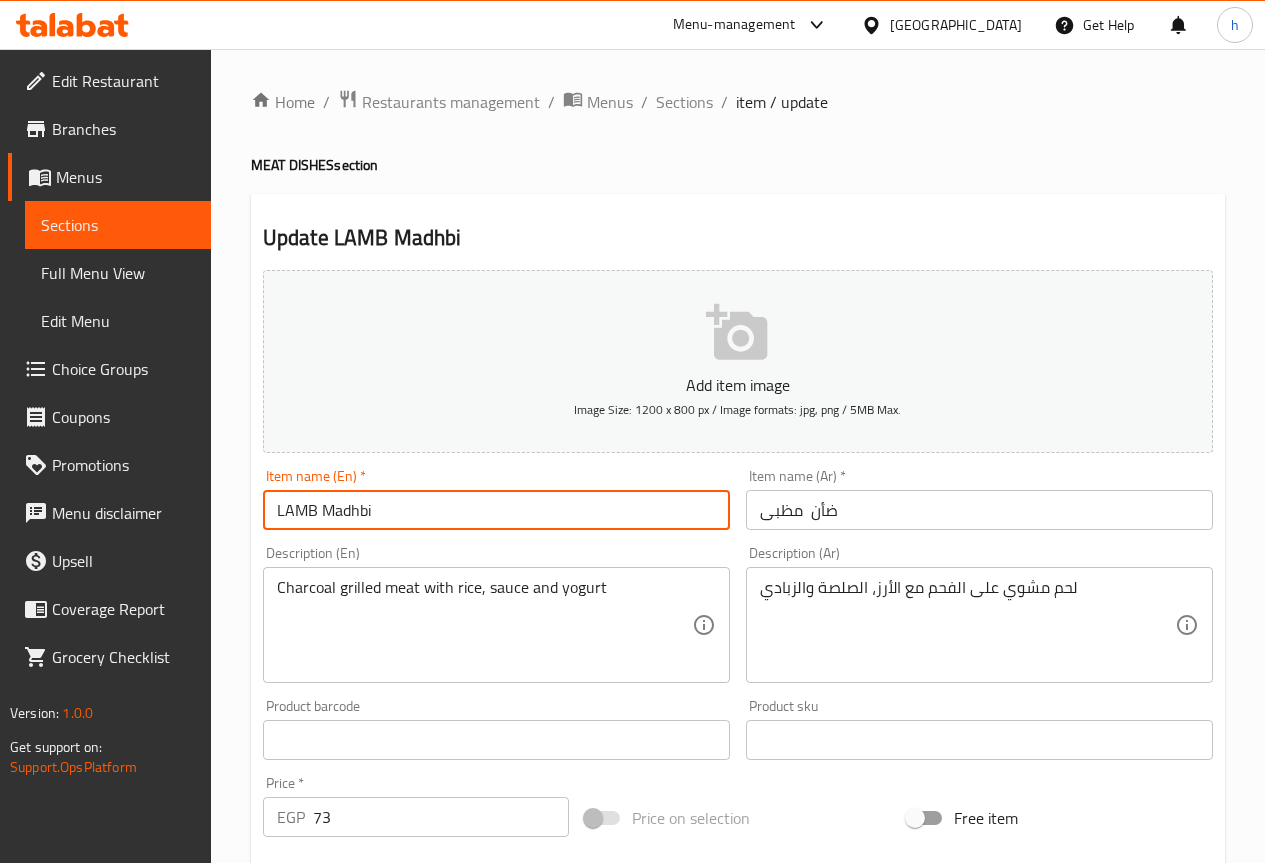 scroll, scrollTop: 550, scrollLeft: 0, axis: vertical 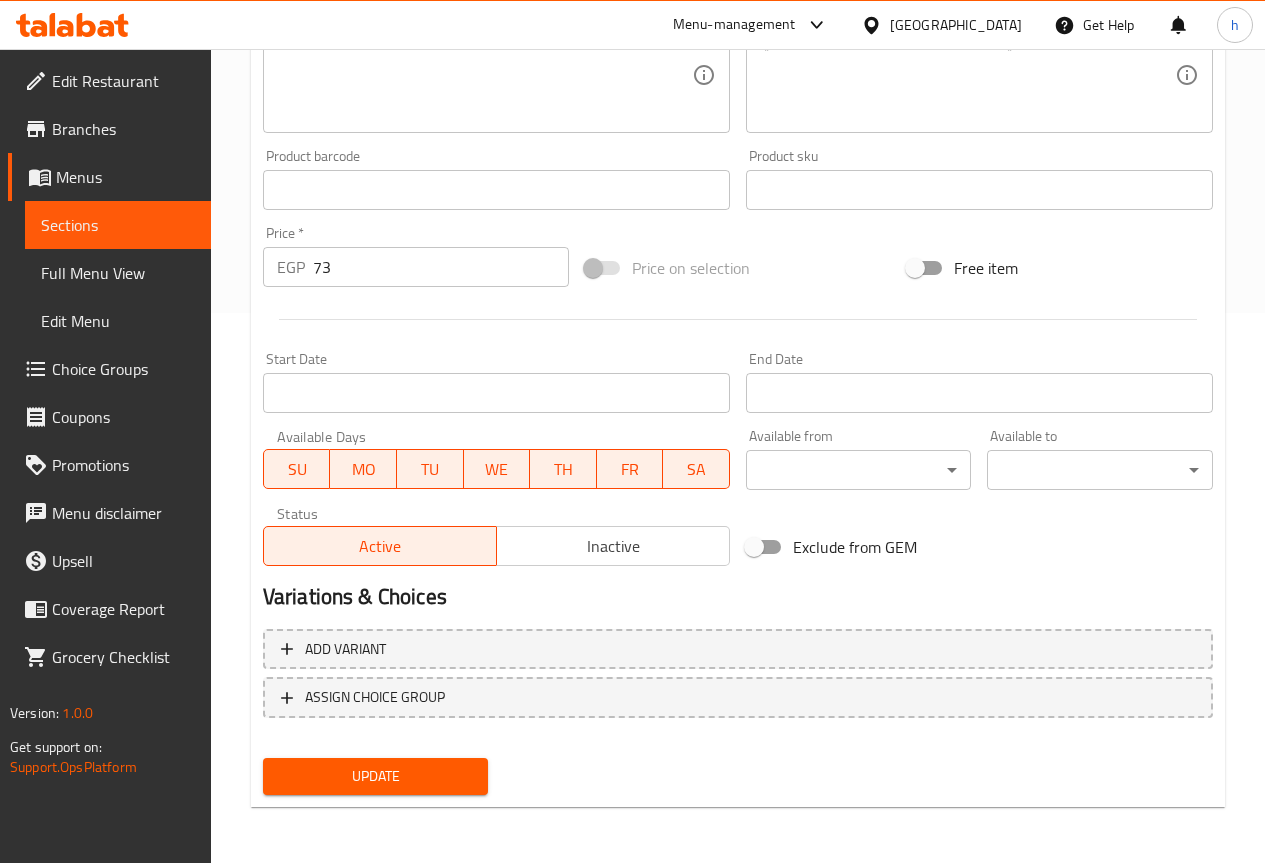 type on "LAMB Madhbi" 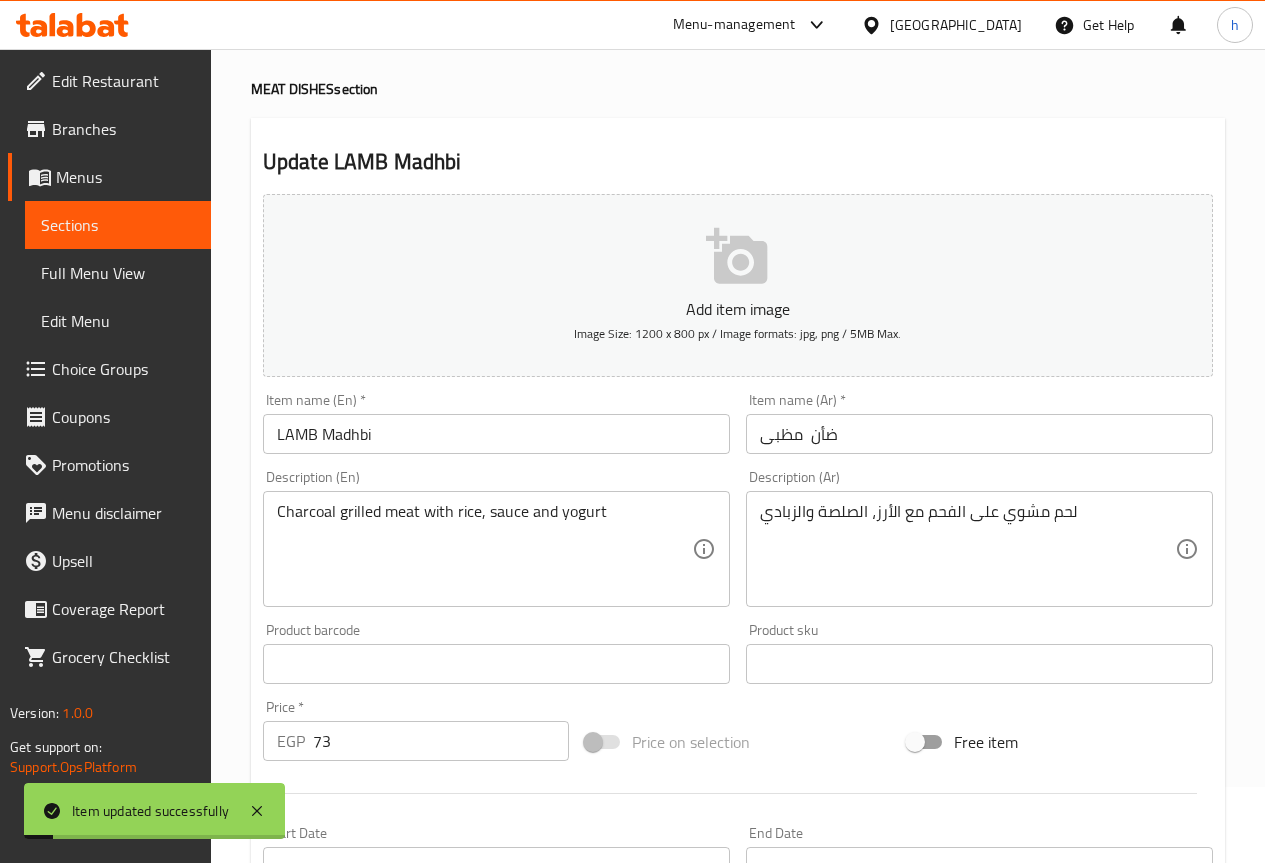 scroll, scrollTop: 0, scrollLeft: 0, axis: both 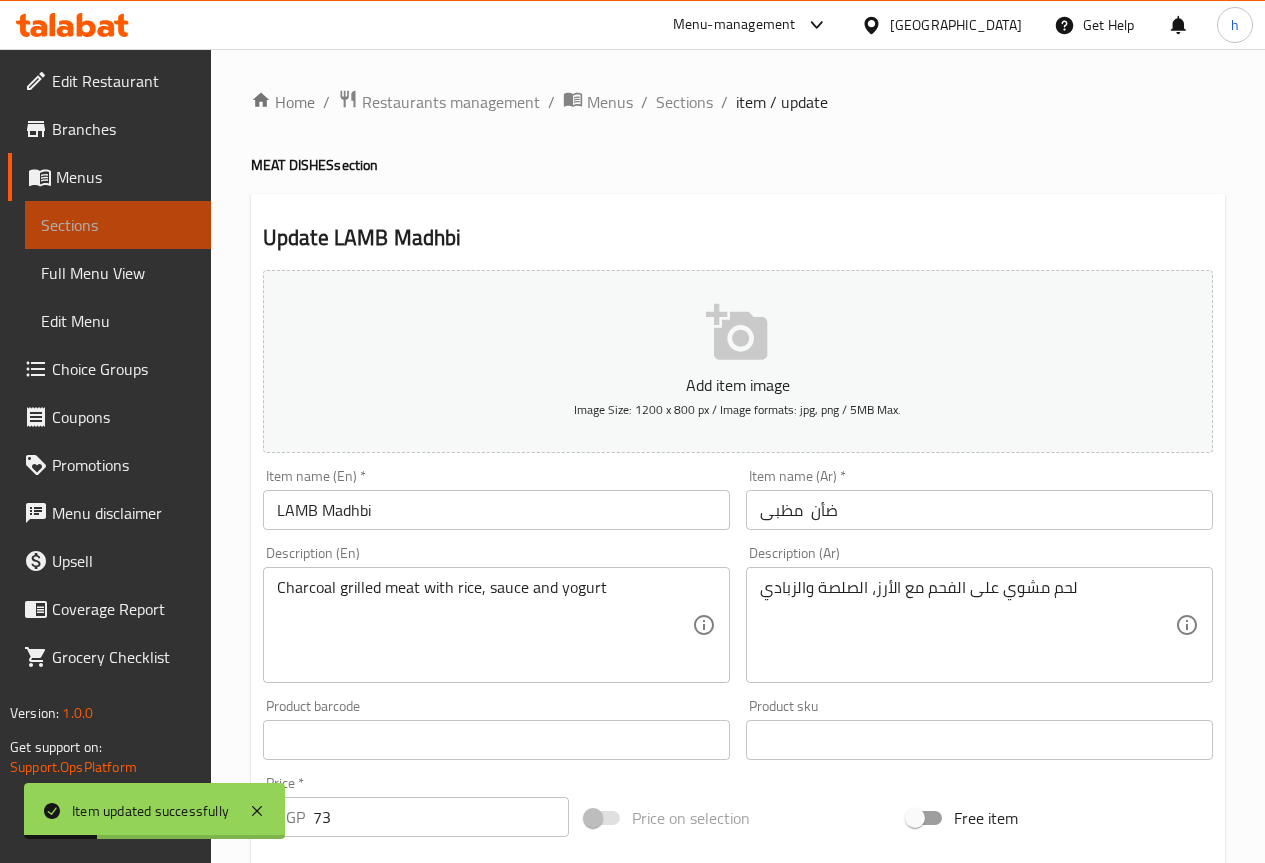 click on "Sections" at bounding box center [118, 225] 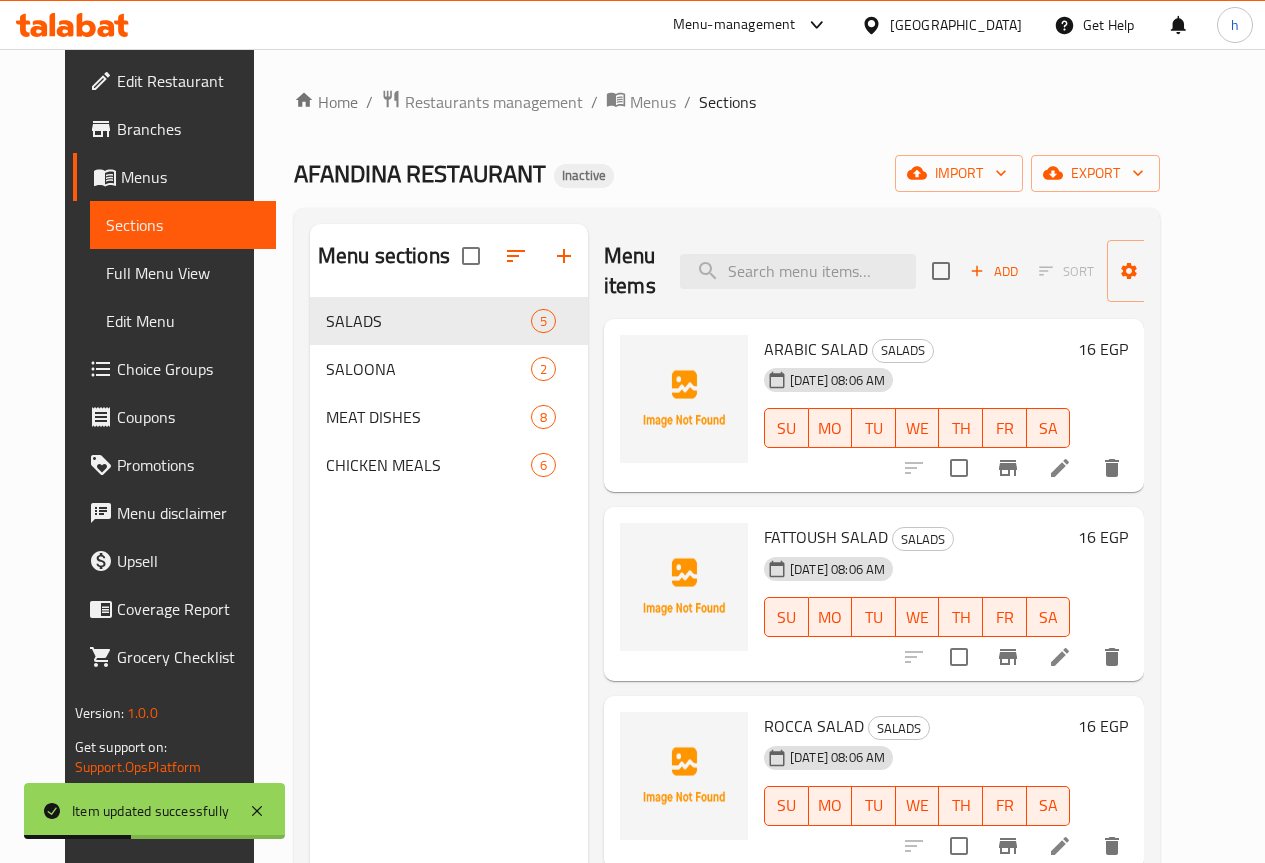 scroll, scrollTop: 160, scrollLeft: 0, axis: vertical 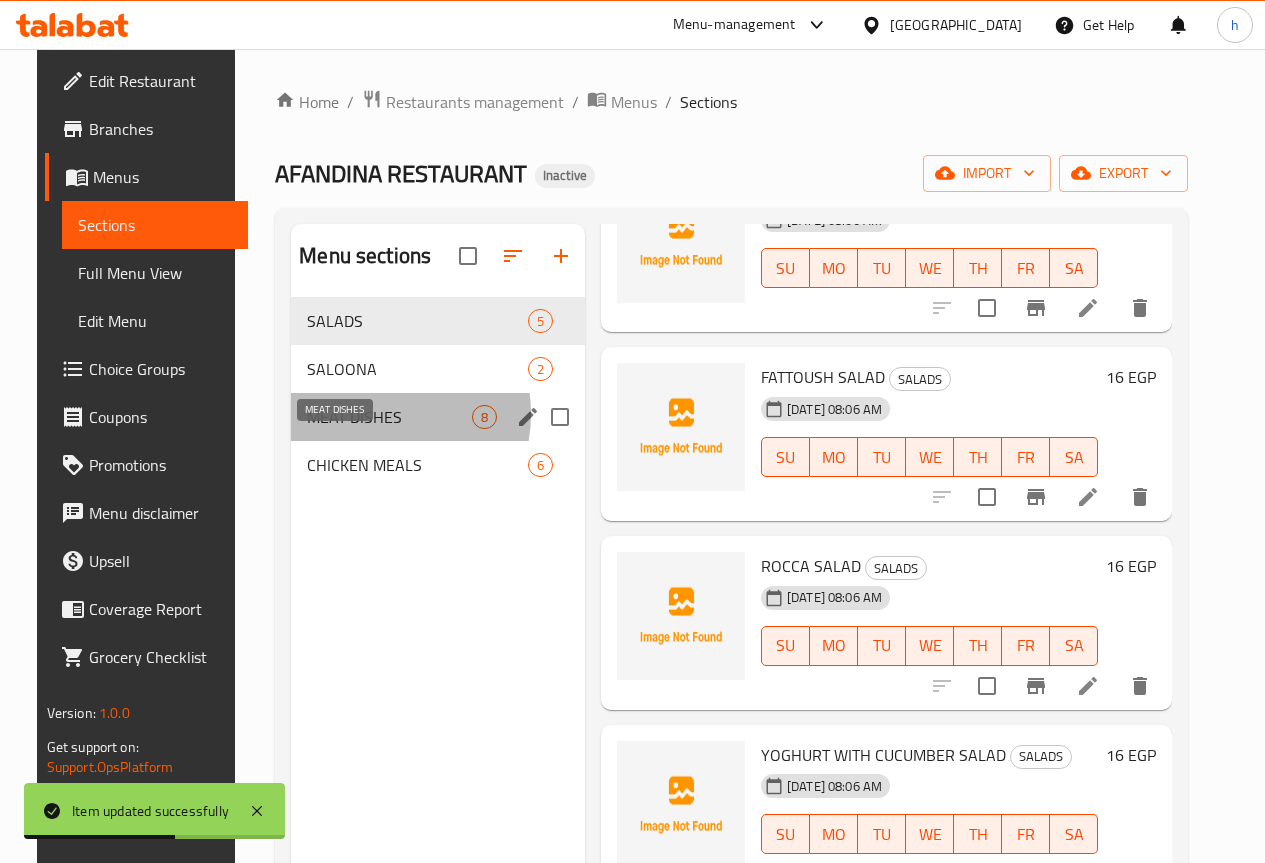 click on "MEAT DISHES" at bounding box center (389, 417) 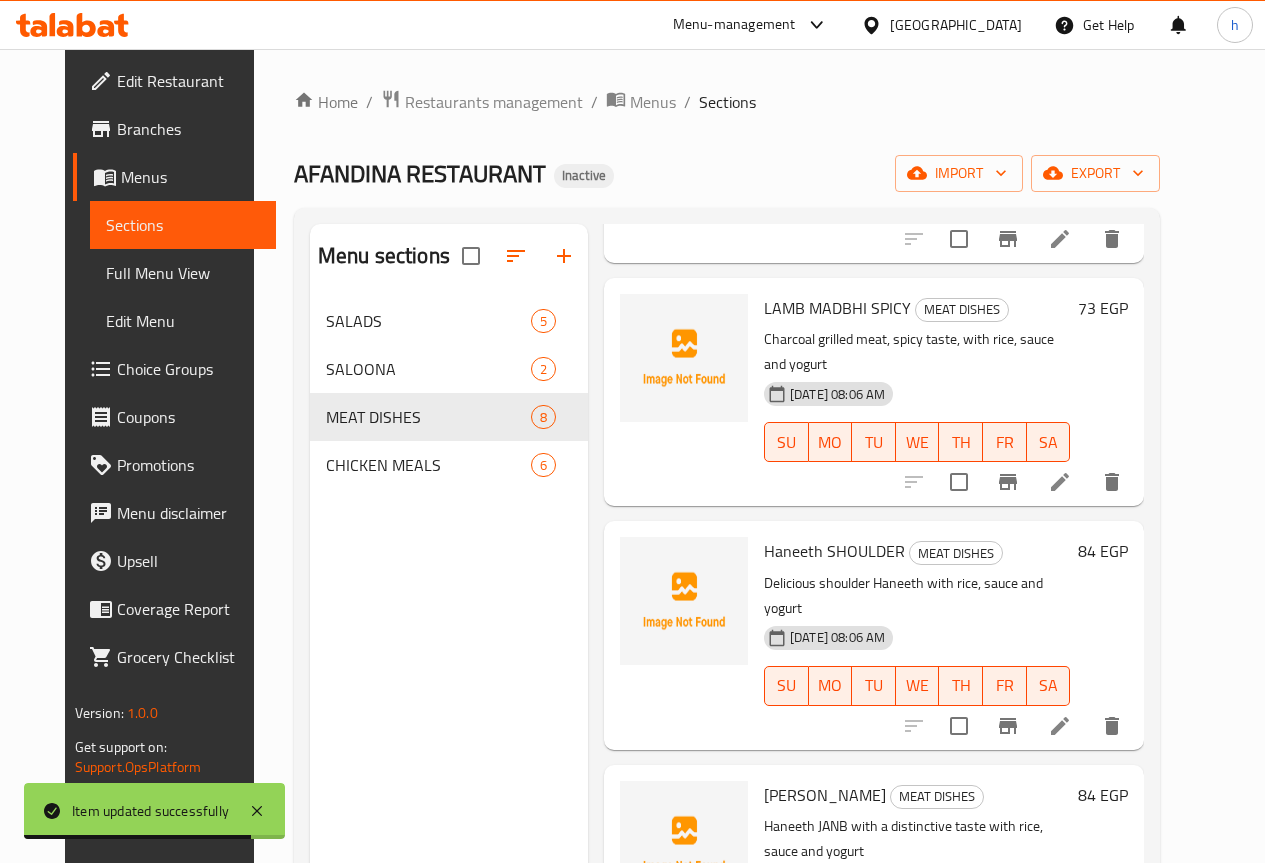 scroll, scrollTop: 865, scrollLeft: 0, axis: vertical 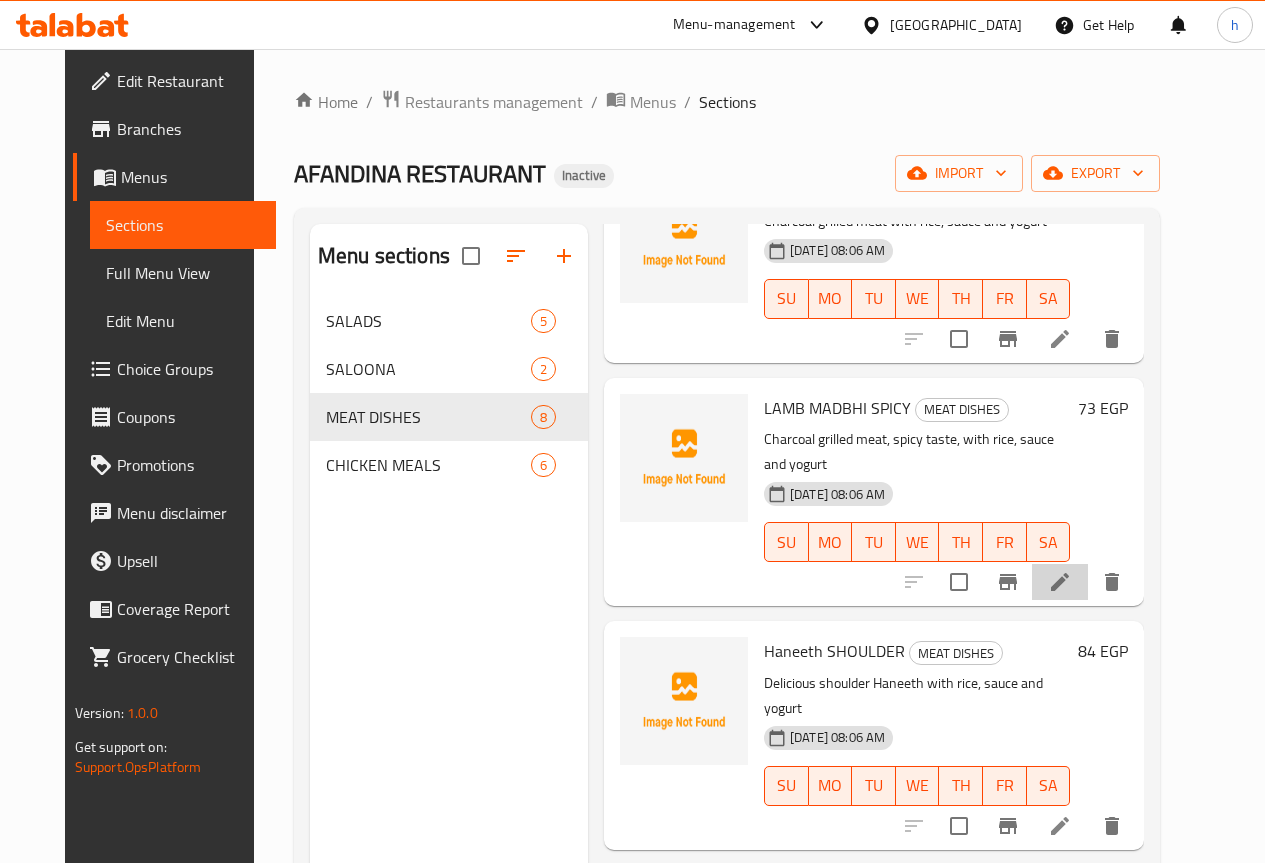 click at bounding box center (1060, 582) 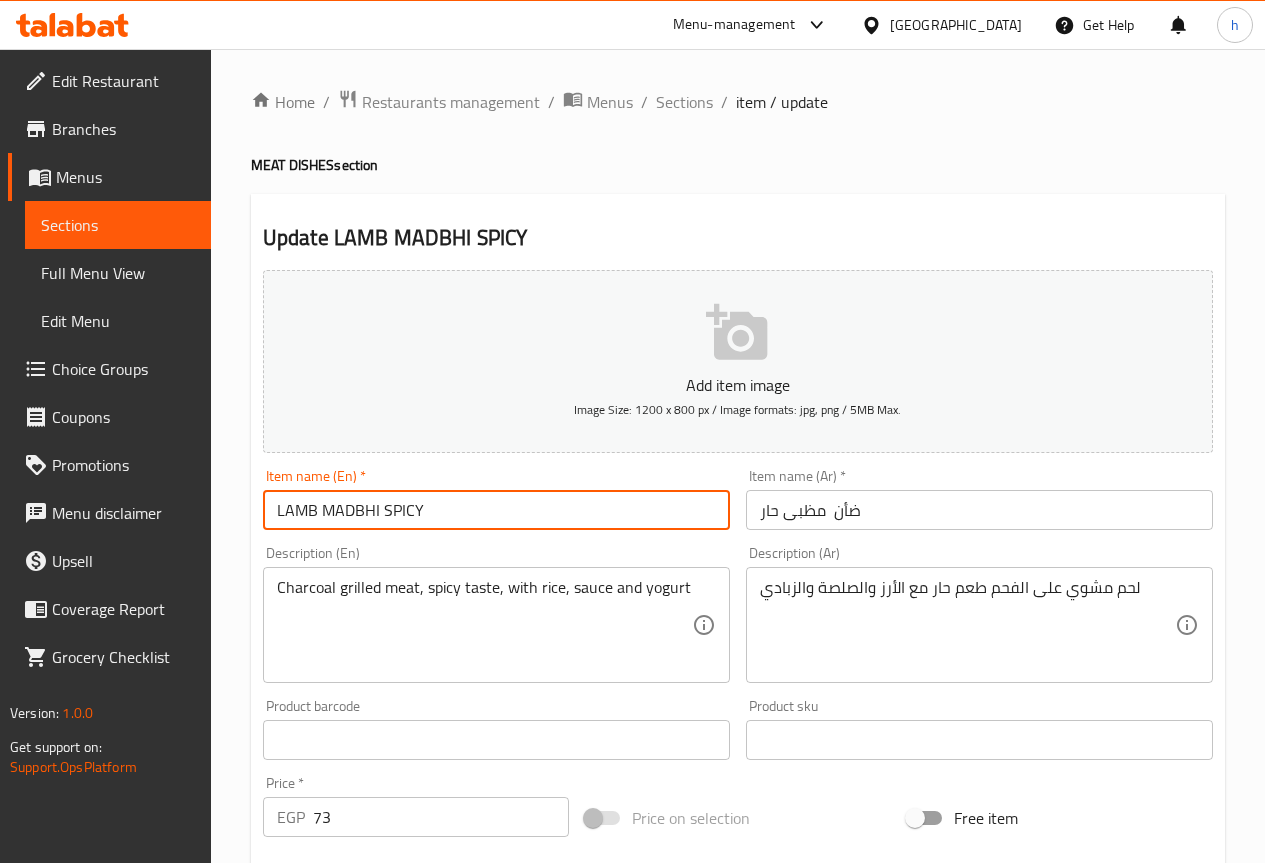 drag, startPoint x: 379, startPoint y: 507, endPoint x: 324, endPoint y: 503, distance: 55.145264 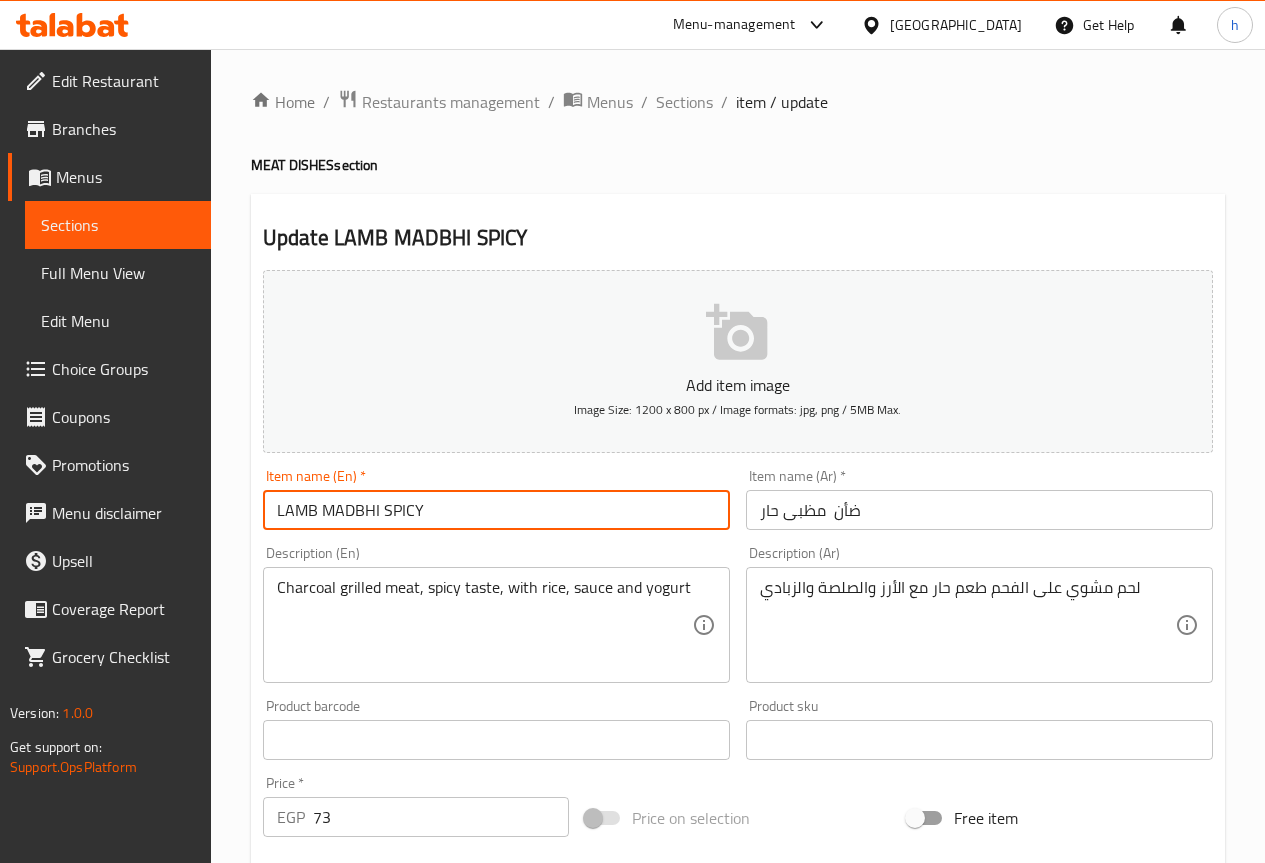 paste on "Madhbi" 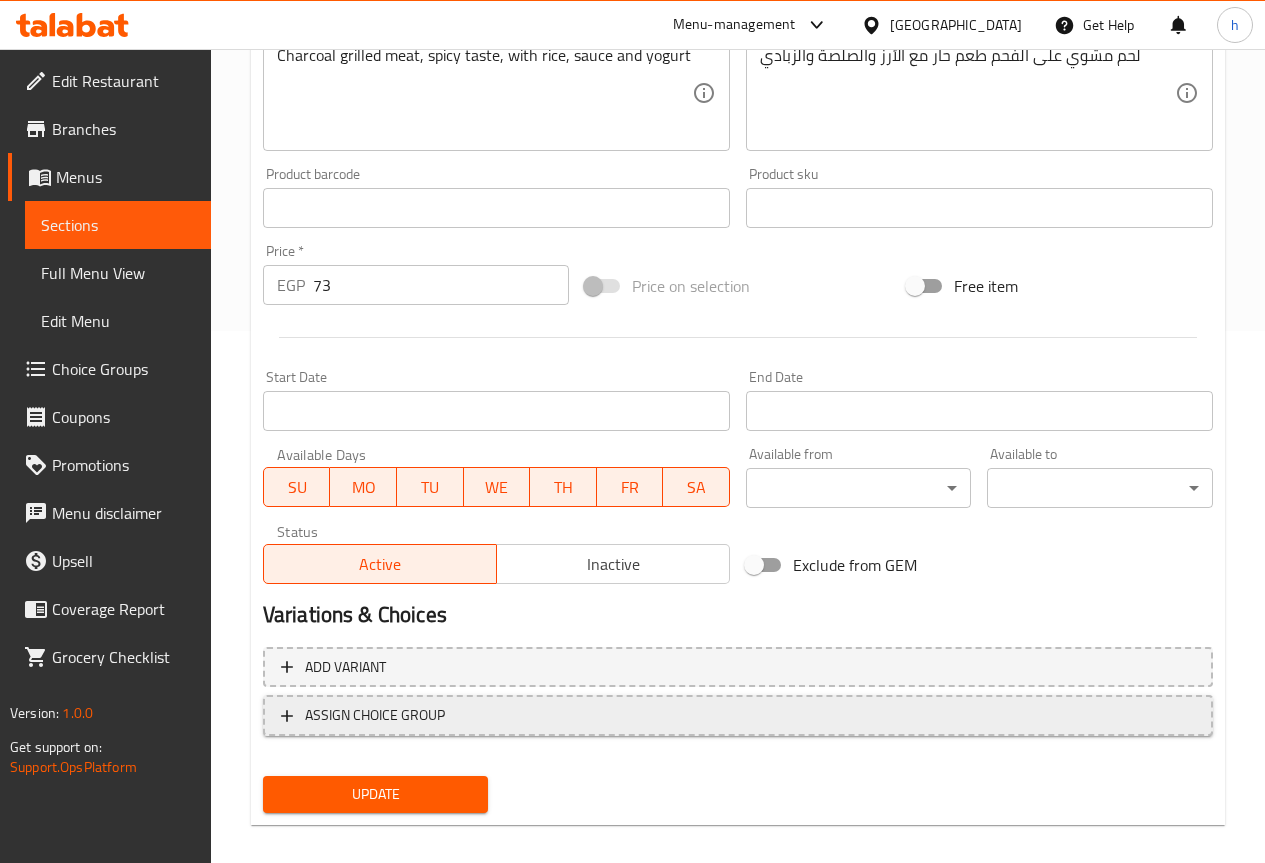 scroll, scrollTop: 550, scrollLeft: 0, axis: vertical 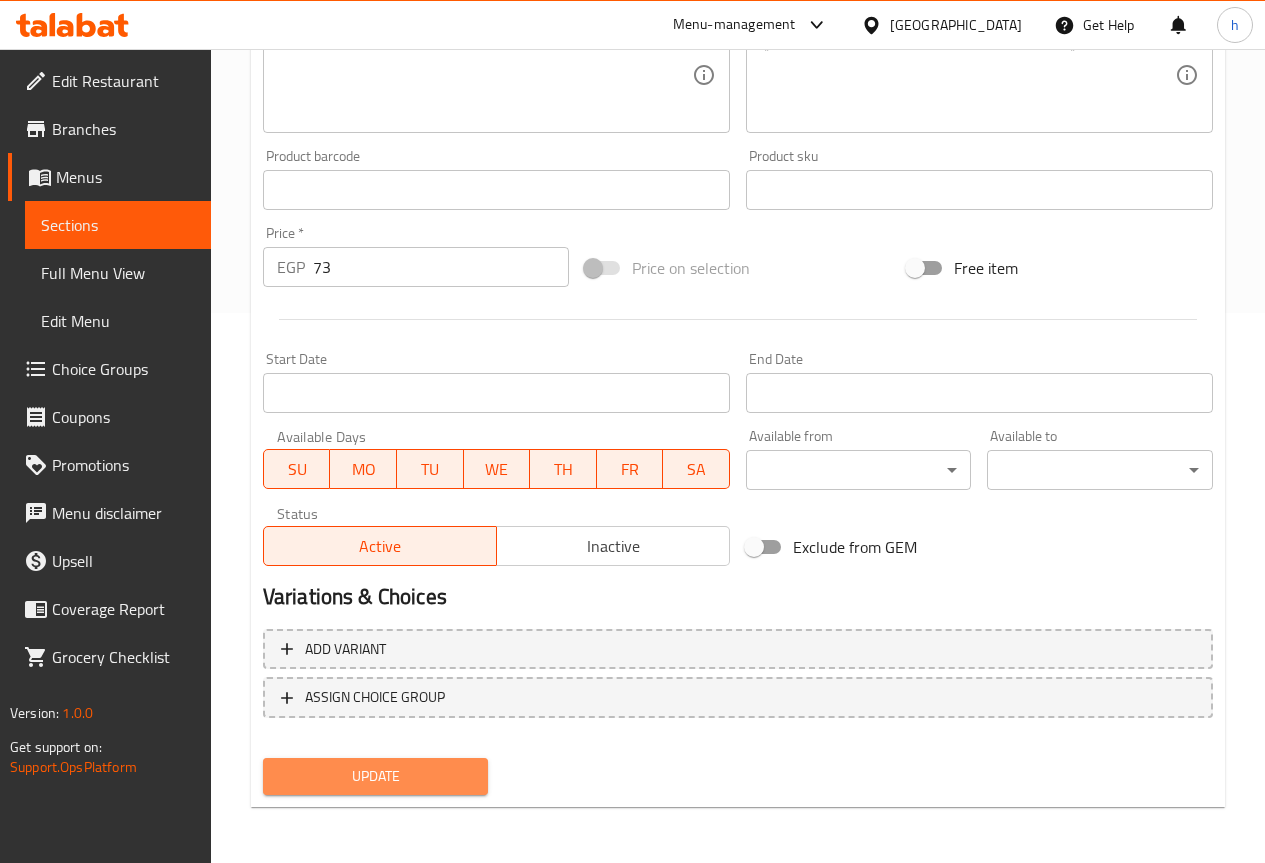 click on "Update" at bounding box center [376, 776] 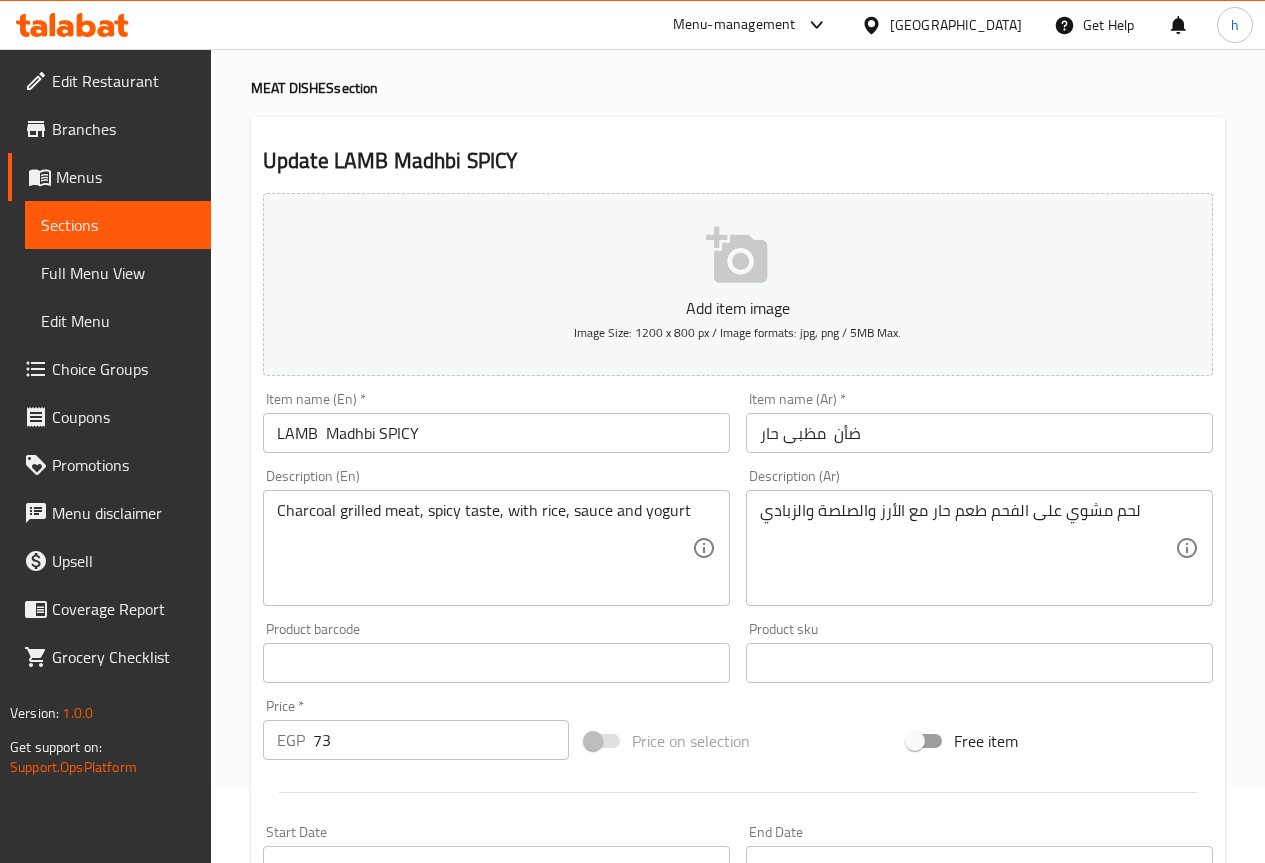 scroll, scrollTop: 0, scrollLeft: 0, axis: both 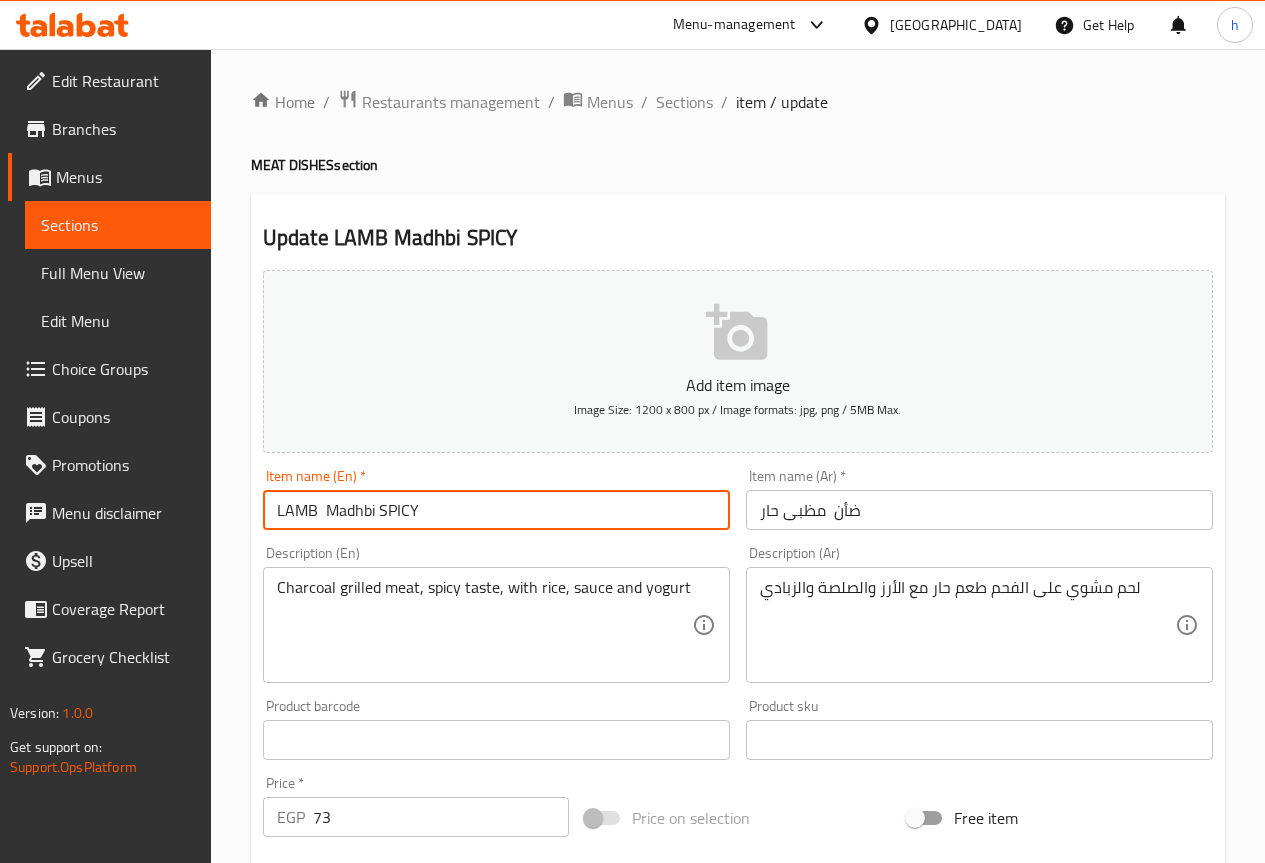 drag, startPoint x: 373, startPoint y: 511, endPoint x: 322, endPoint y: 512, distance: 51.009804 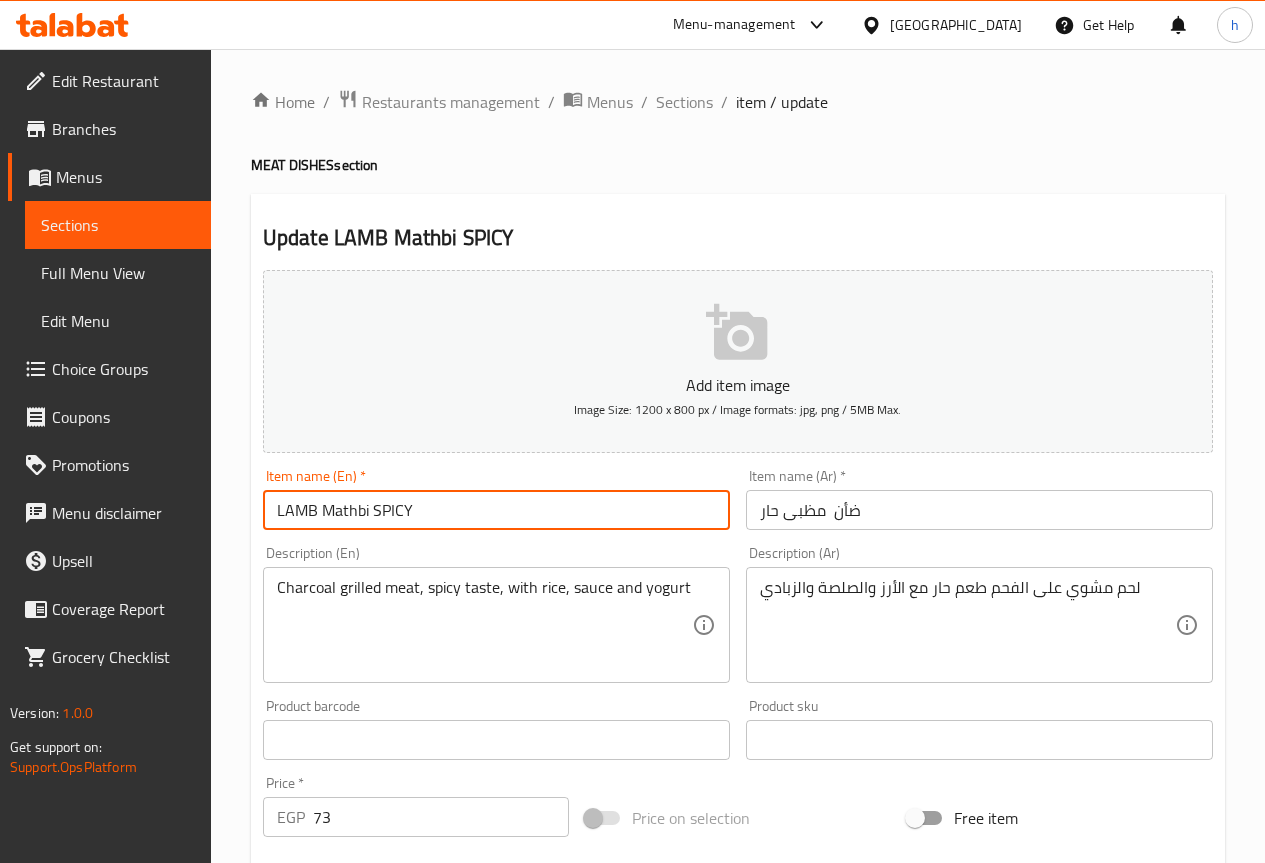 type on "LAMB Mathbi SPICY" 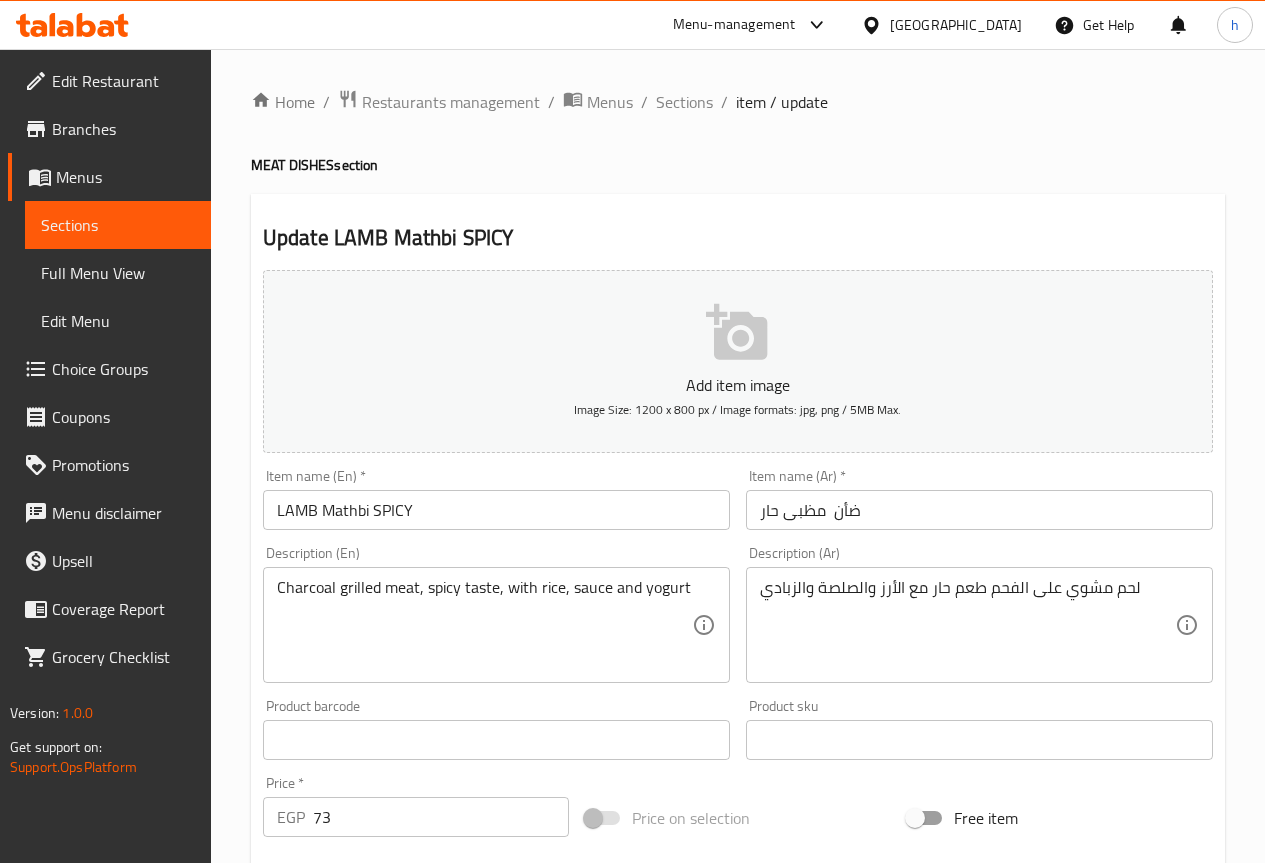 click on "Description (En) Charcoal grilled meat, spicy taste, with rice, sauce and yogurt Description (En)" at bounding box center [496, 614] 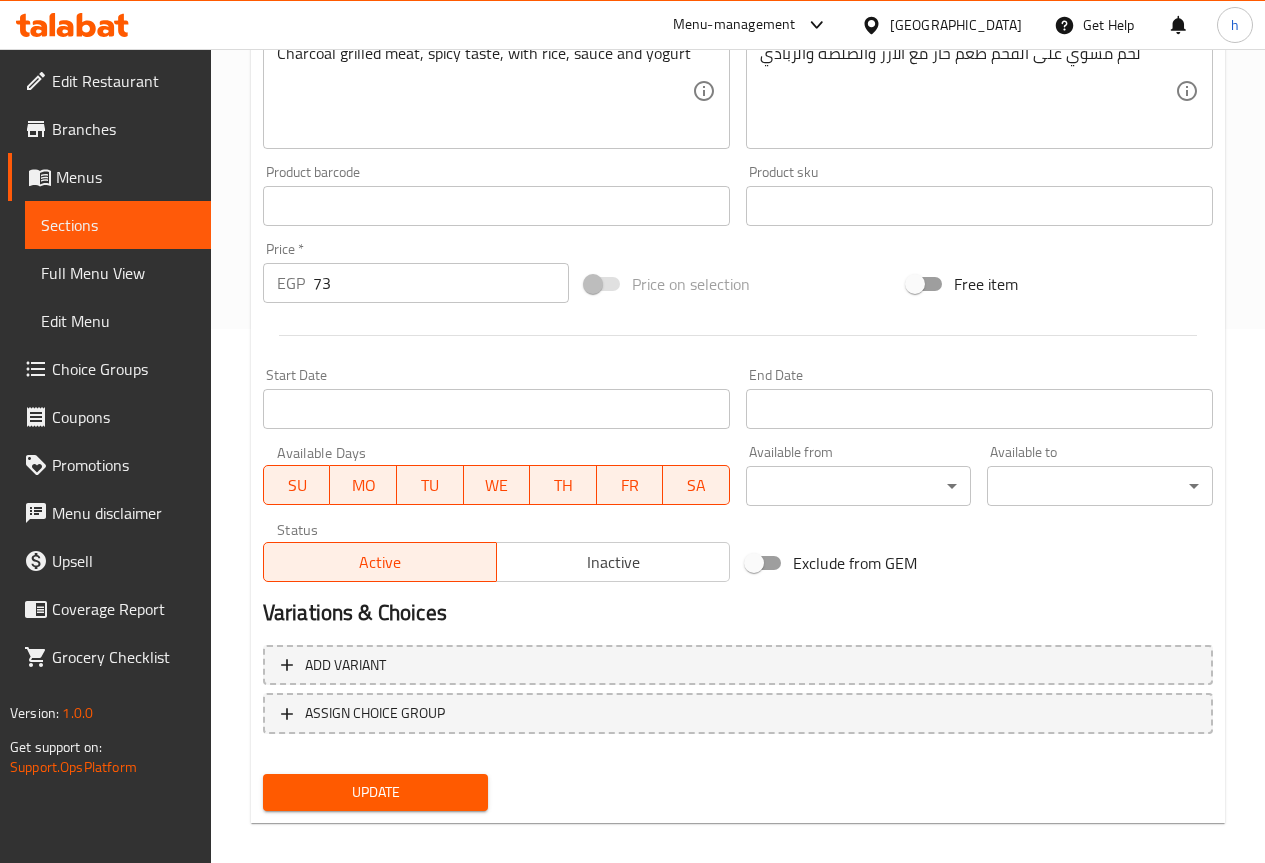 scroll, scrollTop: 550, scrollLeft: 0, axis: vertical 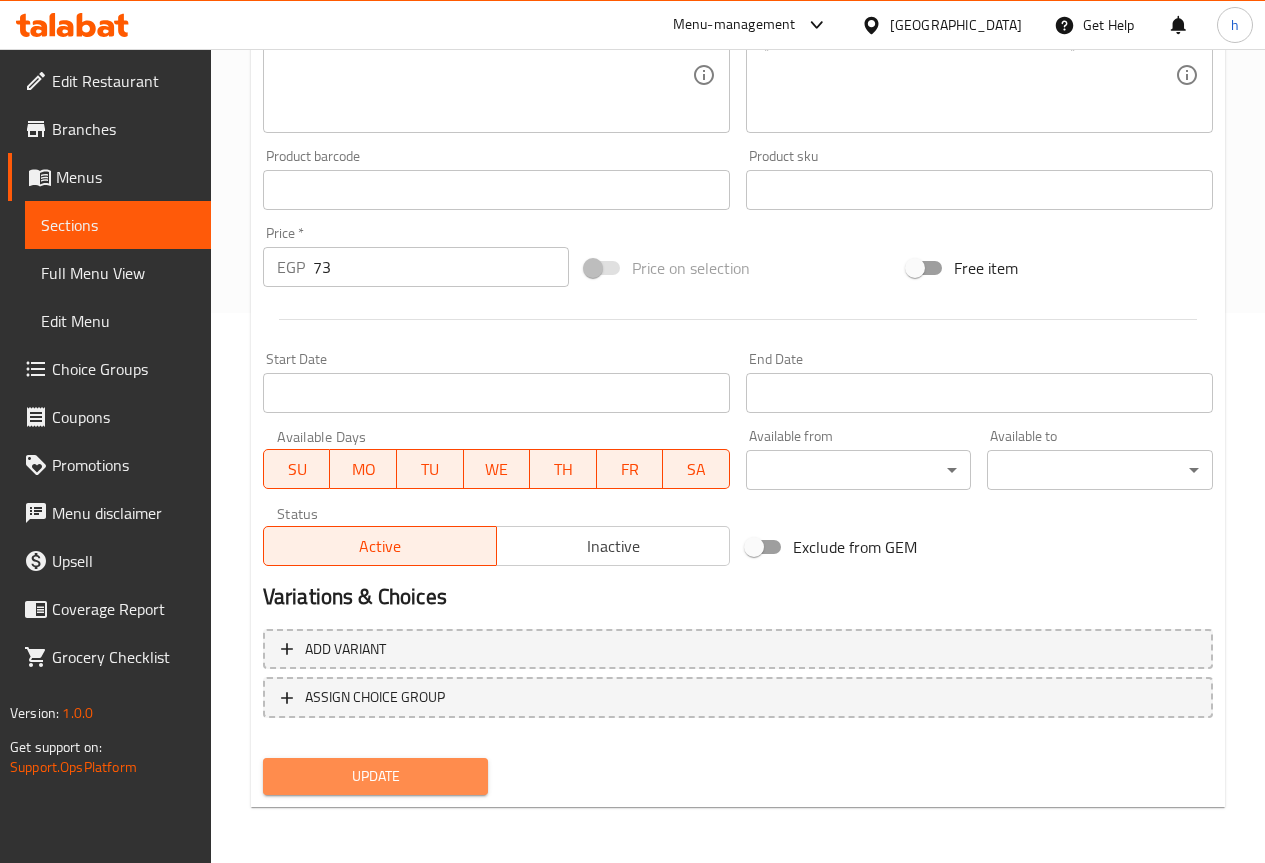 click on "Update" at bounding box center (376, 776) 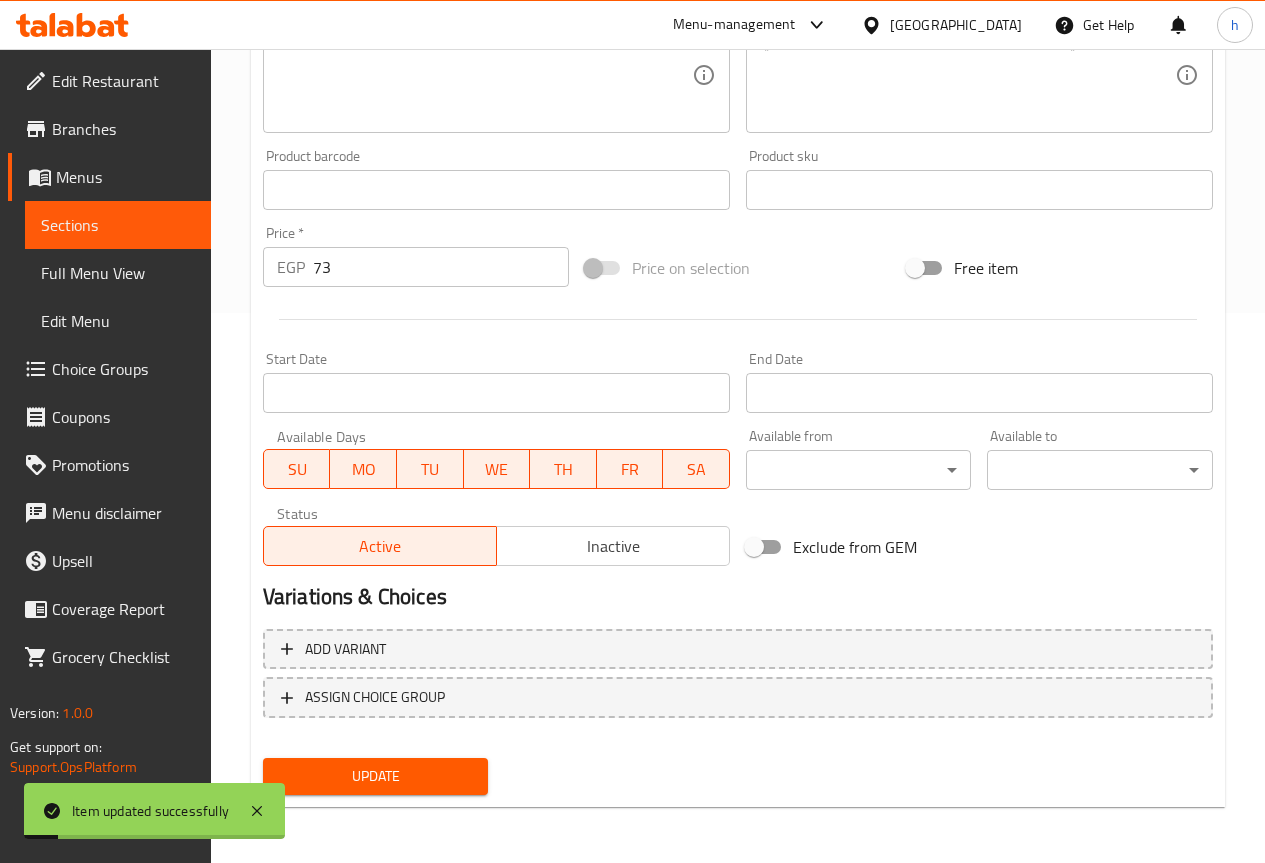 click on "Sections" at bounding box center [118, 225] 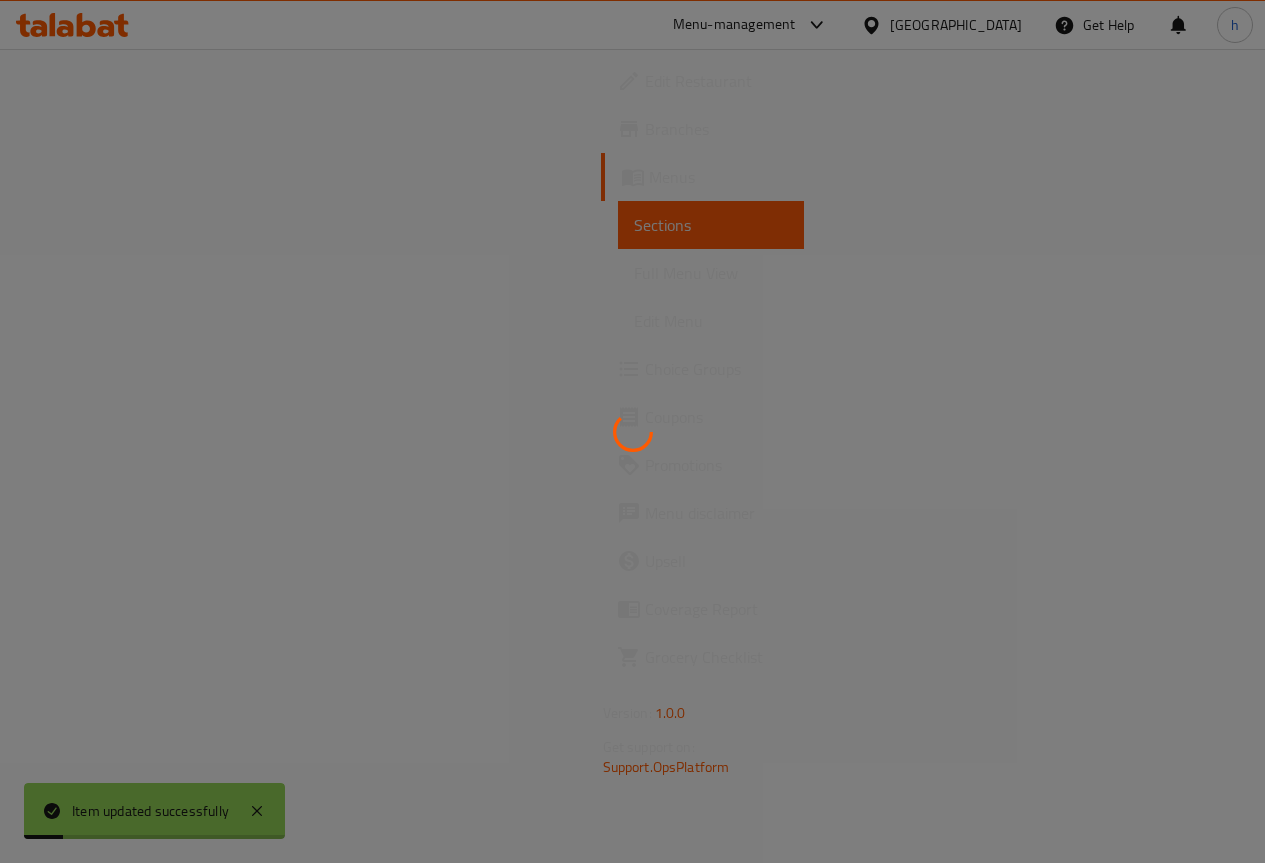 scroll, scrollTop: 0, scrollLeft: 0, axis: both 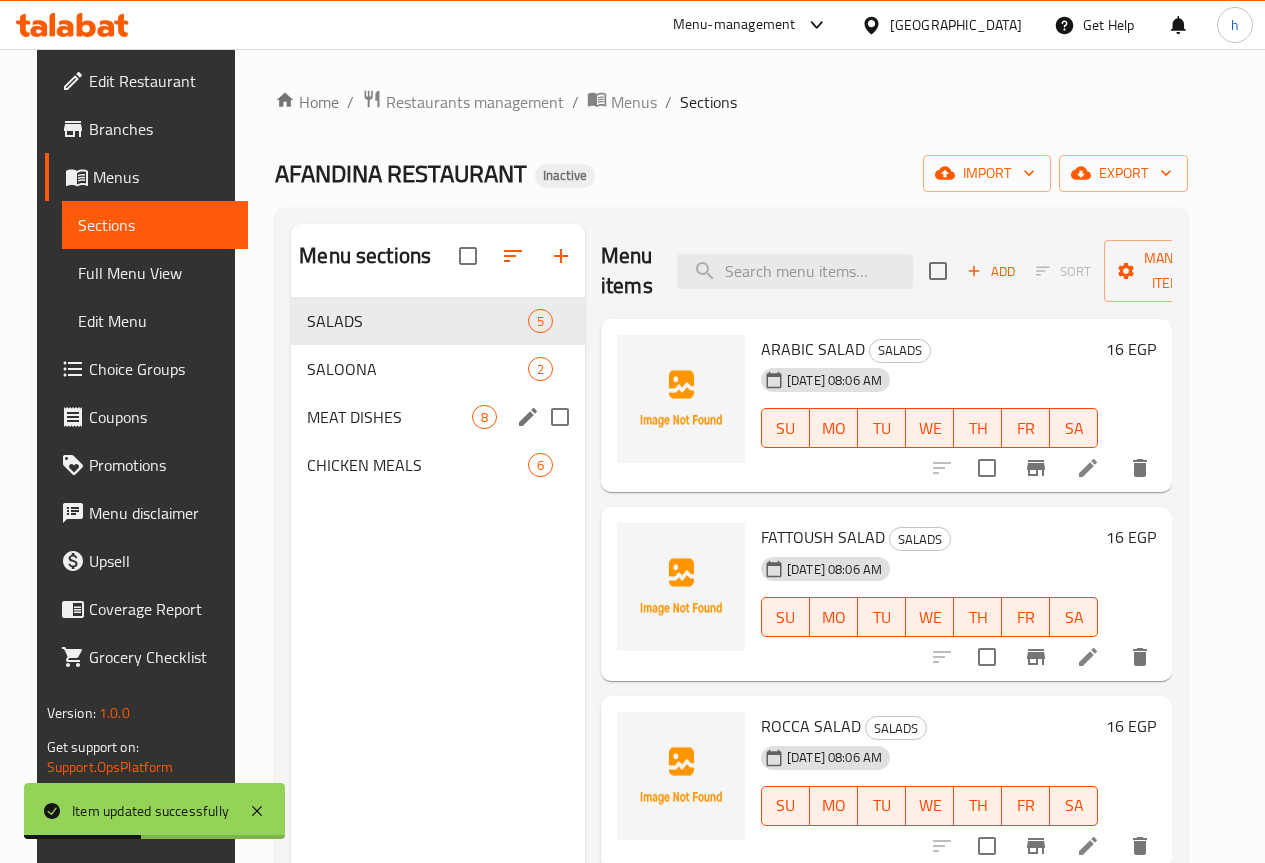 click on "MEAT DISHES" at bounding box center [389, 417] 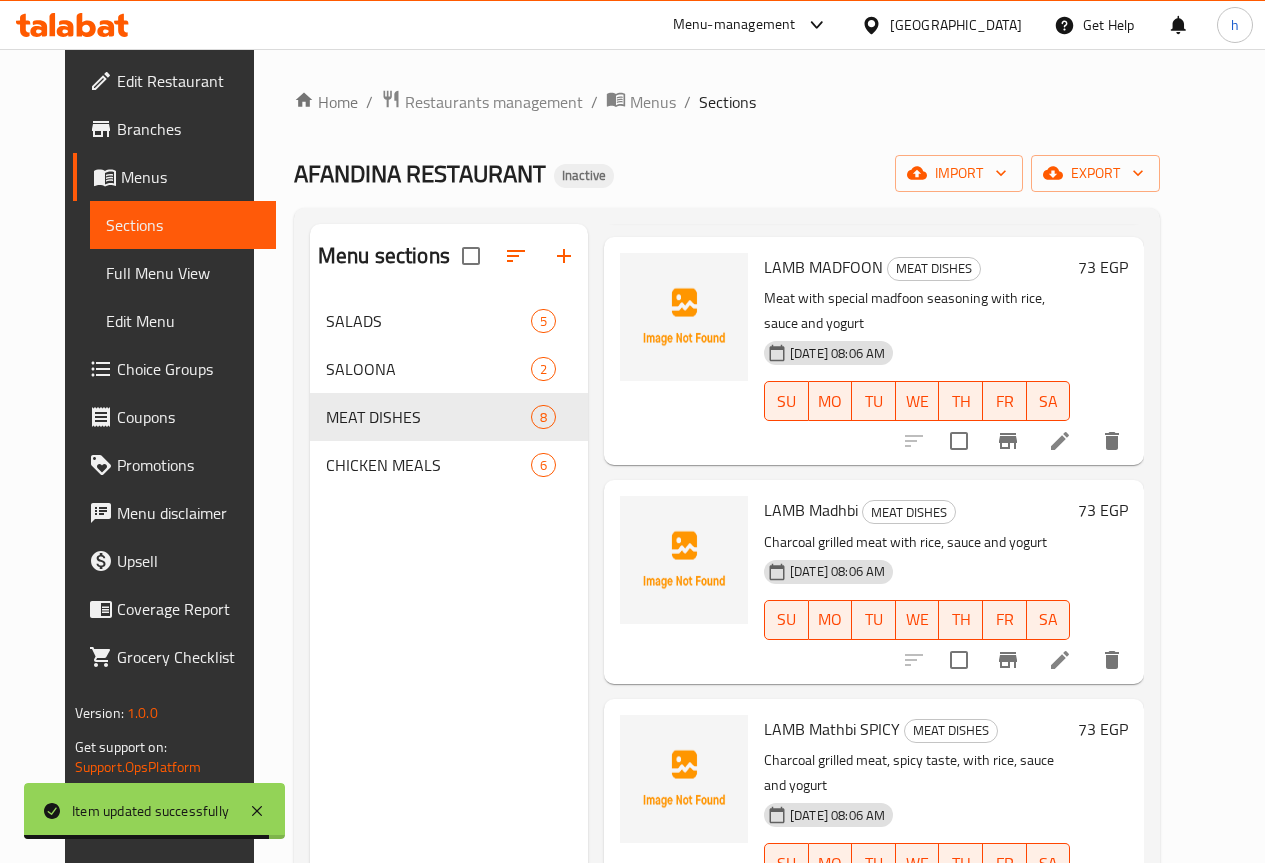 scroll, scrollTop: 600, scrollLeft: 0, axis: vertical 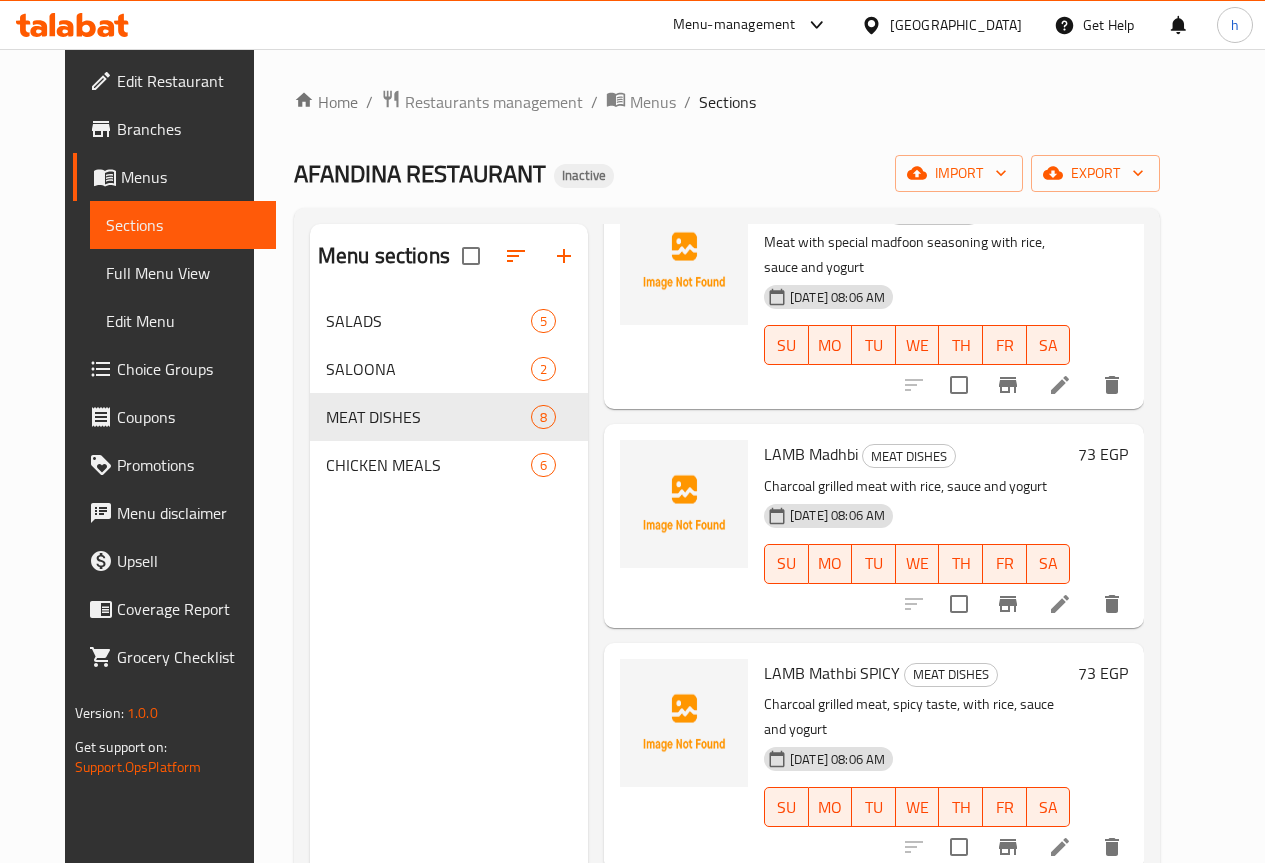 click 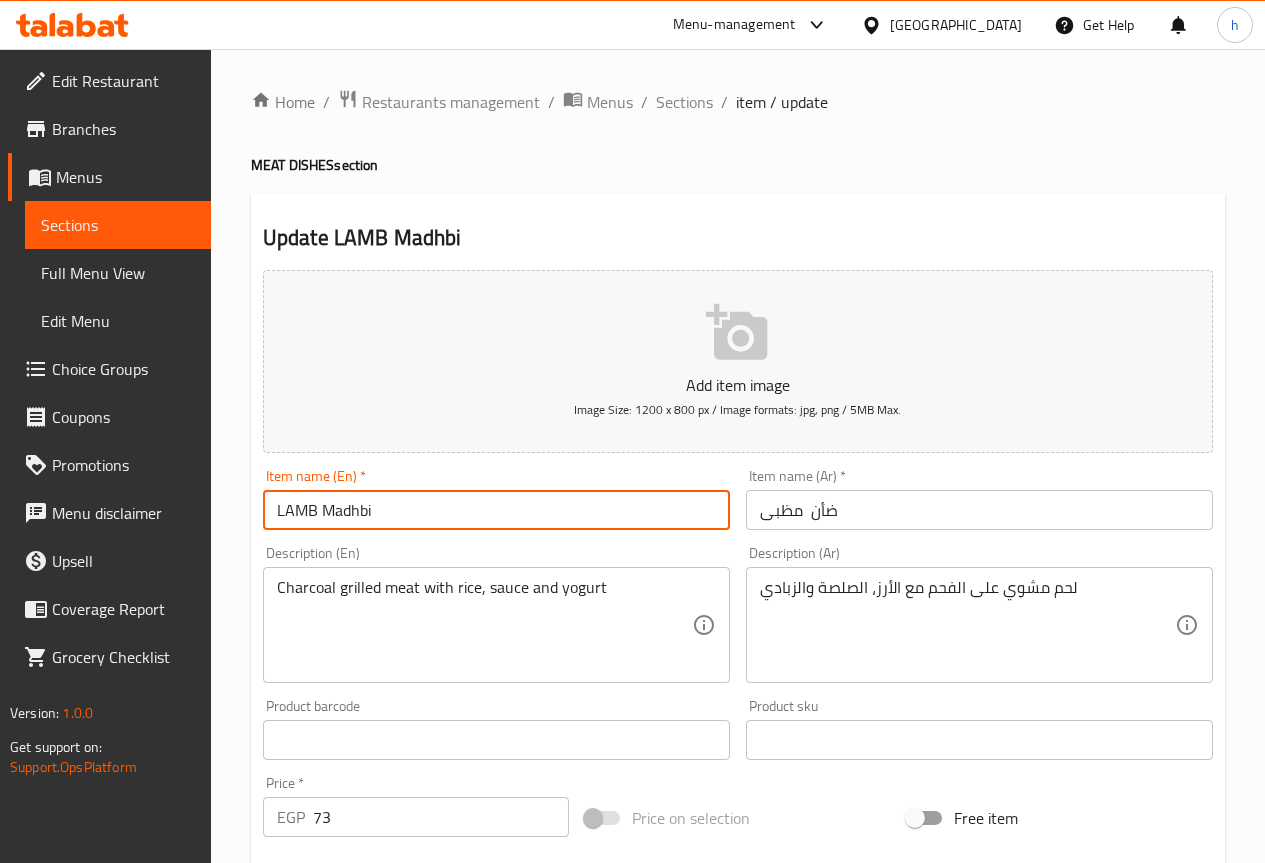 drag, startPoint x: 325, startPoint y: 508, endPoint x: 387, endPoint y: 510, distance: 62.03225 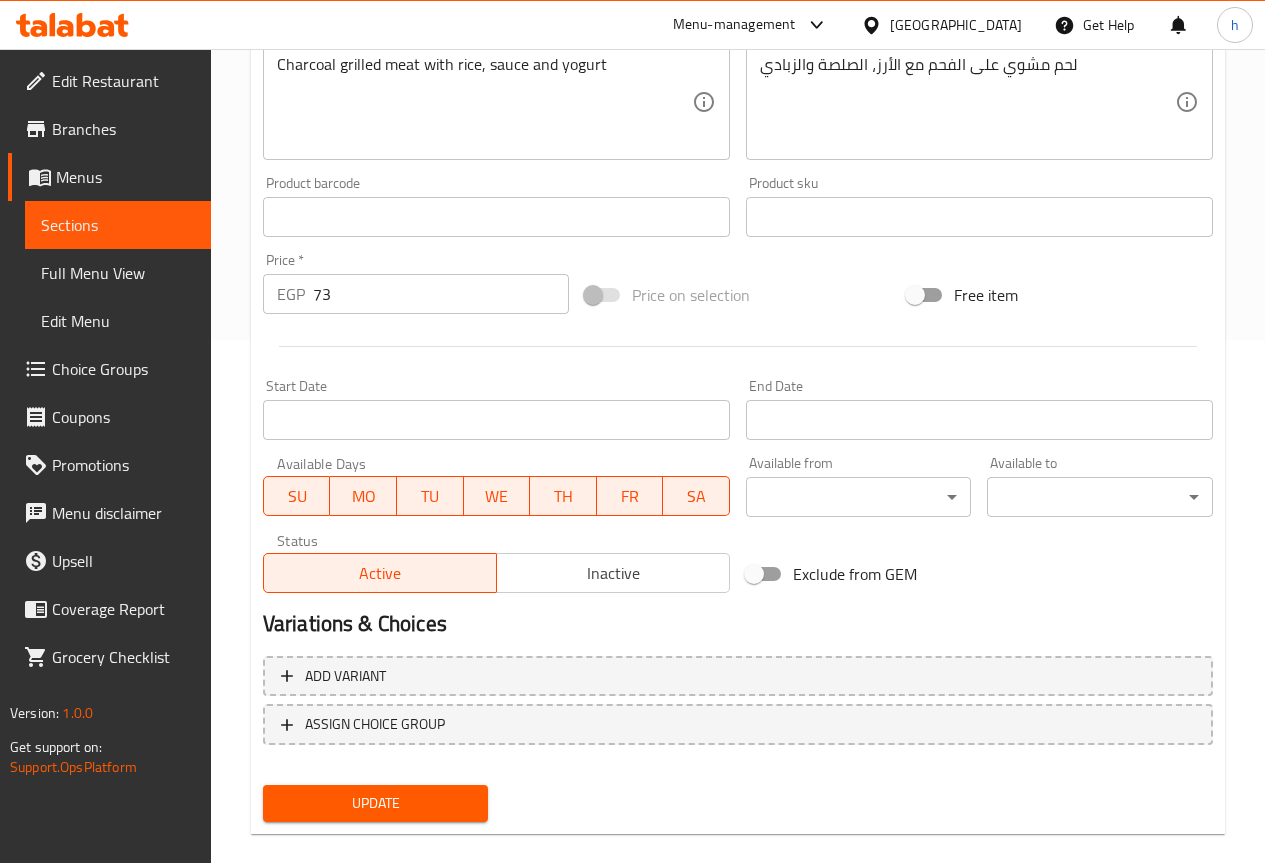 scroll, scrollTop: 550, scrollLeft: 0, axis: vertical 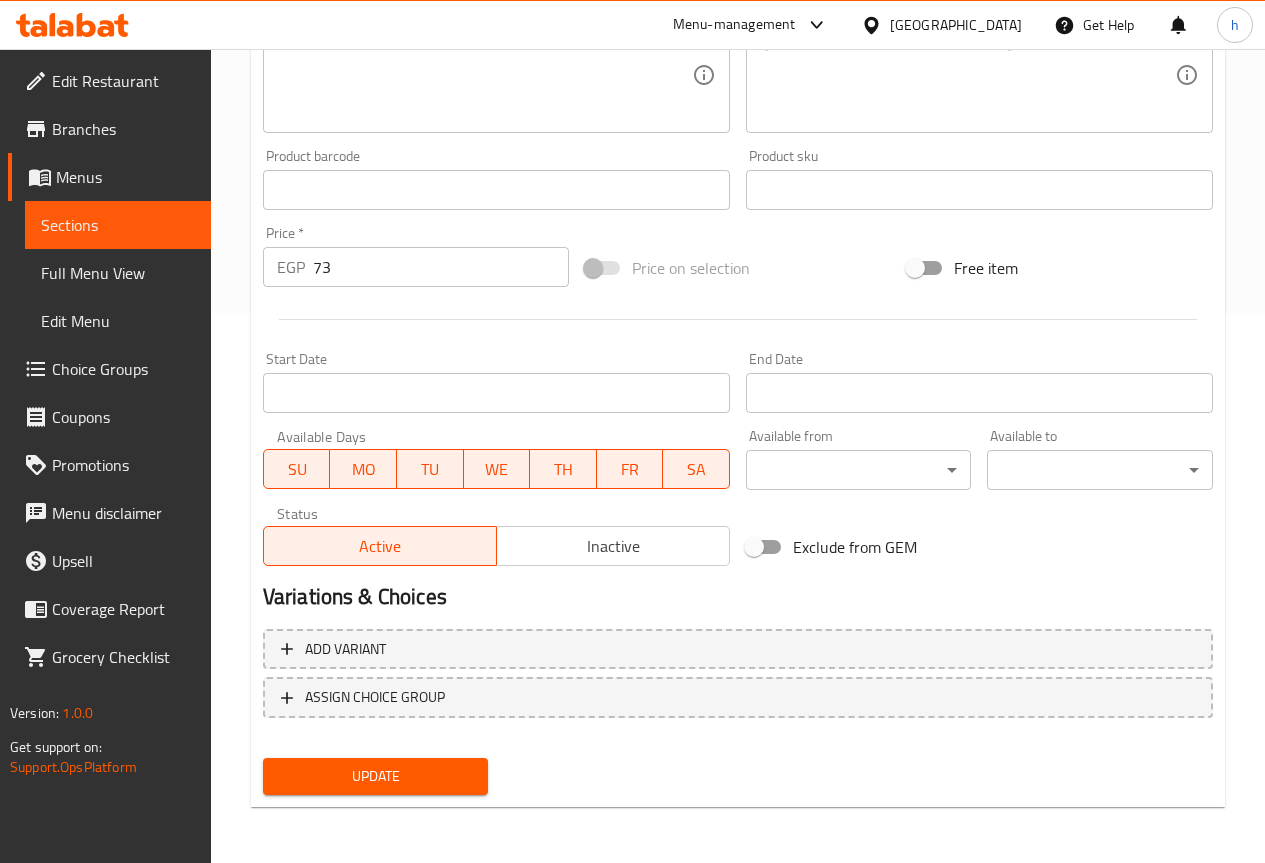 type on "LAMB Mathbi" 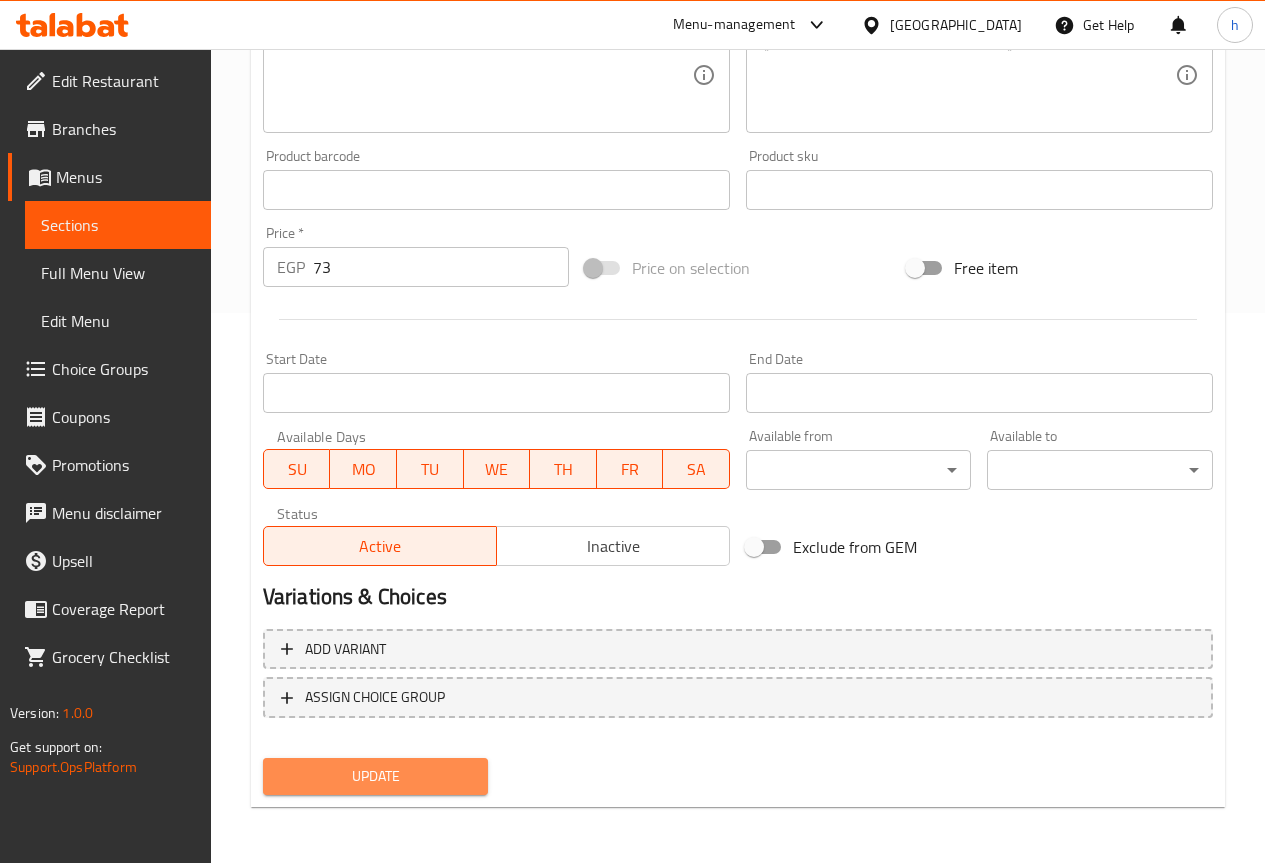 click on "Update" at bounding box center (376, 776) 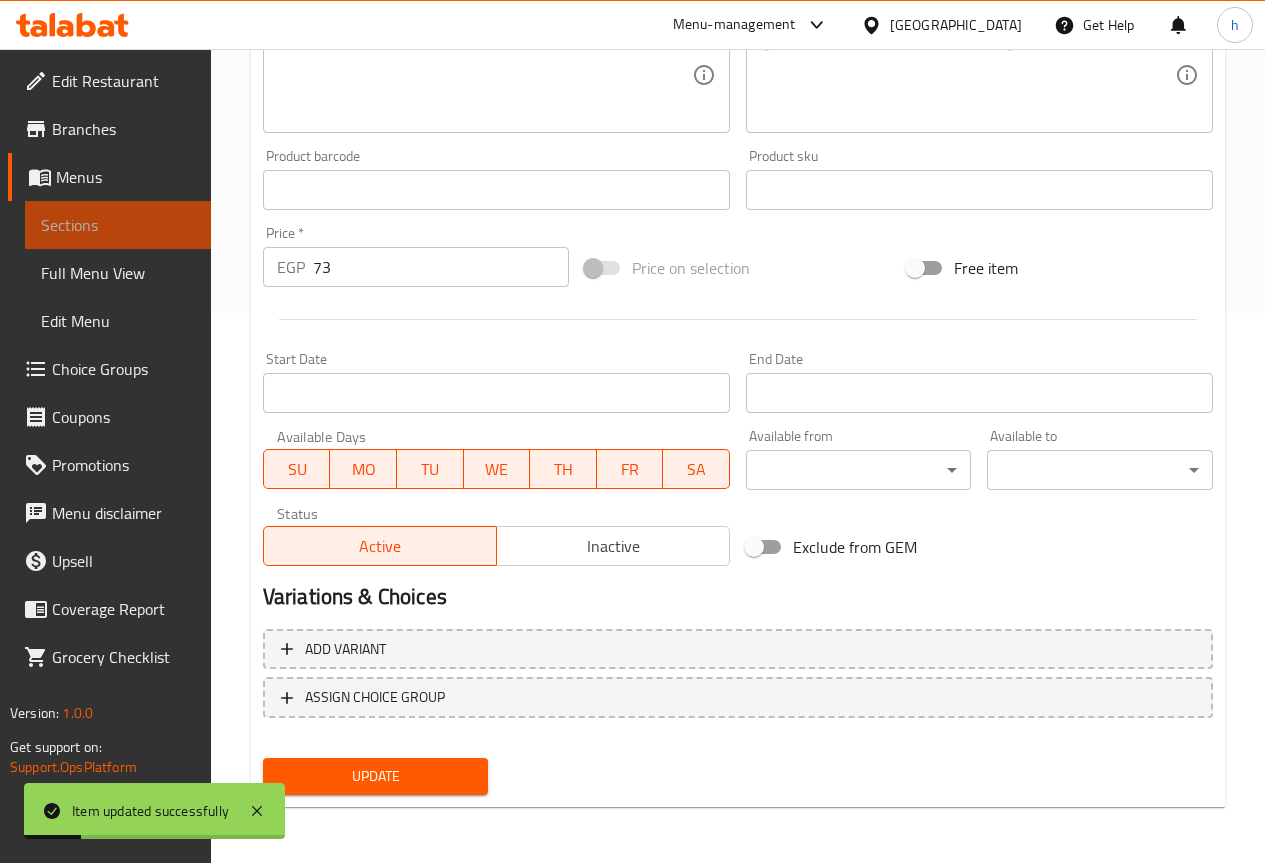 click on "Sections" at bounding box center (118, 225) 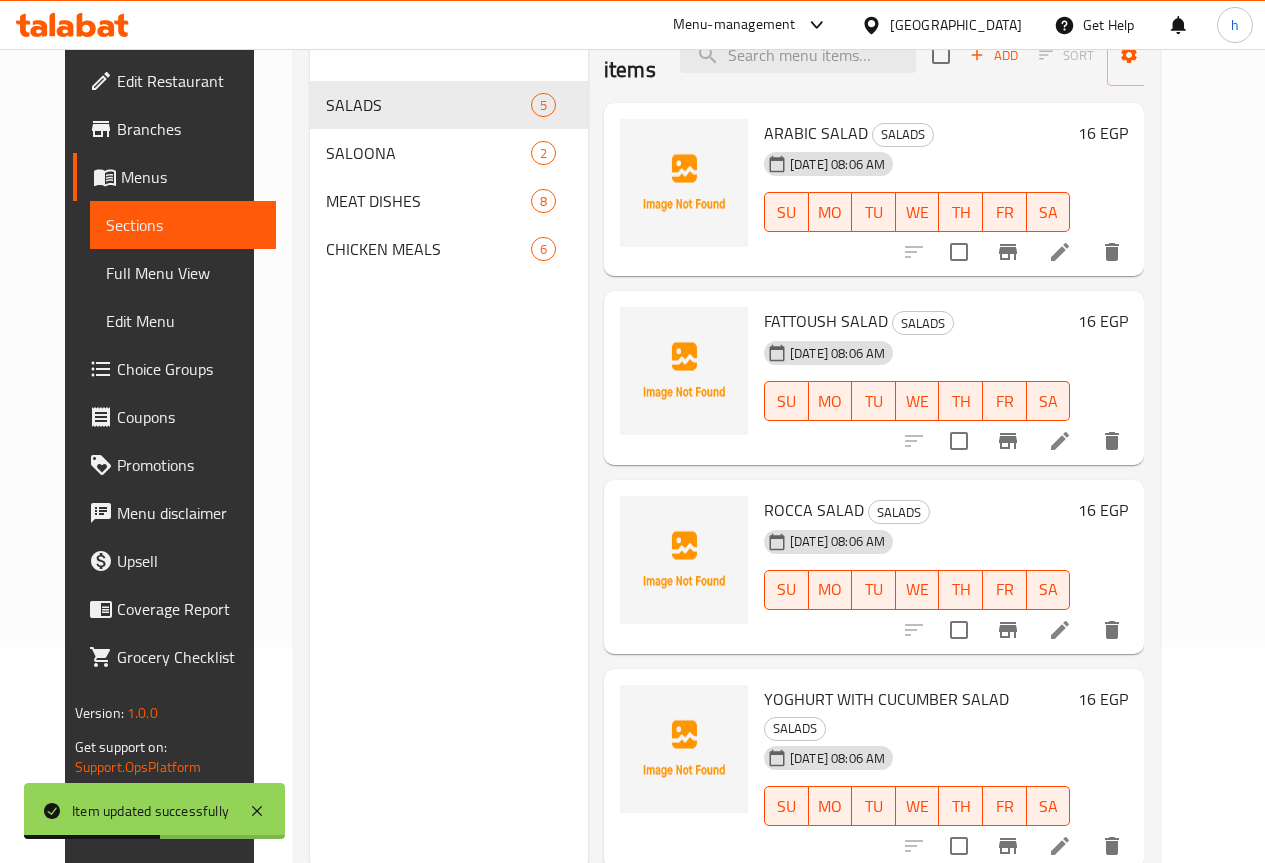scroll, scrollTop: 180, scrollLeft: 0, axis: vertical 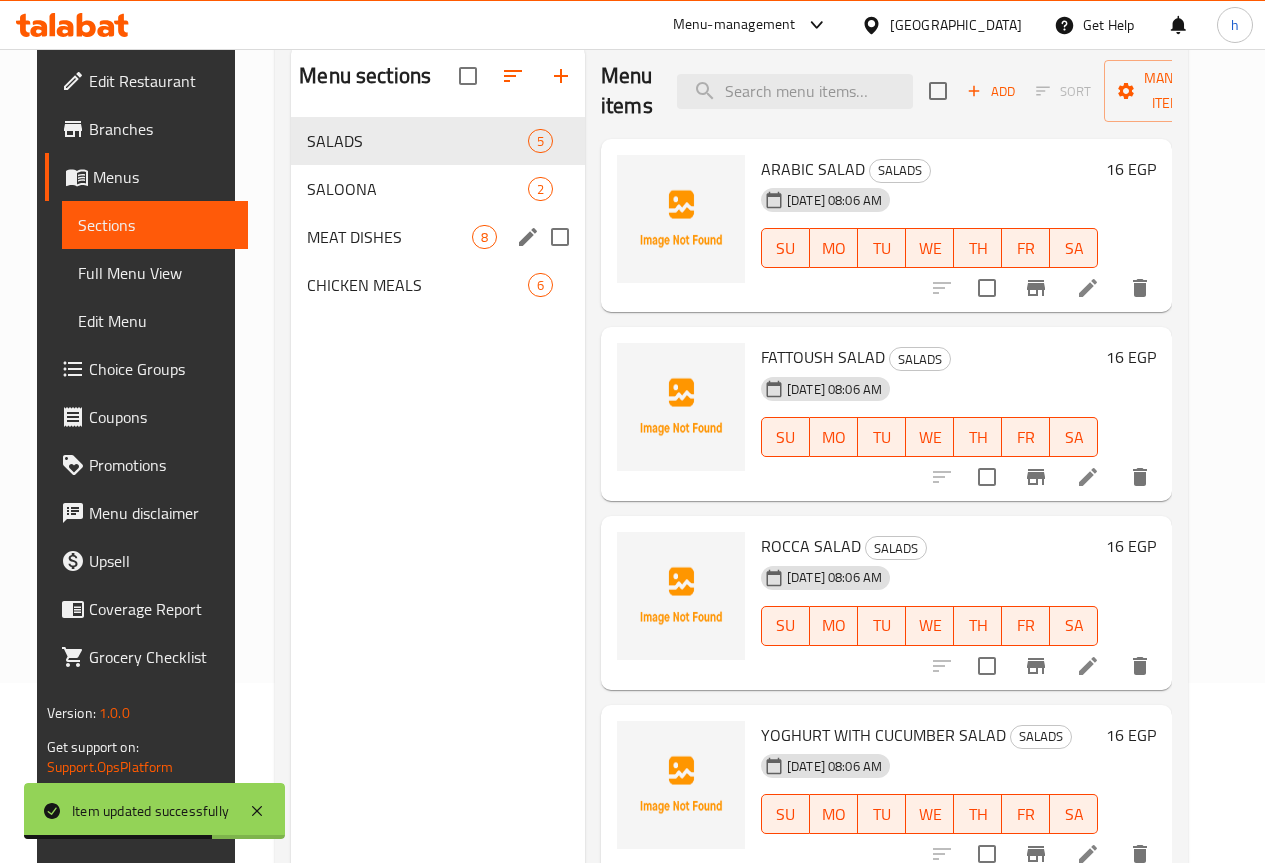 click on "MEAT DISHES" at bounding box center [389, 237] 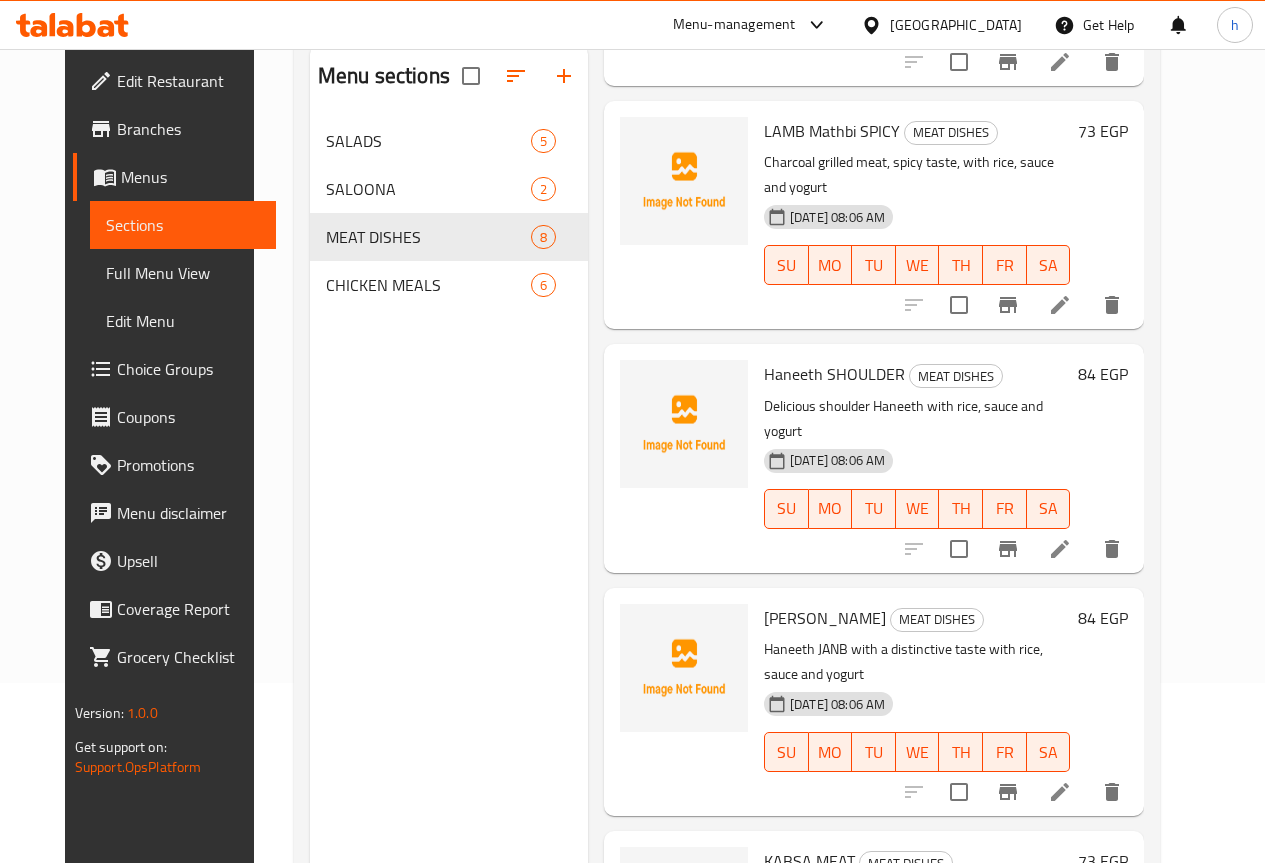 scroll, scrollTop: 965, scrollLeft: 0, axis: vertical 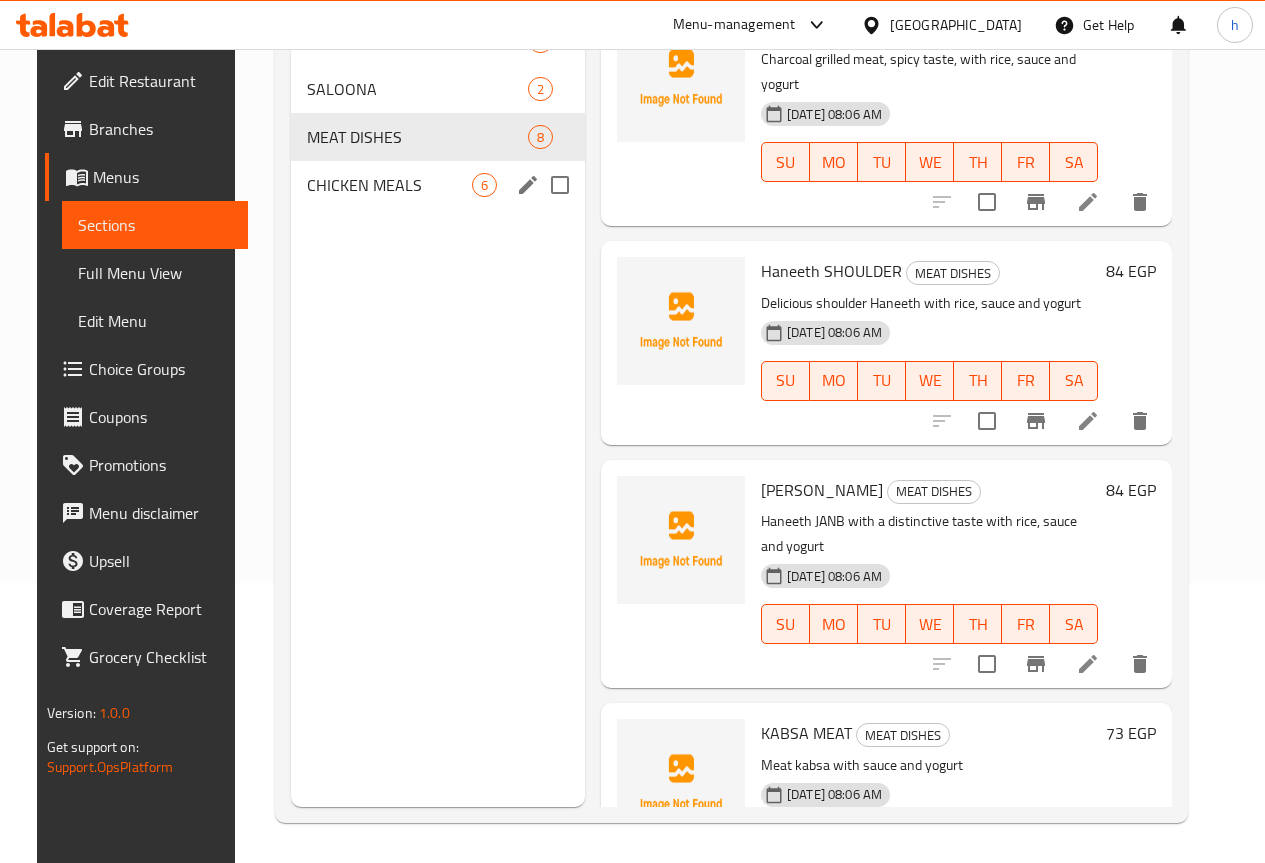 click on "CHICKEN MEALS" at bounding box center [389, 185] 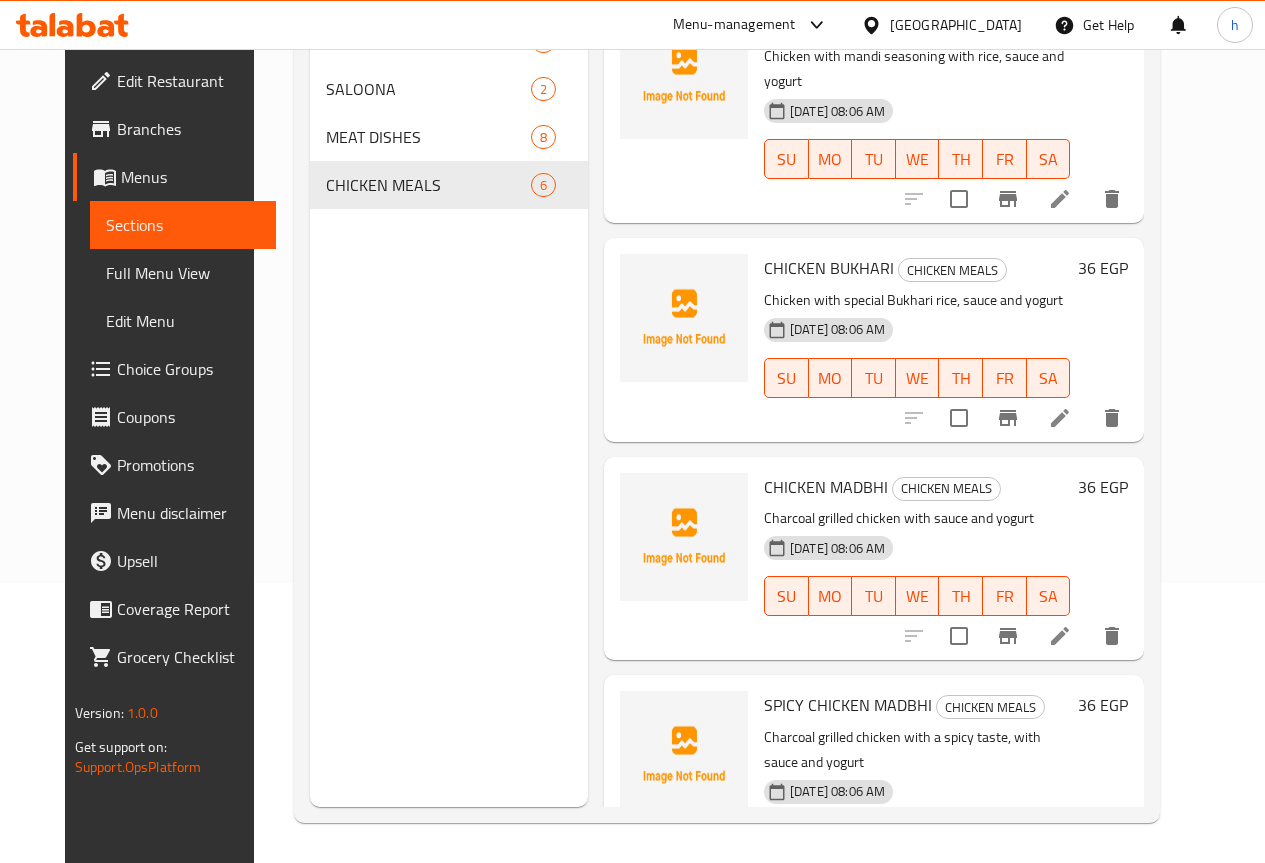 scroll, scrollTop: 0, scrollLeft: 0, axis: both 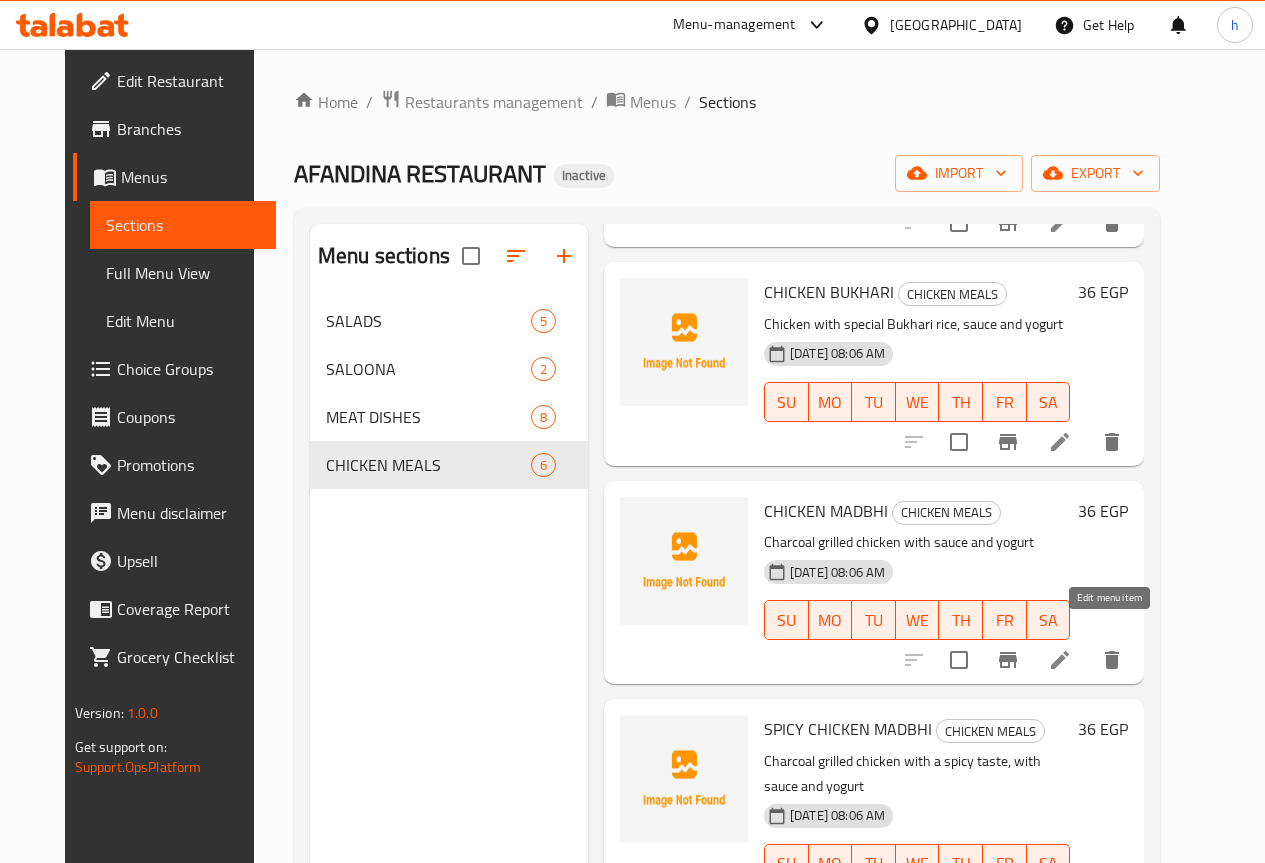 click 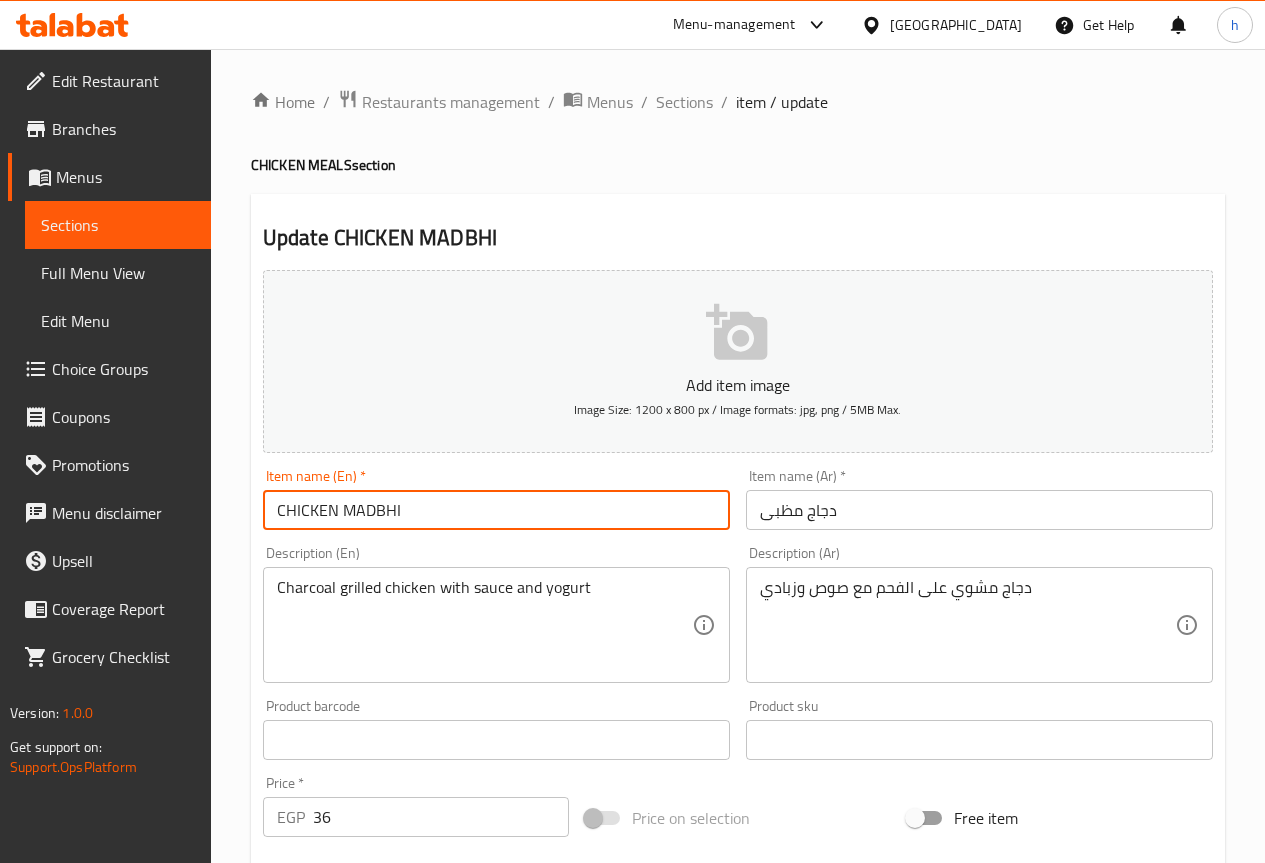 drag, startPoint x: 340, startPoint y: 506, endPoint x: 425, endPoint y: 515, distance: 85.47514 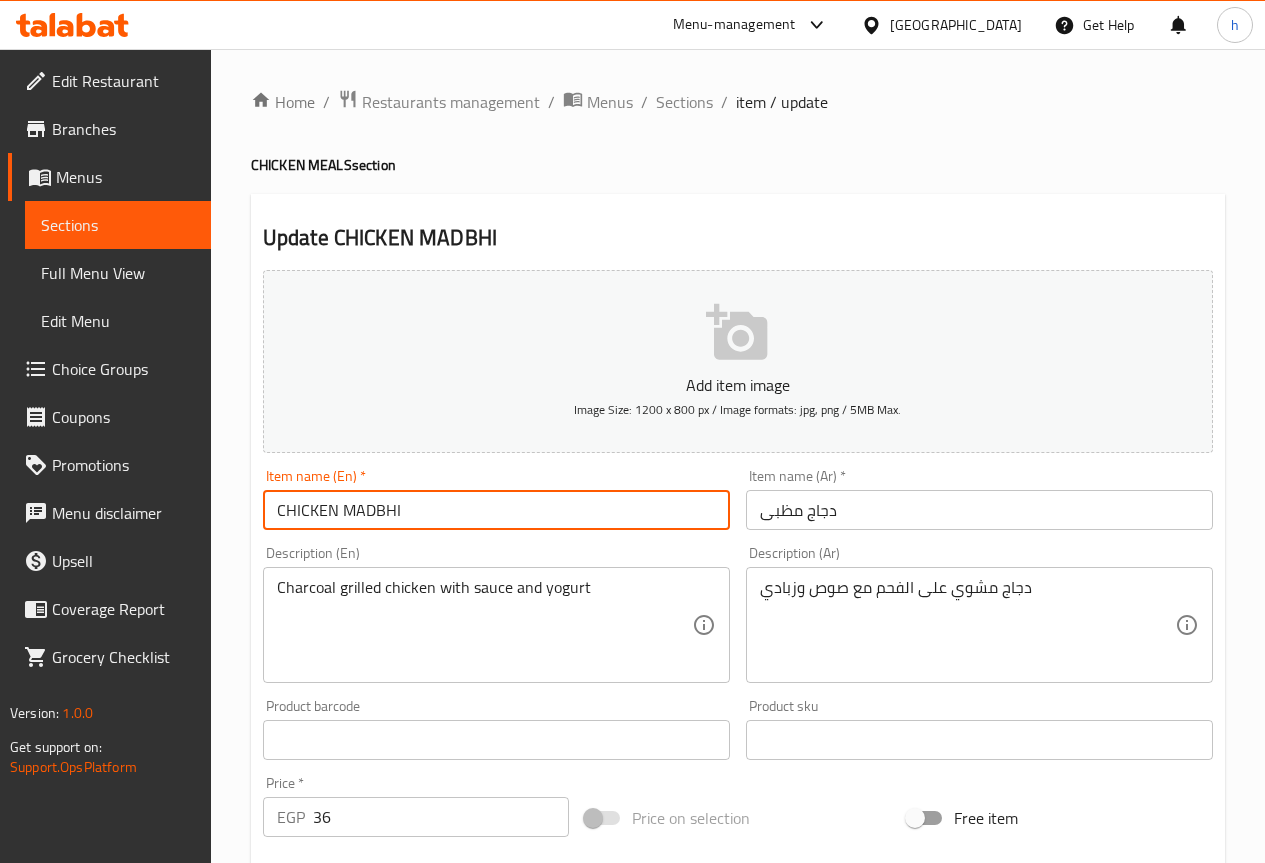 paste on "Mathbi" 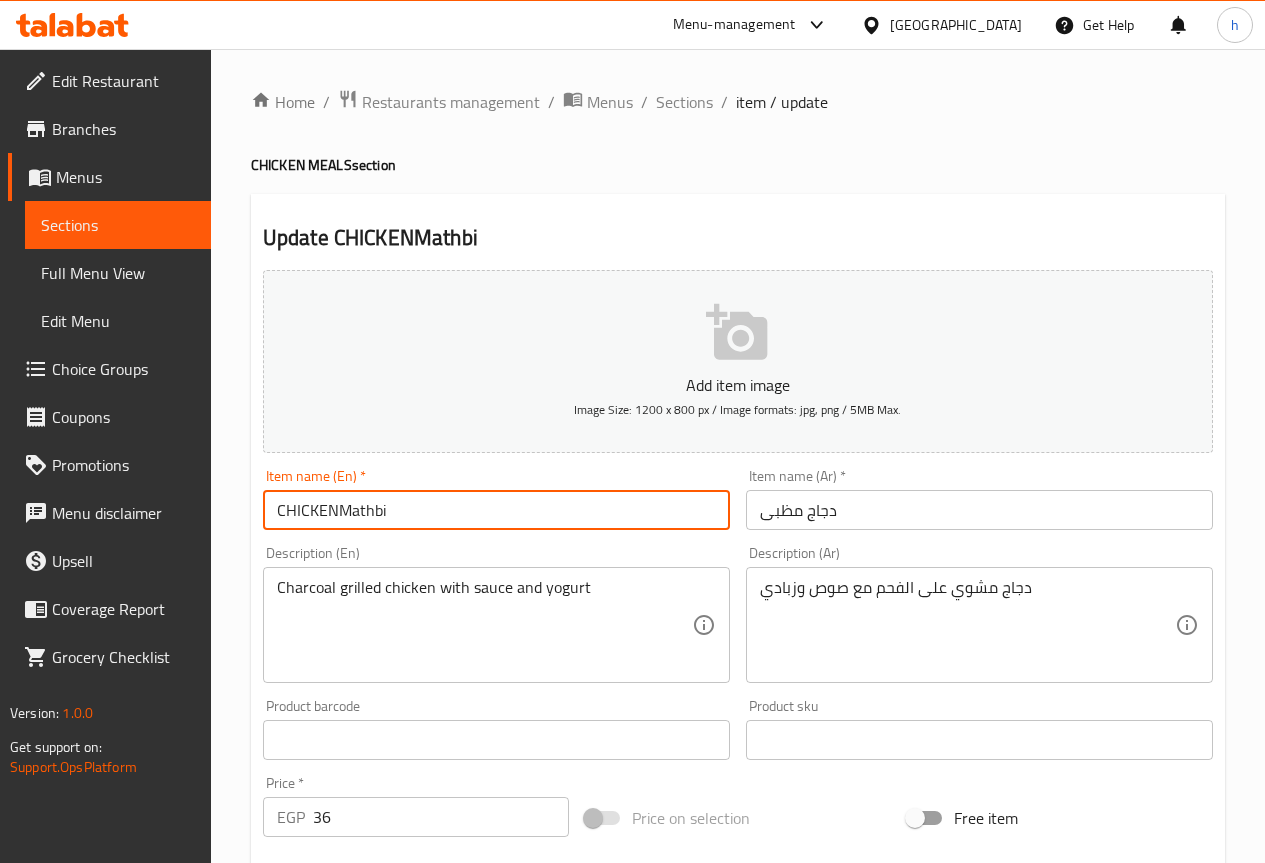 click on "CHICKENMathbi" at bounding box center (496, 510) 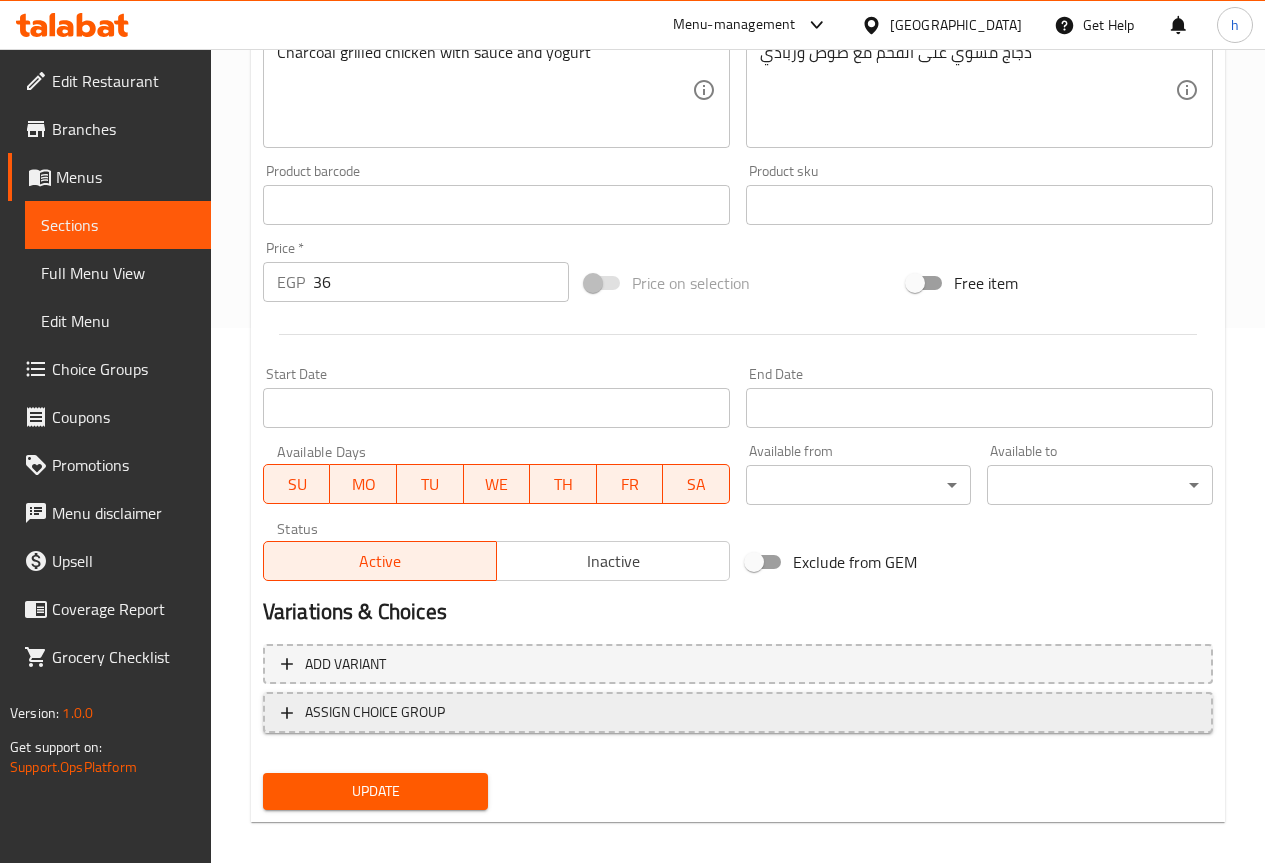 scroll, scrollTop: 550, scrollLeft: 0, axis: vertical 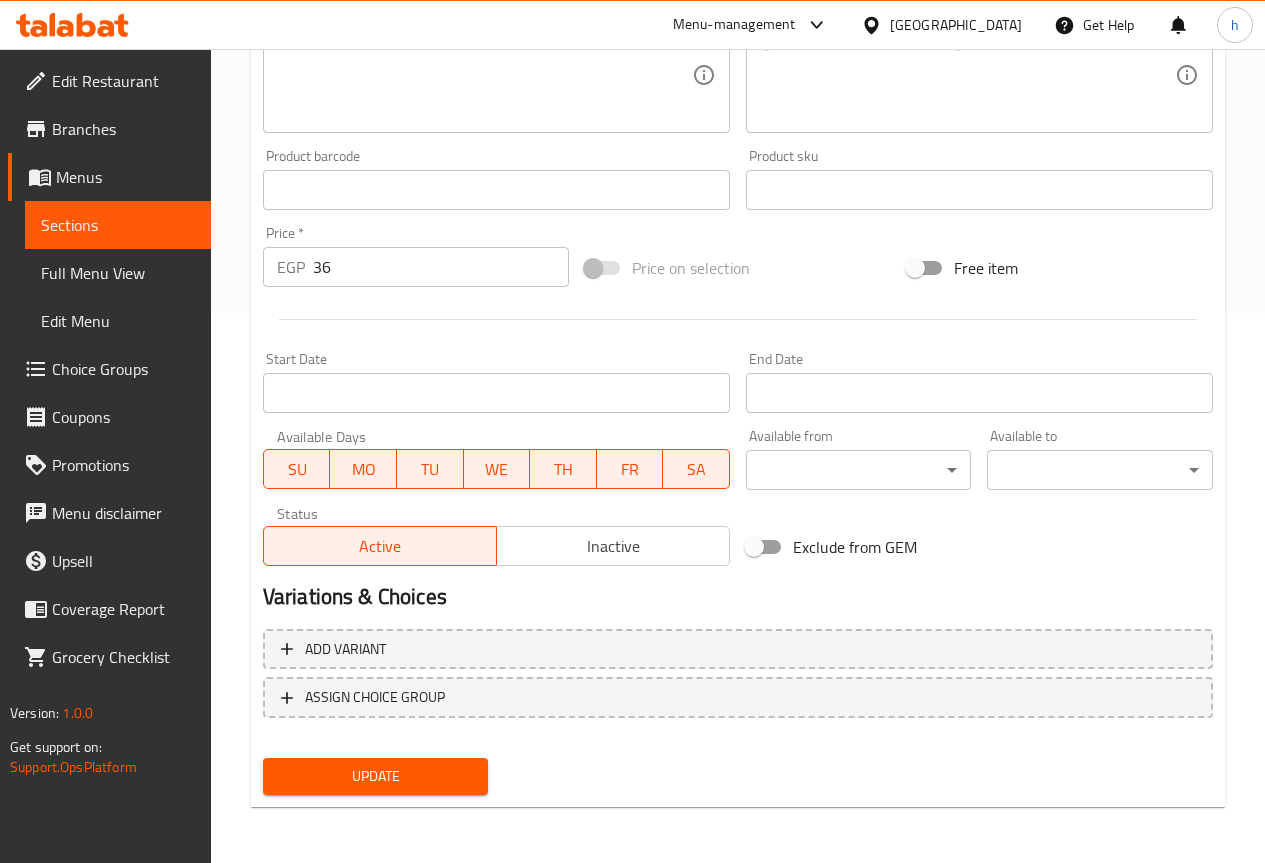type on "CHICKEN Mathbi" 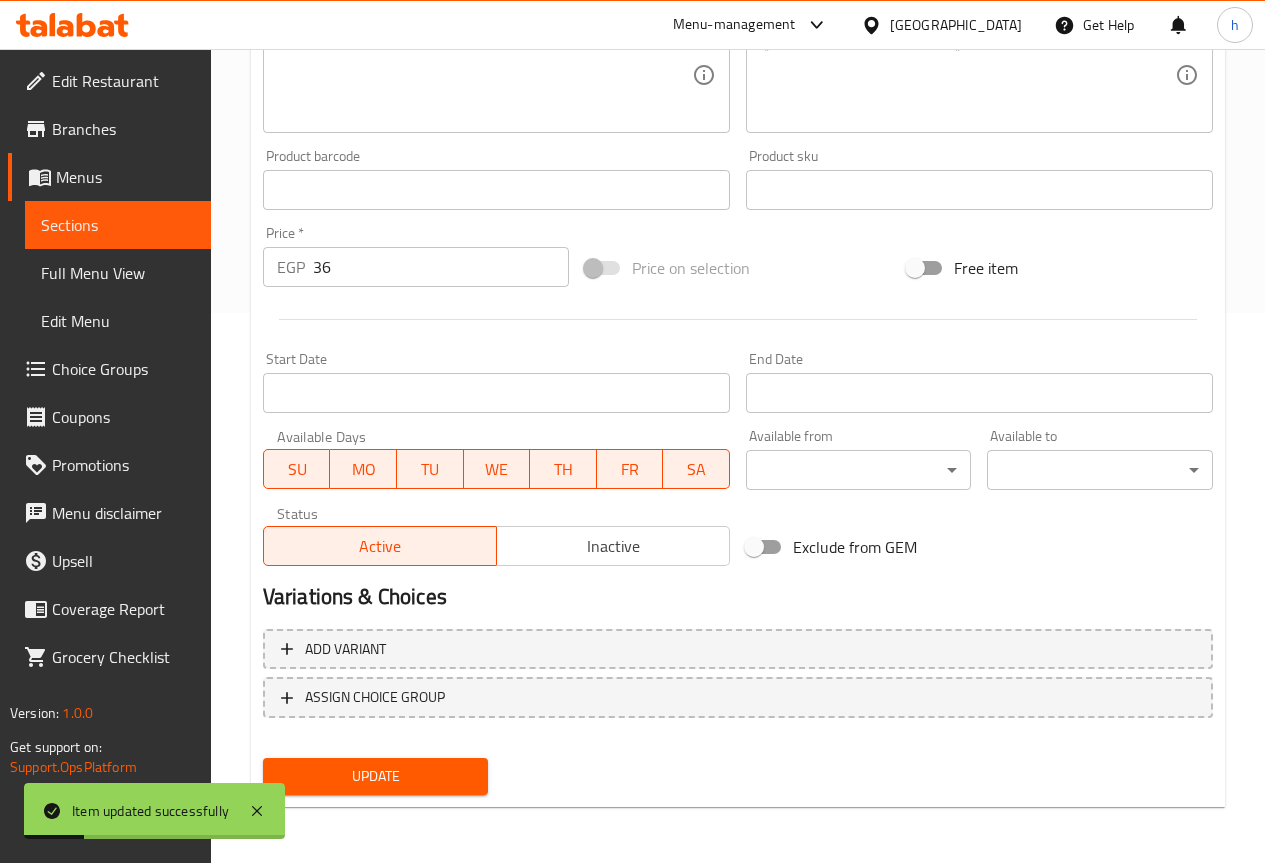 click on "Sections" at bounding box center (118, 225) 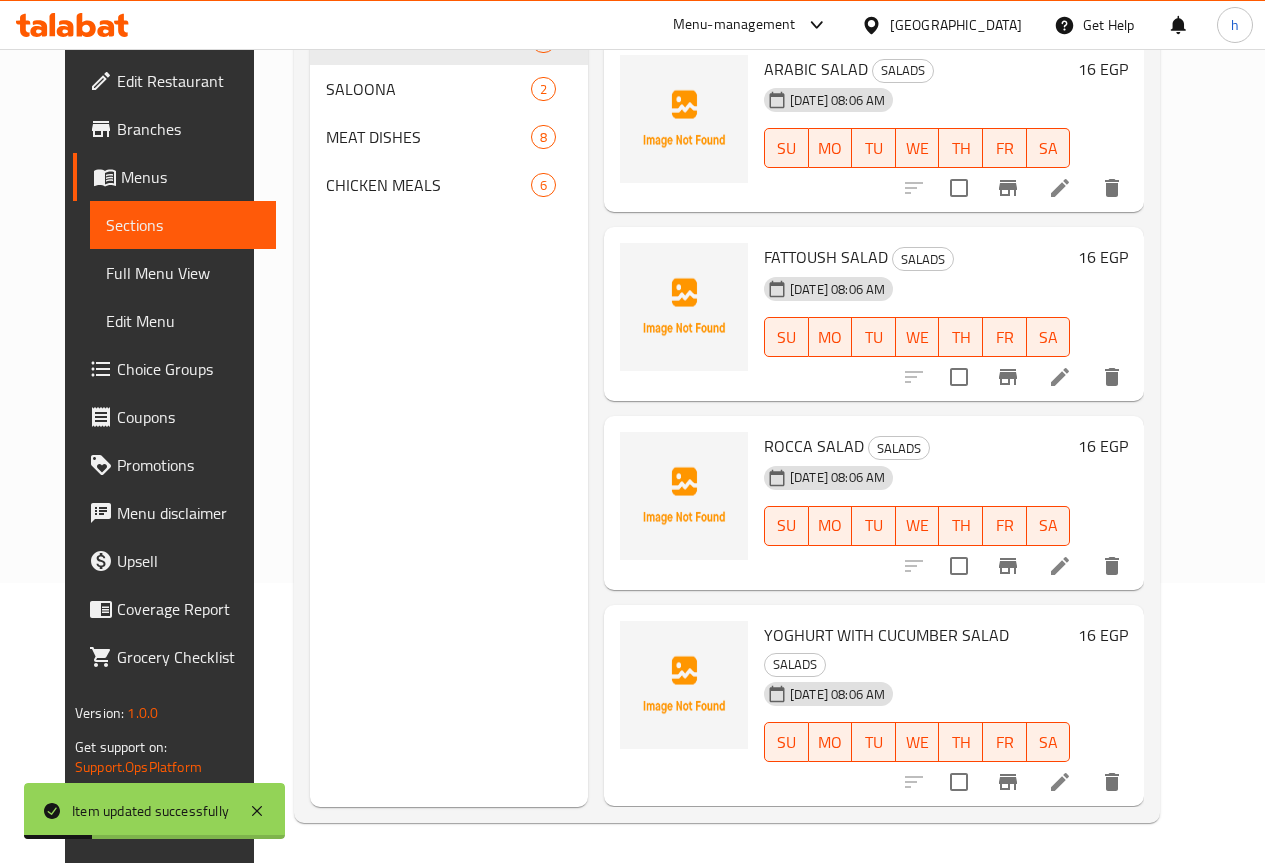 scroll, scrollTop: 280, scrollLeft: 0, axis: vertical 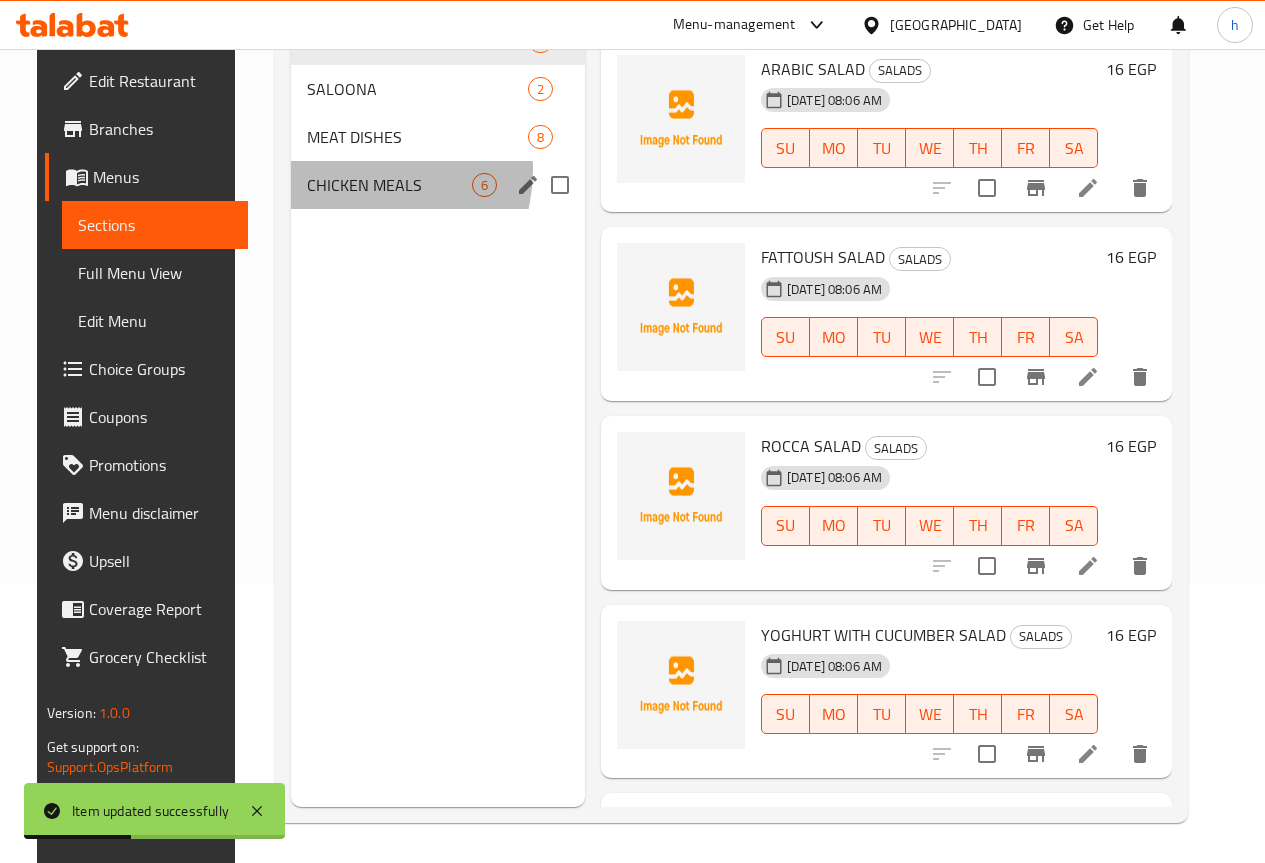 click on "CHICKEN MEALS 6" at bounding box center [438, 185] 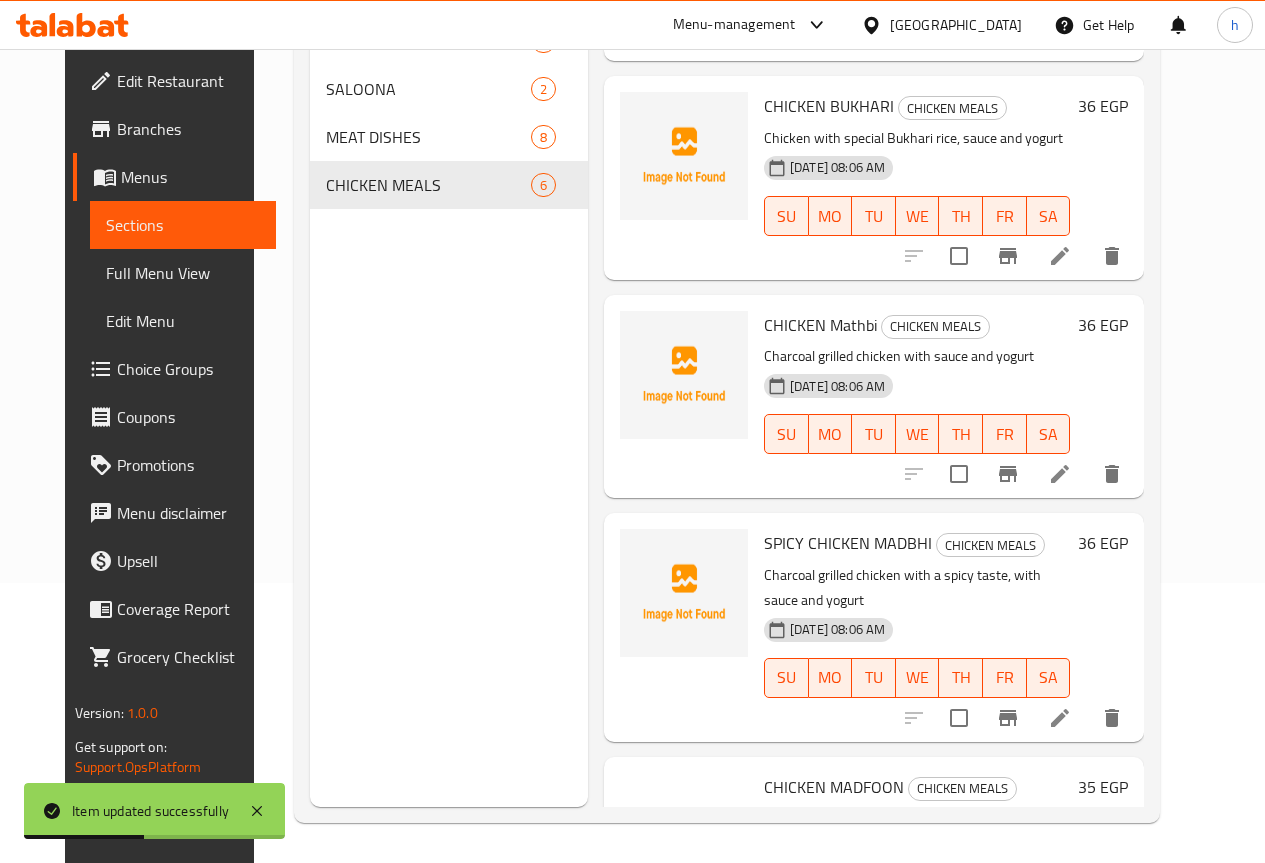scroll, scrollTop: 400, scrollLeft: 0, axis: vertical 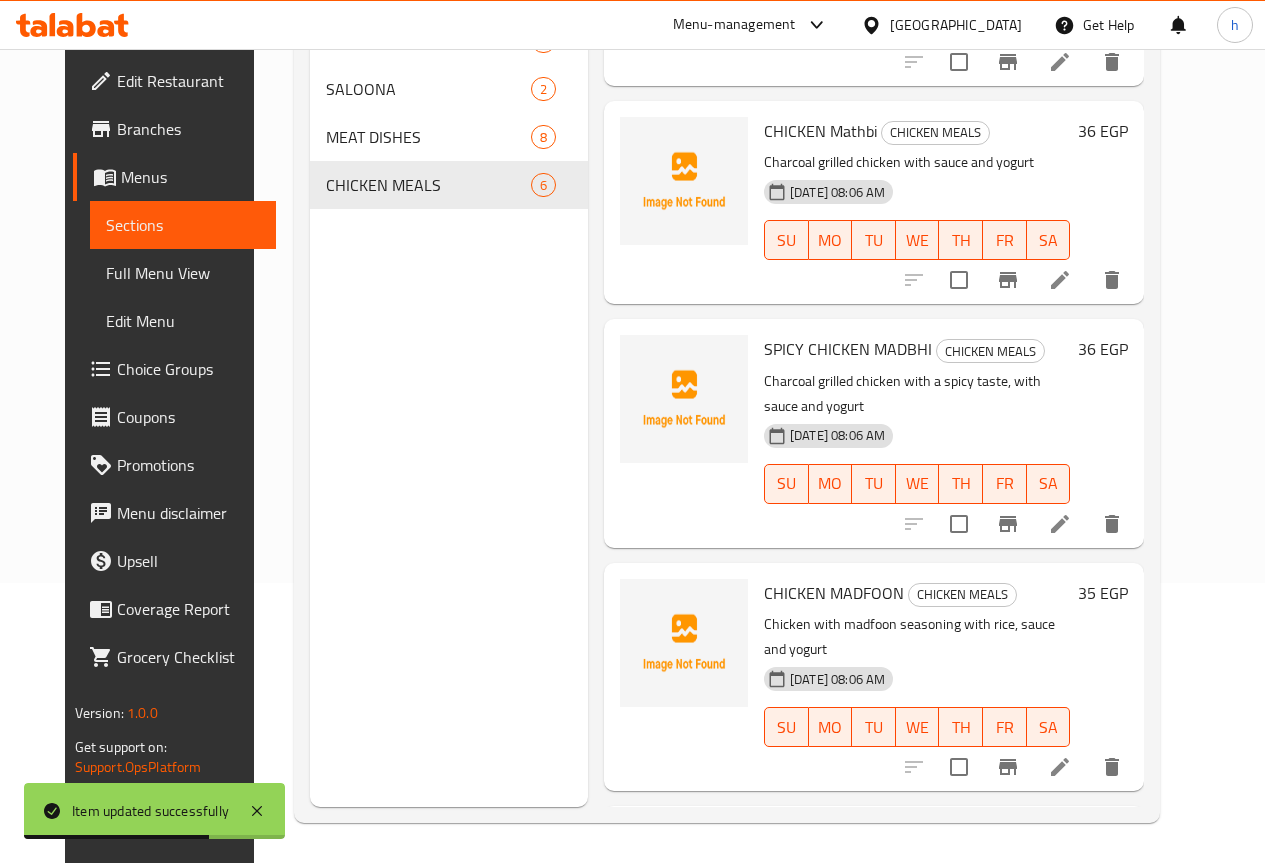 click 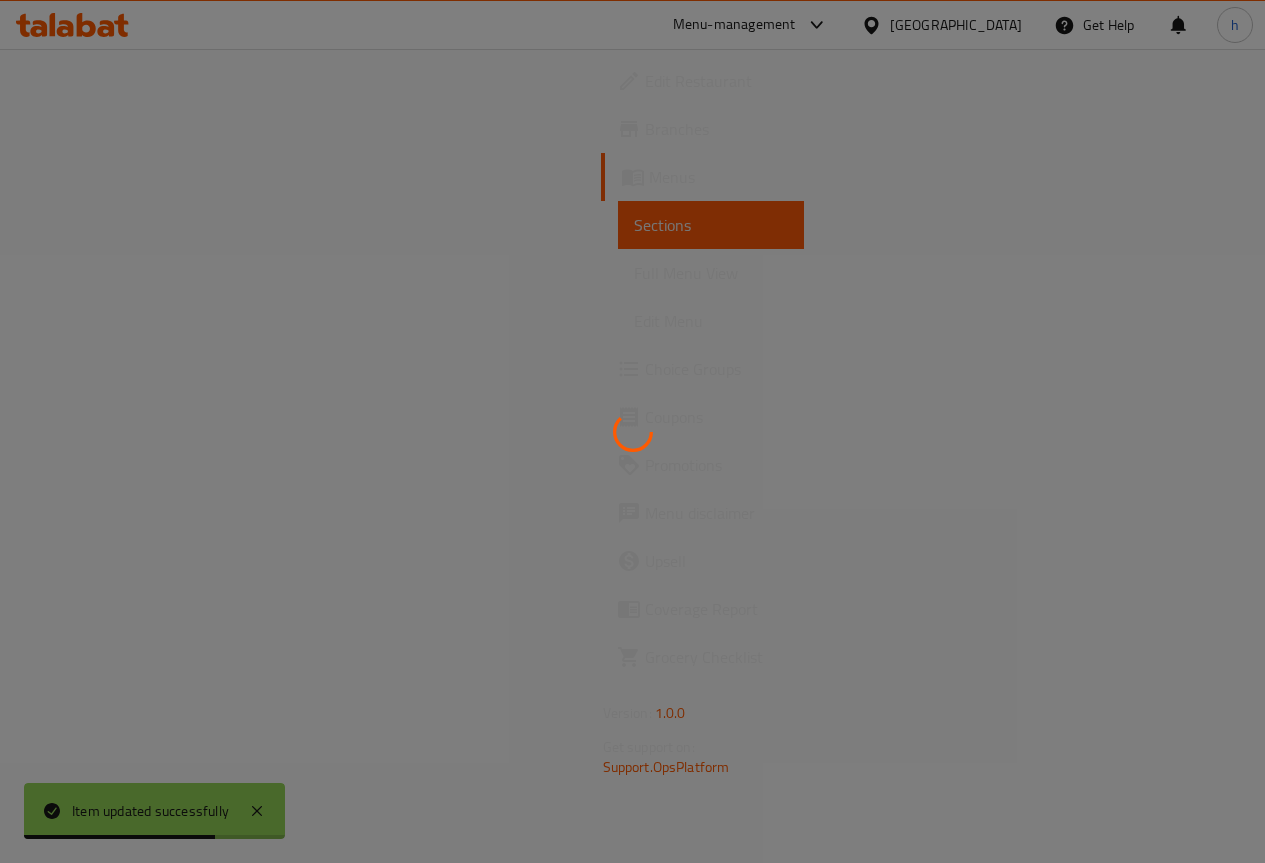scroll, scrollTop: 0, scrollLeft: 0, axis: both 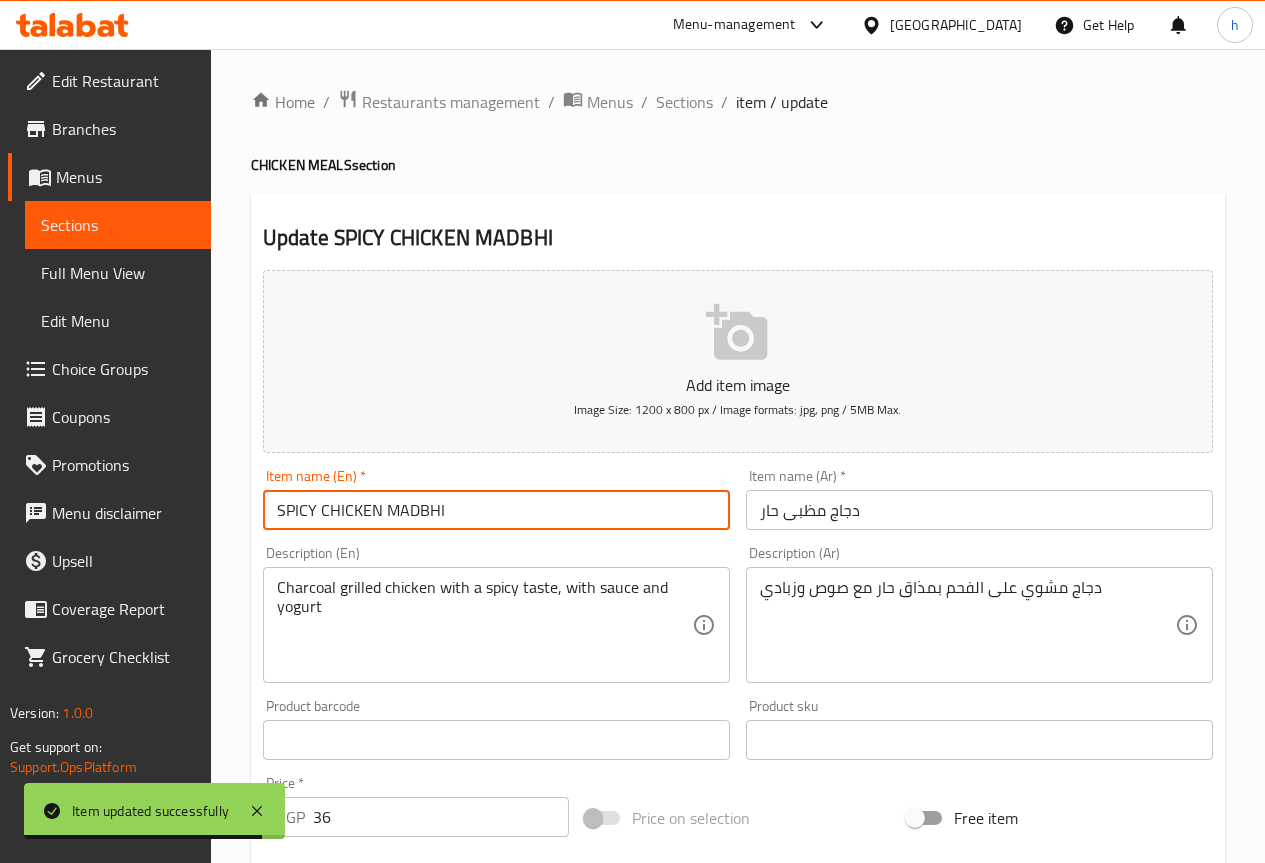 drag, startPoint x: 383, startPoint y: 509, endPoint x: 498, endPoint y: 514, distance: 115.10864 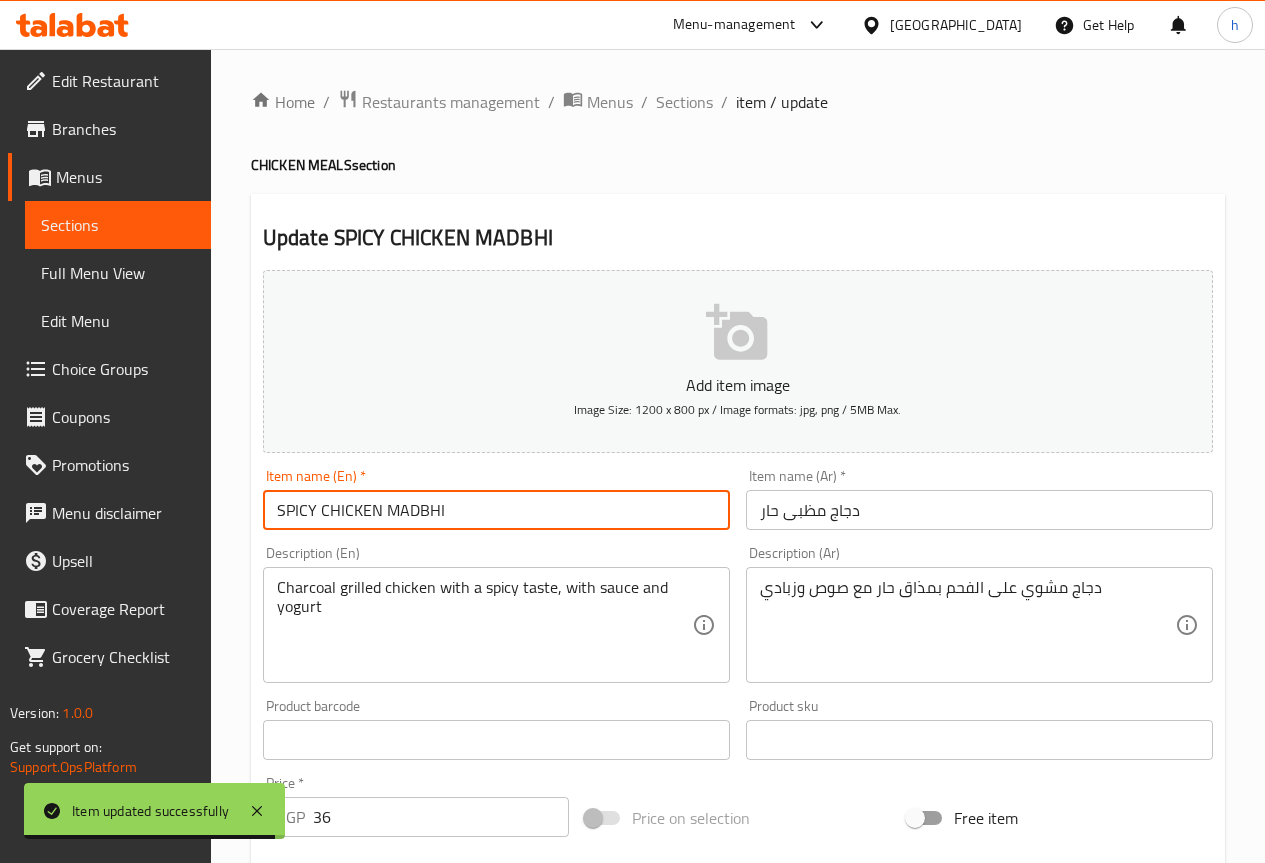 paste on "athbi" 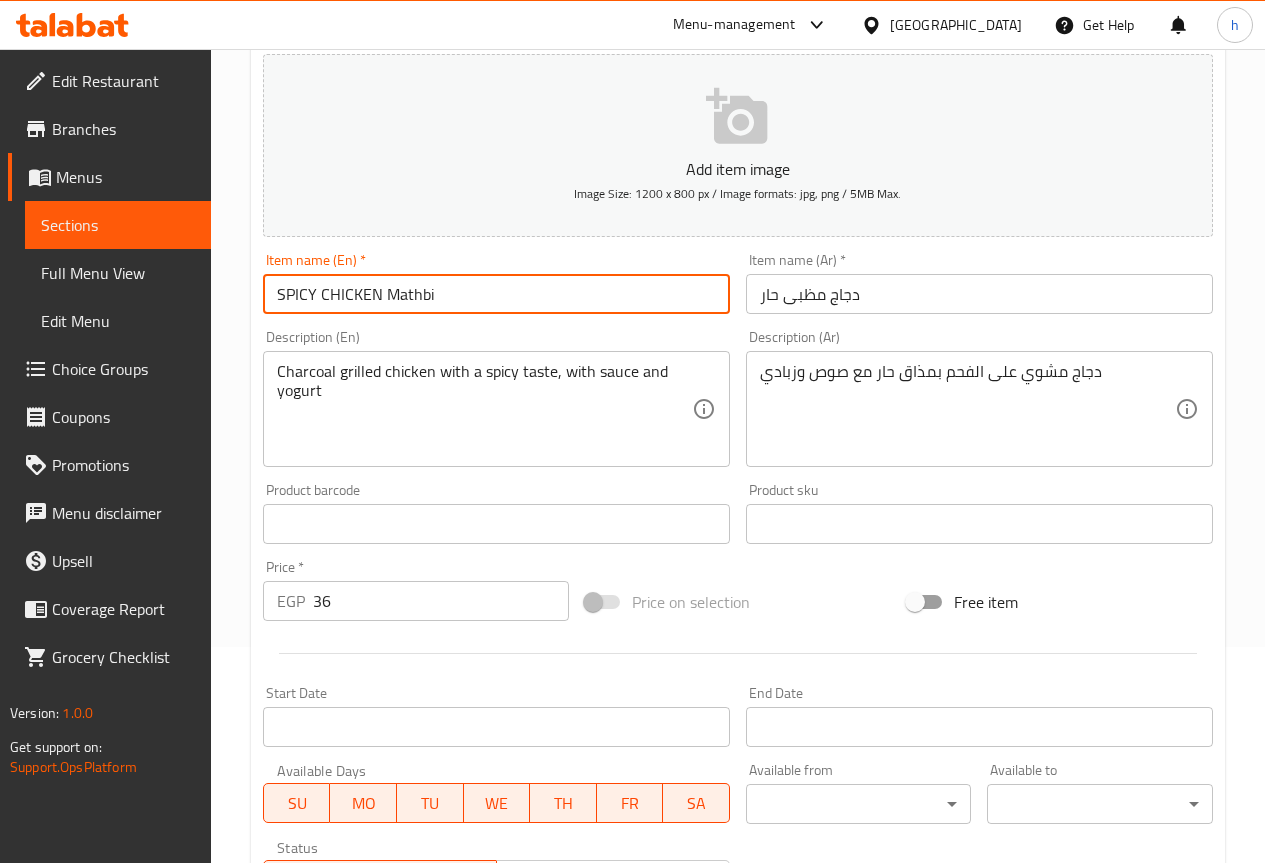 scroll, scrollTop: 550, scrollLeft: 0, axis: vertical 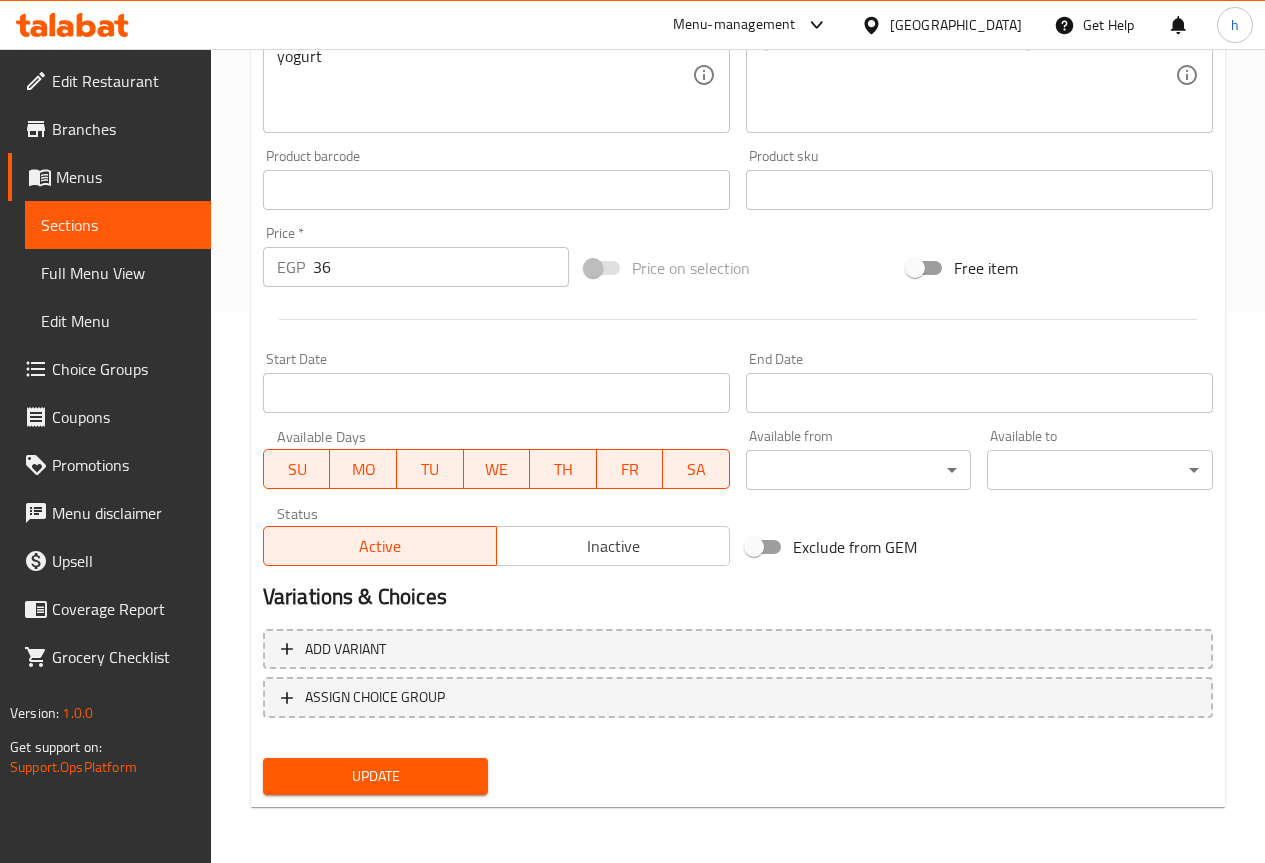 type on "SPICY CHICKEN Mathbi" 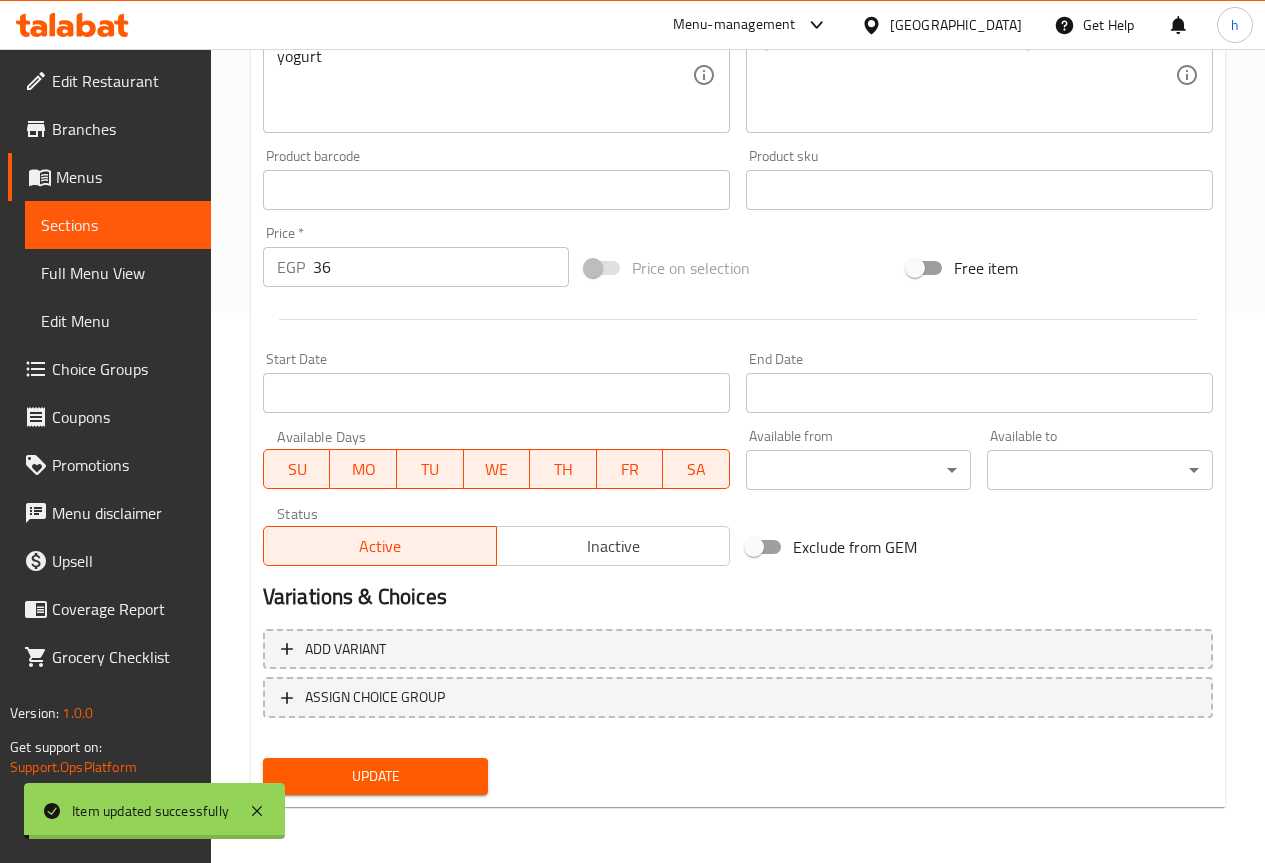 click on "Sections" at bounding box center [118, 225] 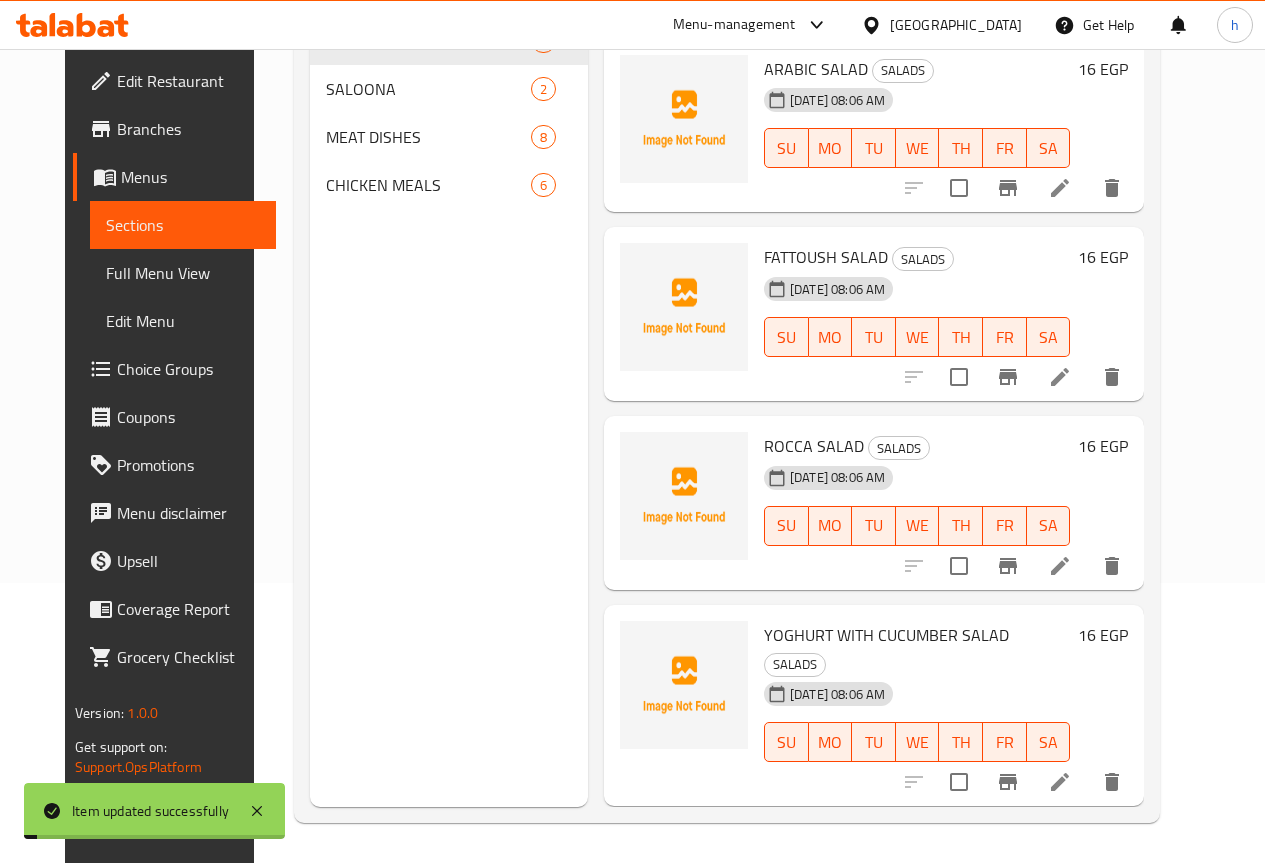 scroll, scrollTop: 280, scrollLeft: 0, axis: vertical 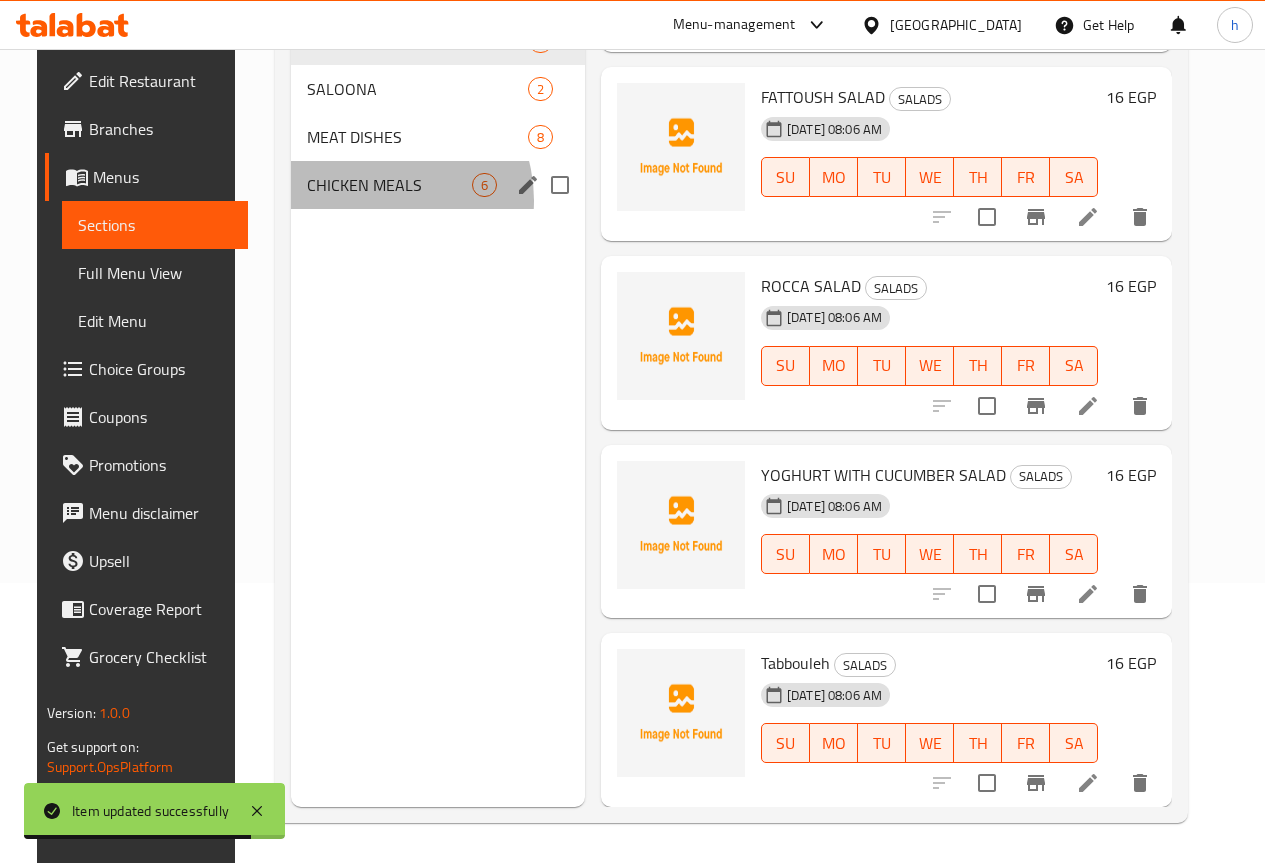 click on "CHICKEN MEALS 6" at bounding box center (438, 185) 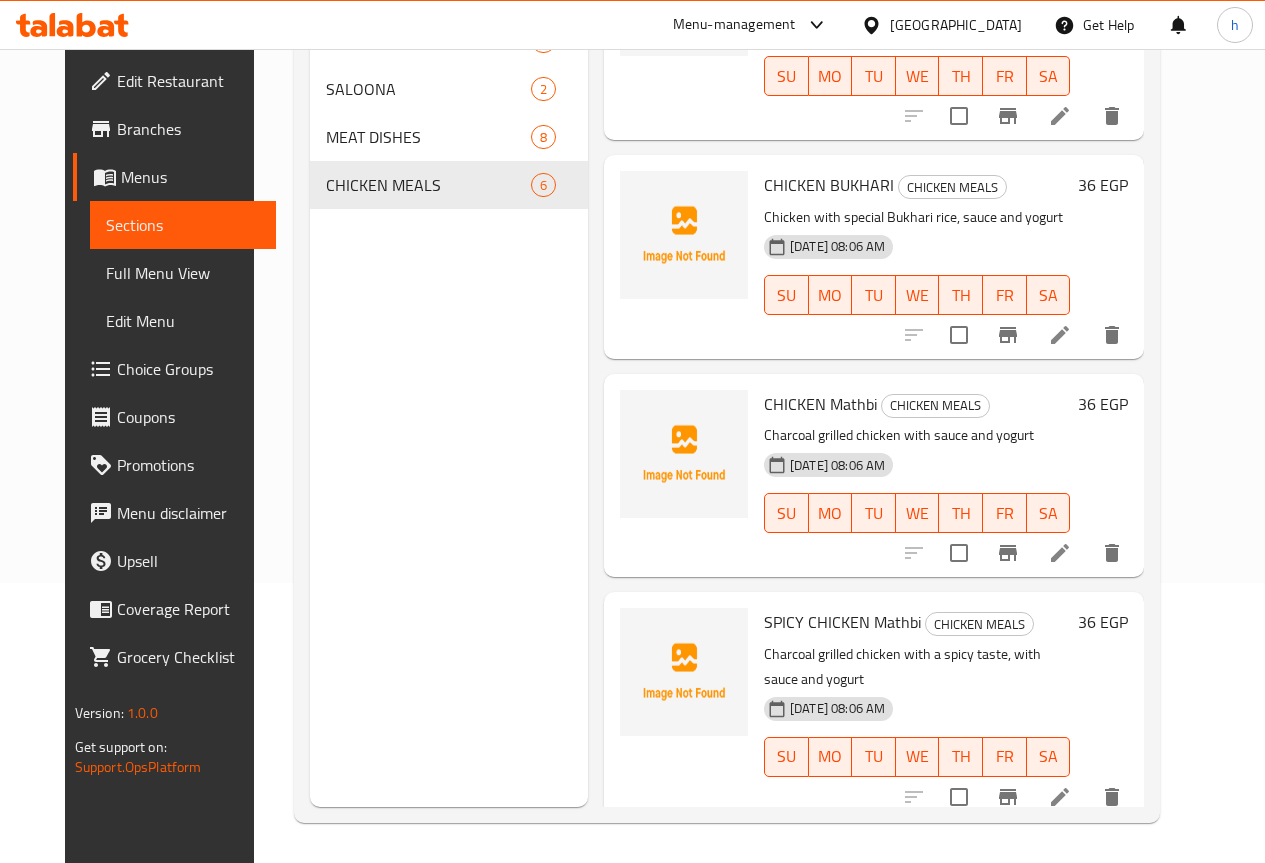 scroll, scrollTop: 0, scrollLeft: 0, axis: both 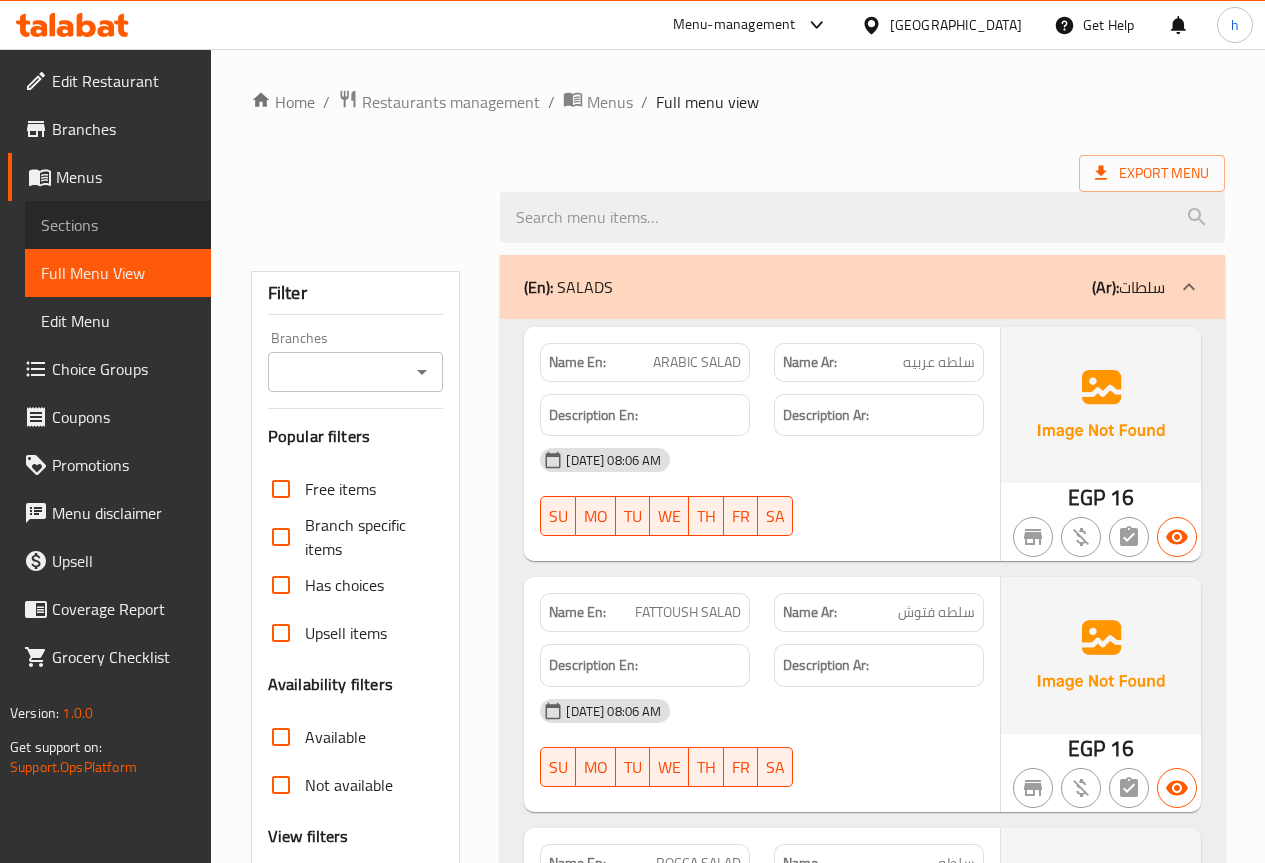 click on "Sections" at bounding box center (118, 225) 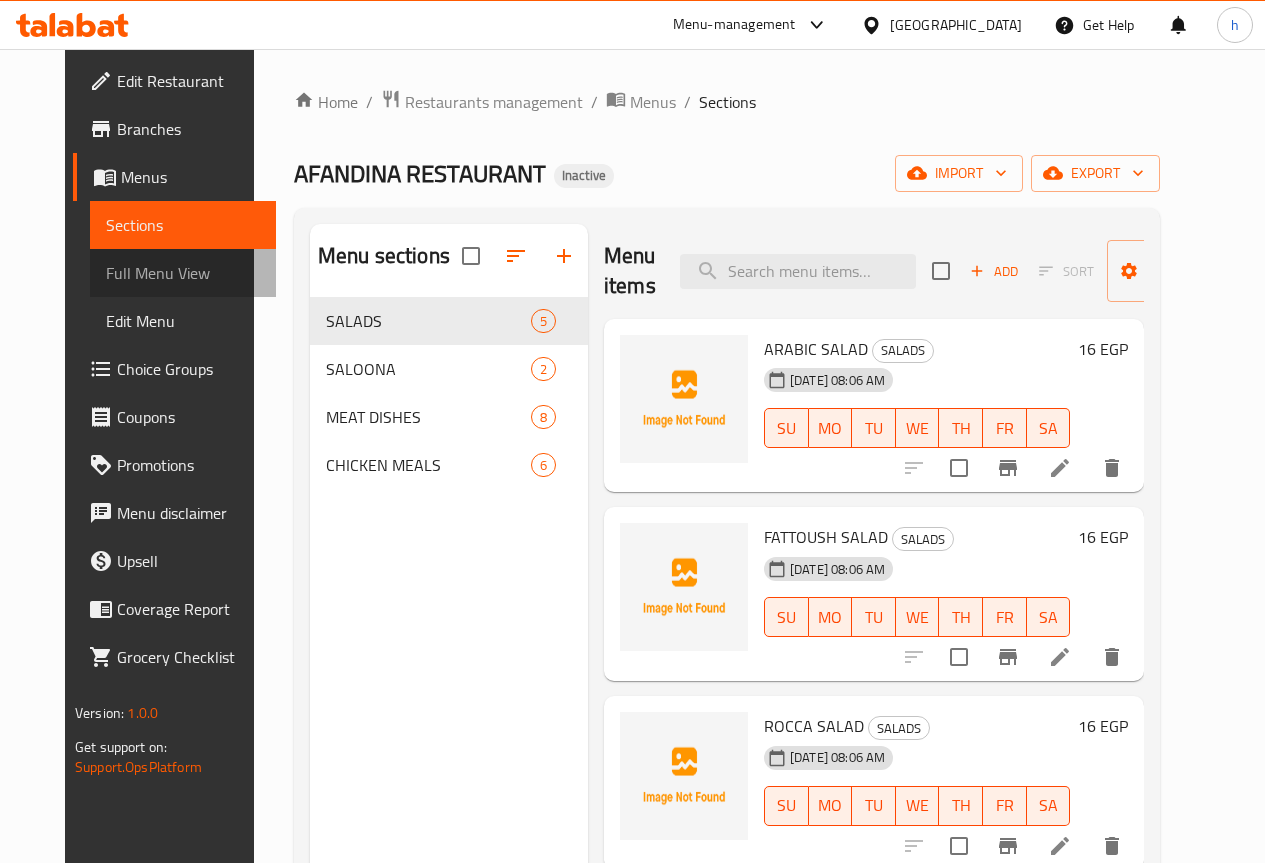 click on "Full Menu View" at bounding box center [183, 273] 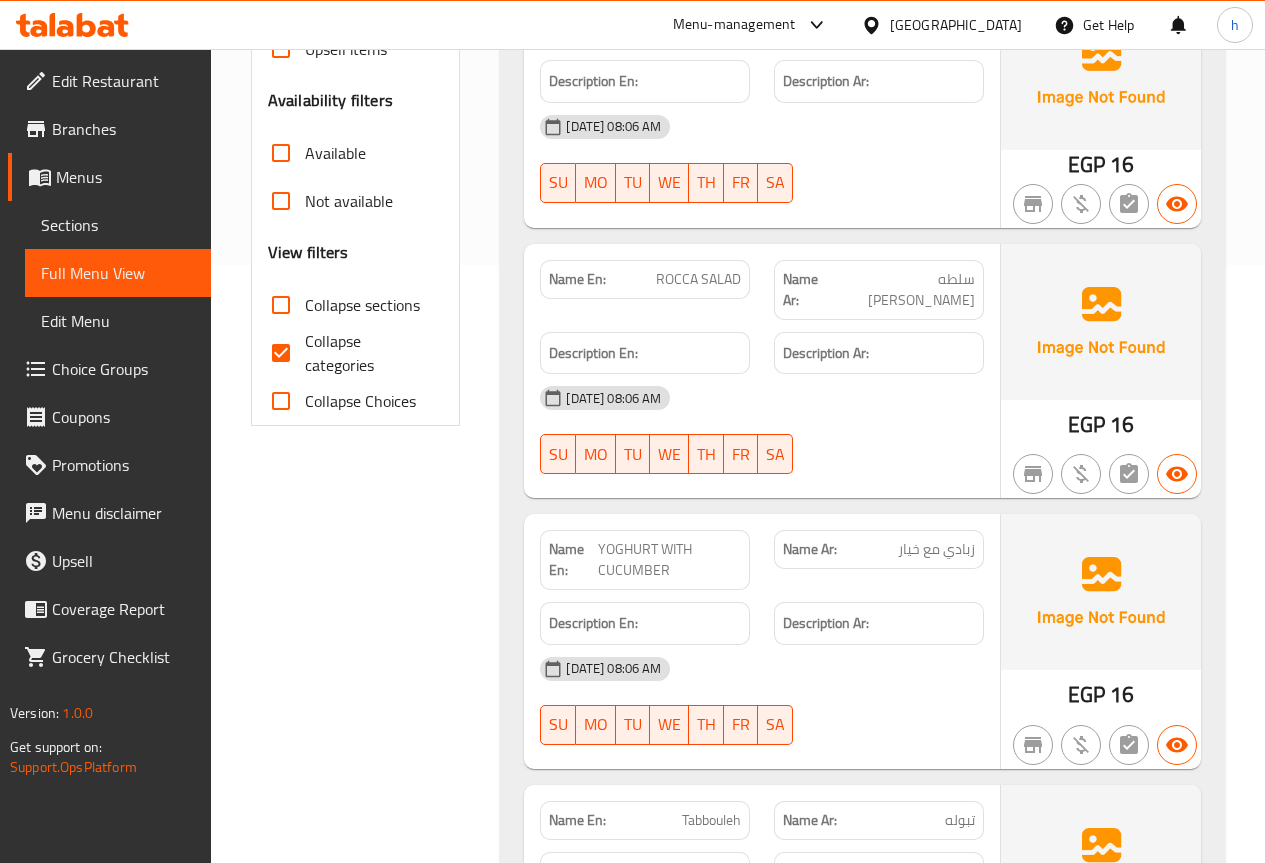 scroll, scrollTop: 600, scrollLeft: 0, axis: vertical 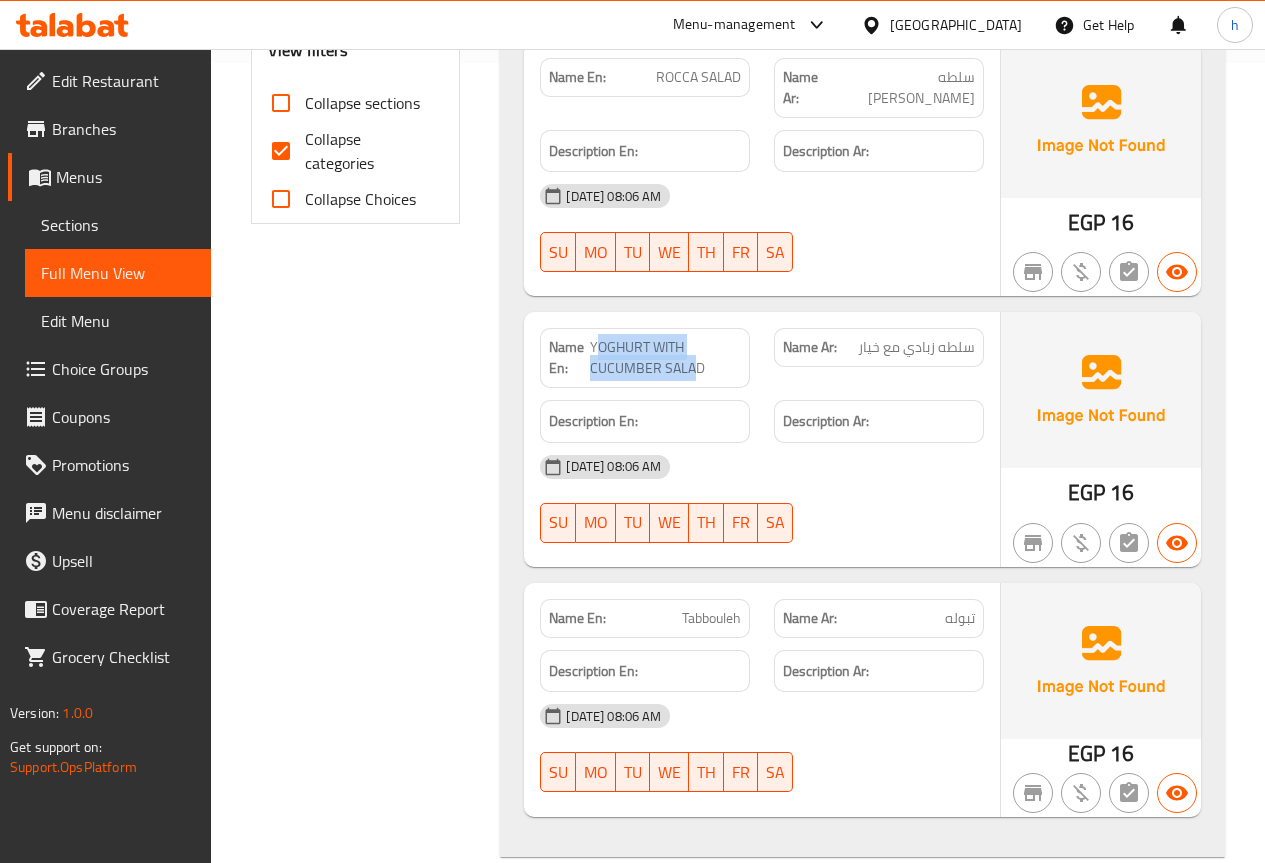 drag, startPoint x: 596, startPoint y: 324, endPoint x: 696, endPoint y: 338, distance: 100.97524 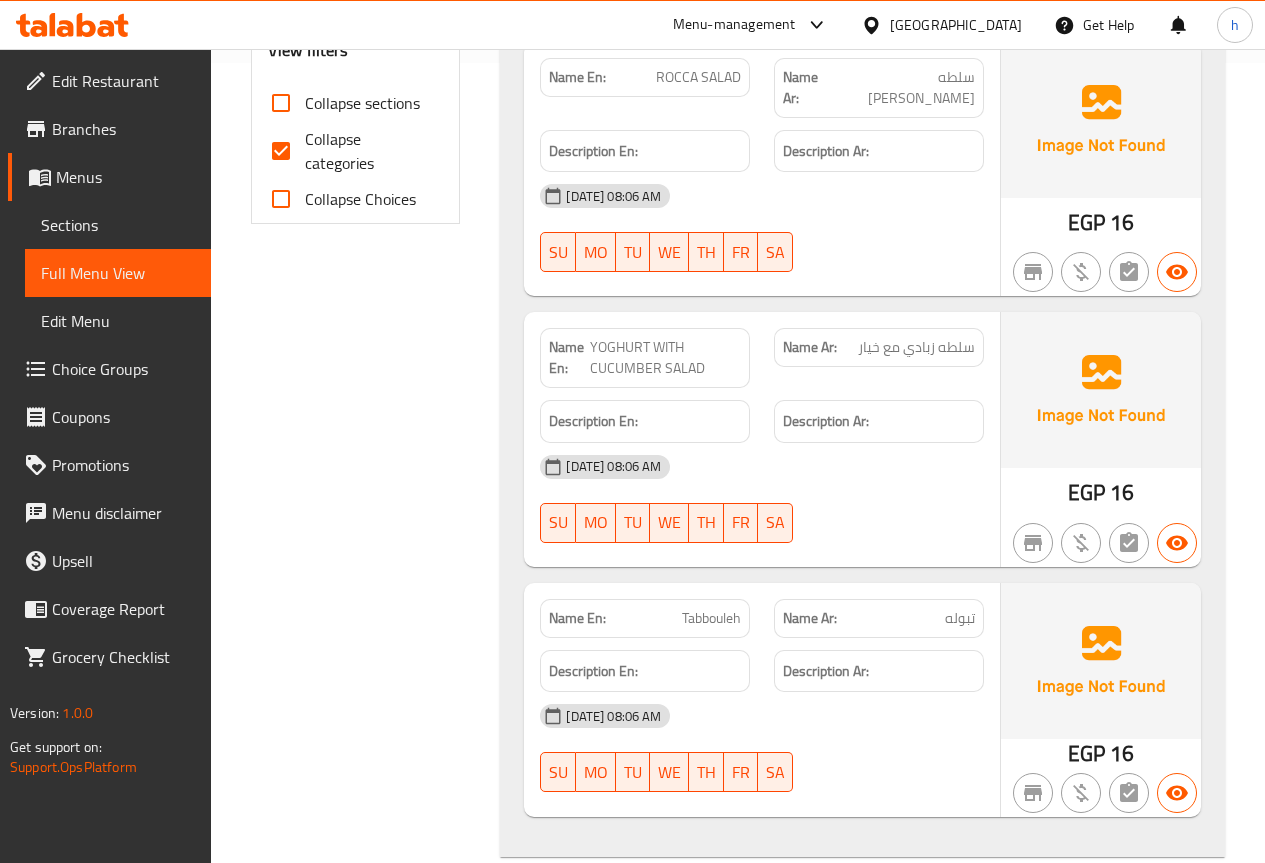 click on "YOGHURT WITH CUCUMBER SALAD" at bounding box center [665, 358] 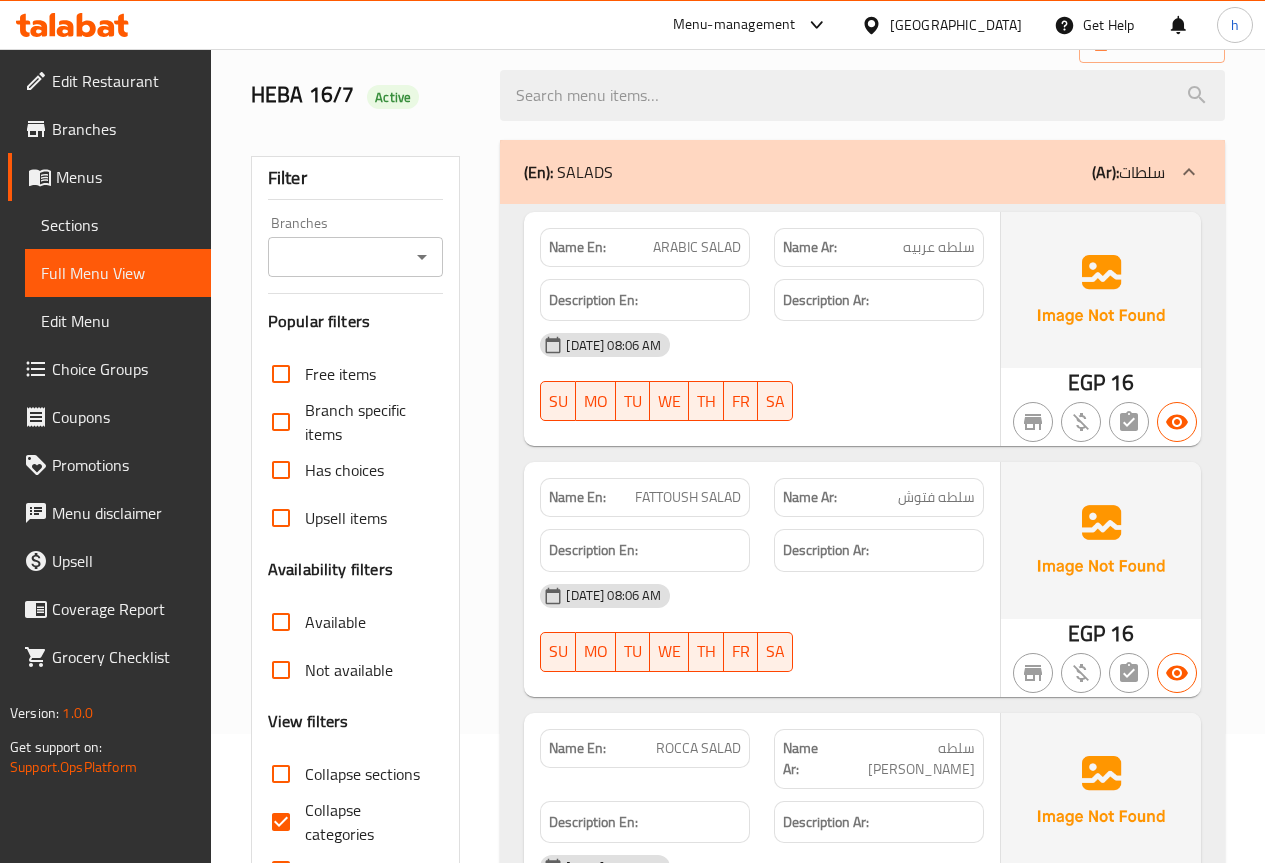 scroll, scrollTop: 0, scrollLeft: 0, axis: both 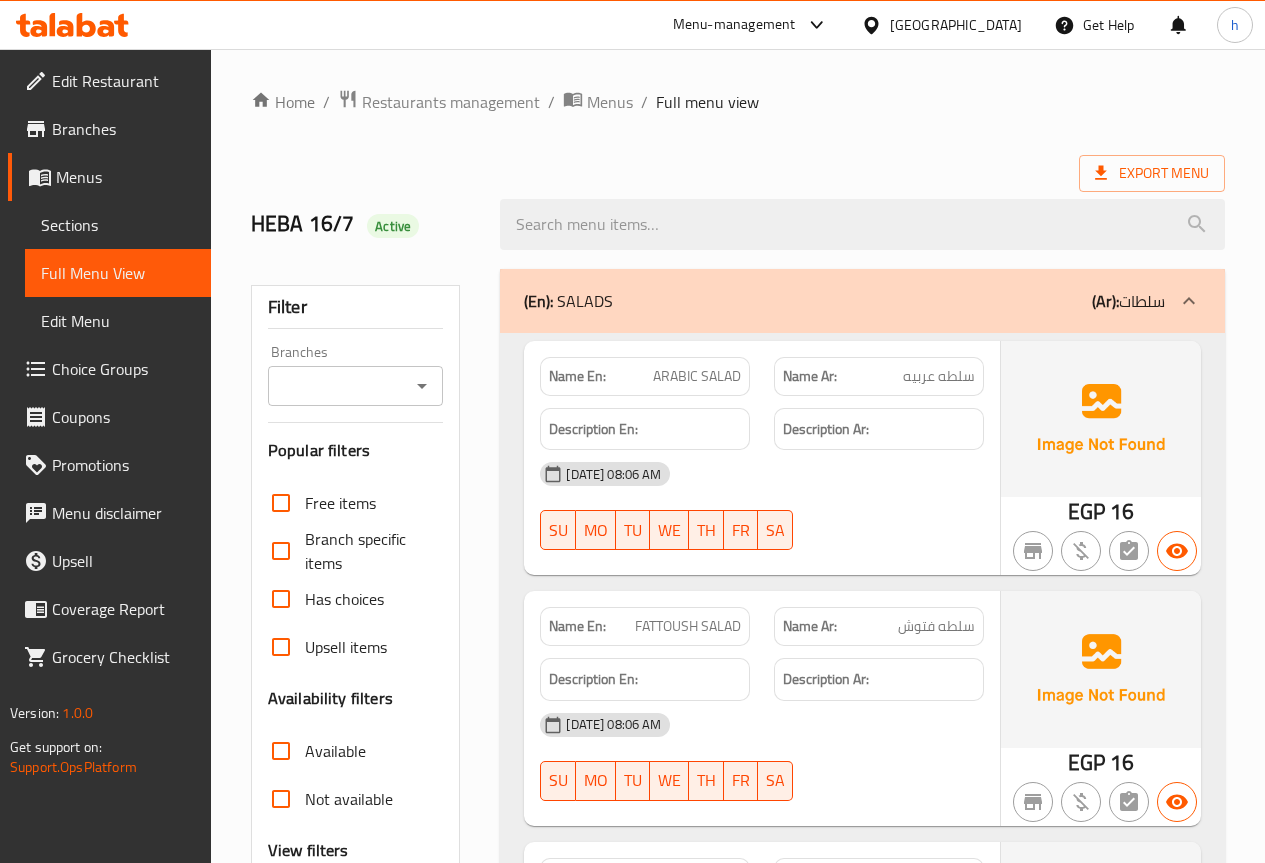 click 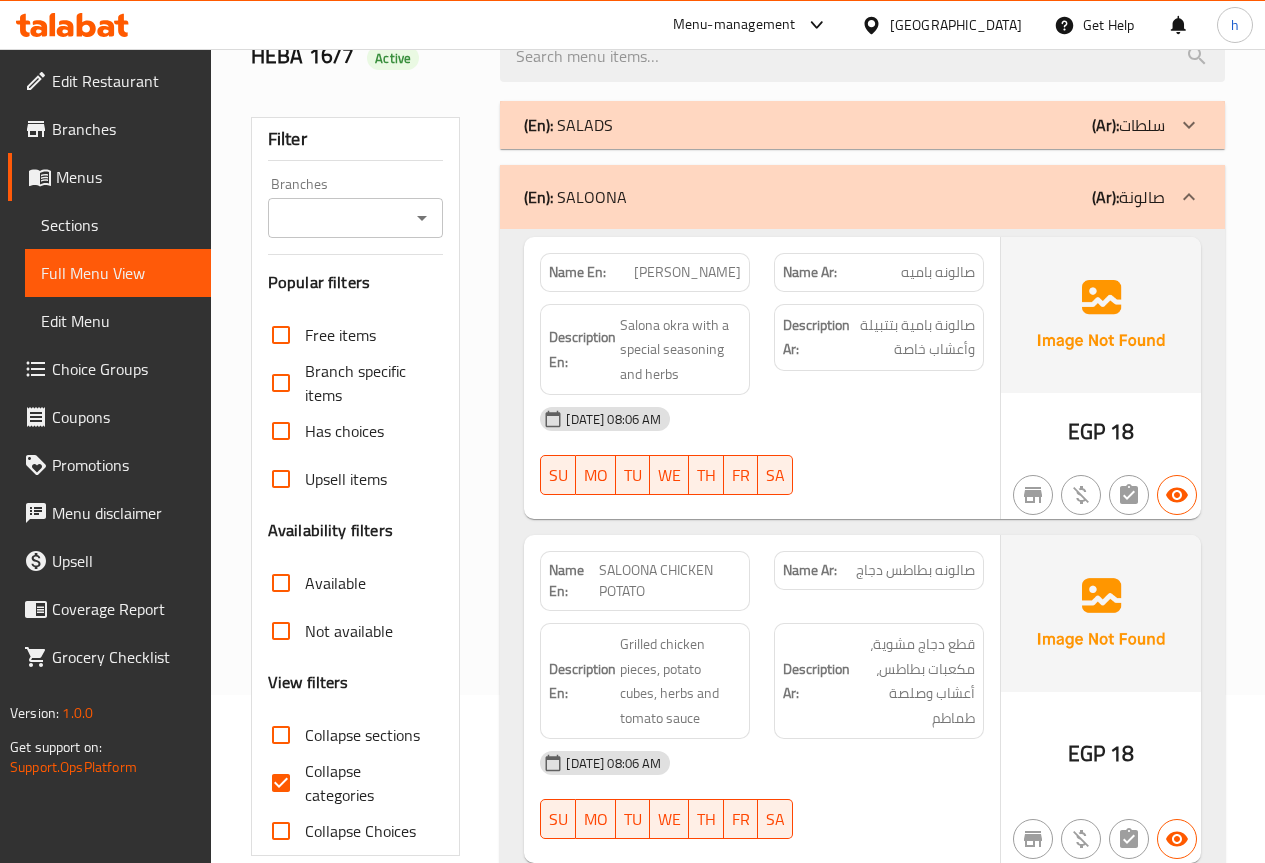 scroll, scrollTop: 200, scrollLeft: 0, axis: vertical 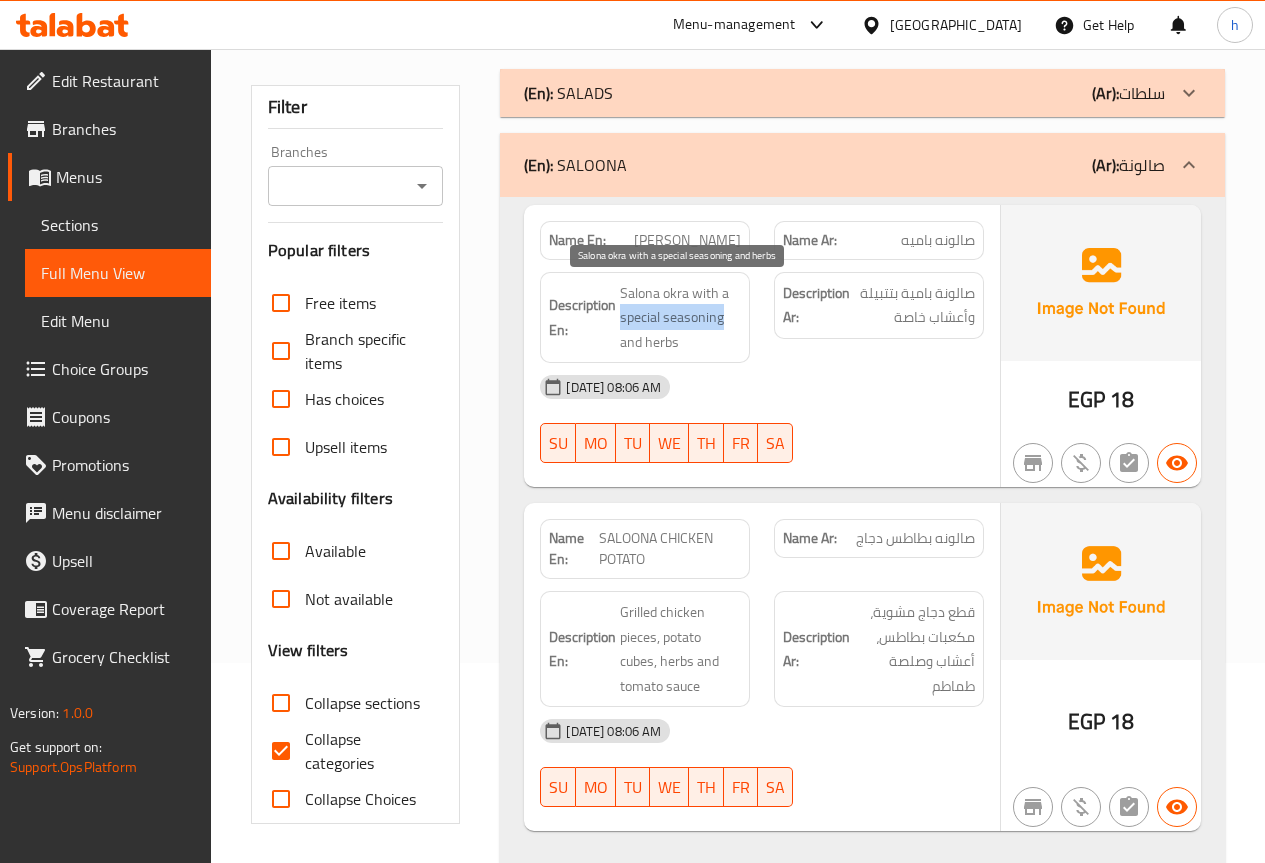 drag, startPoint x: 625, startPoint y: 312, endPoint x: 696, endPoint y: 314, distance: 71.02816 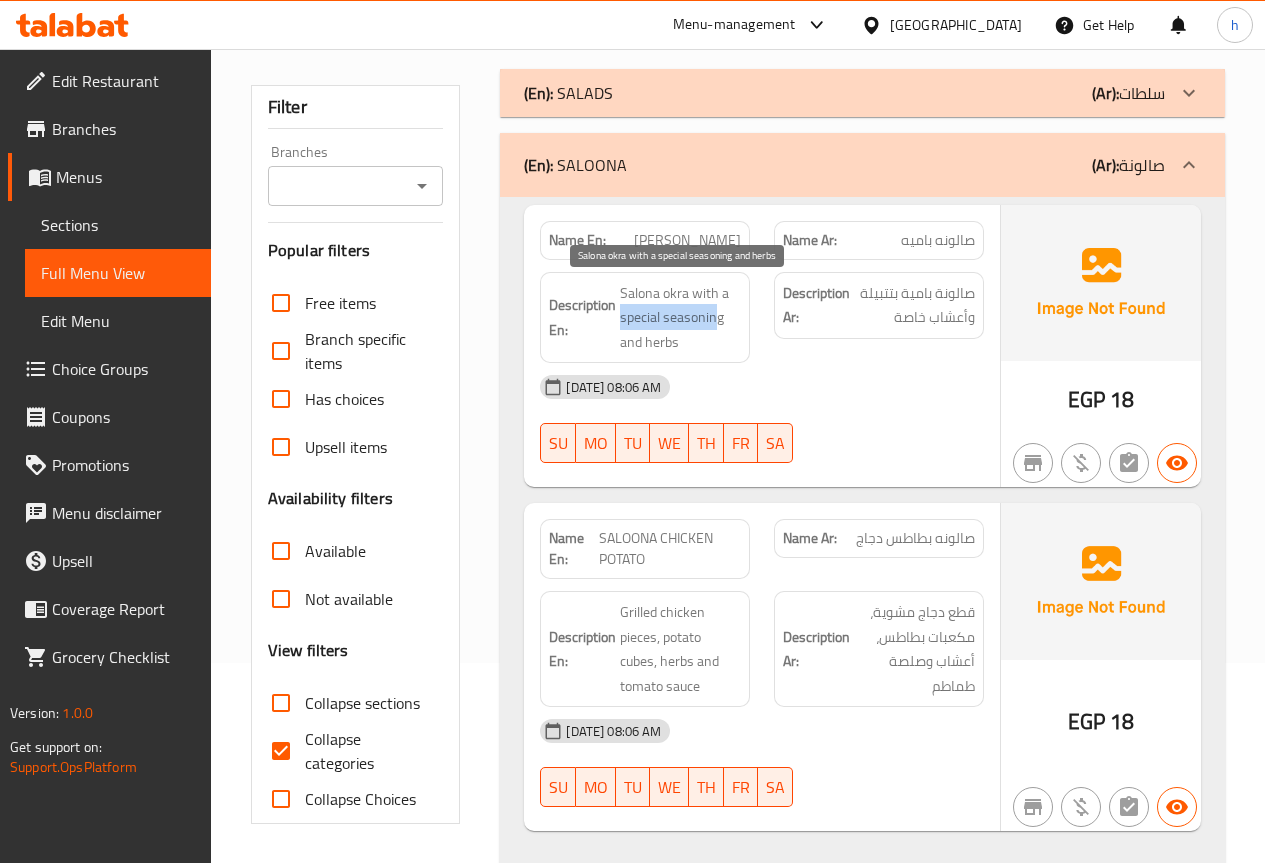 drag, startPoint x: 696, startPoint y: 314, endPoint x: 656, endPoint y: 307, distance: 40.60788 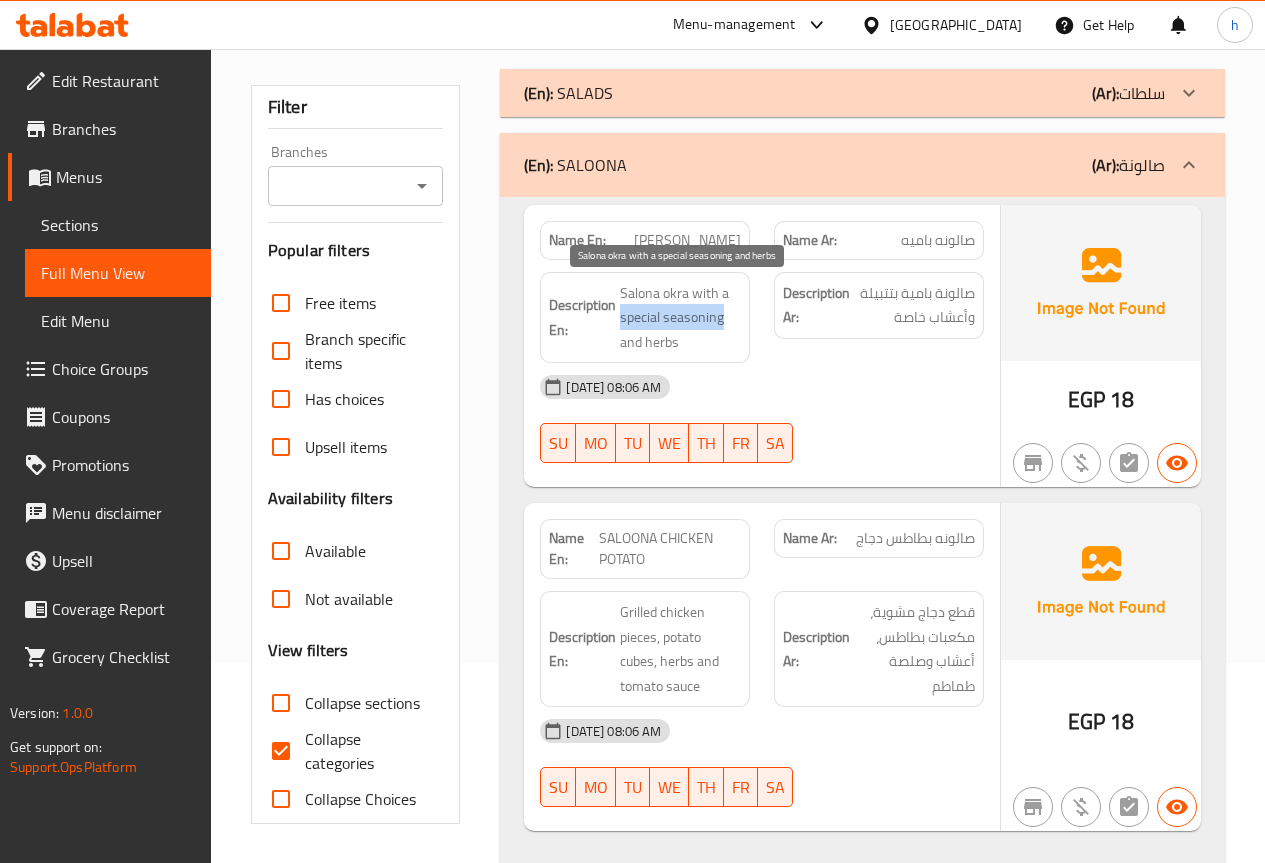 drag, startPoint x: 620, startPoint y: 311, endPoint x: 721, endPoint y: 319, distance: 101.31634 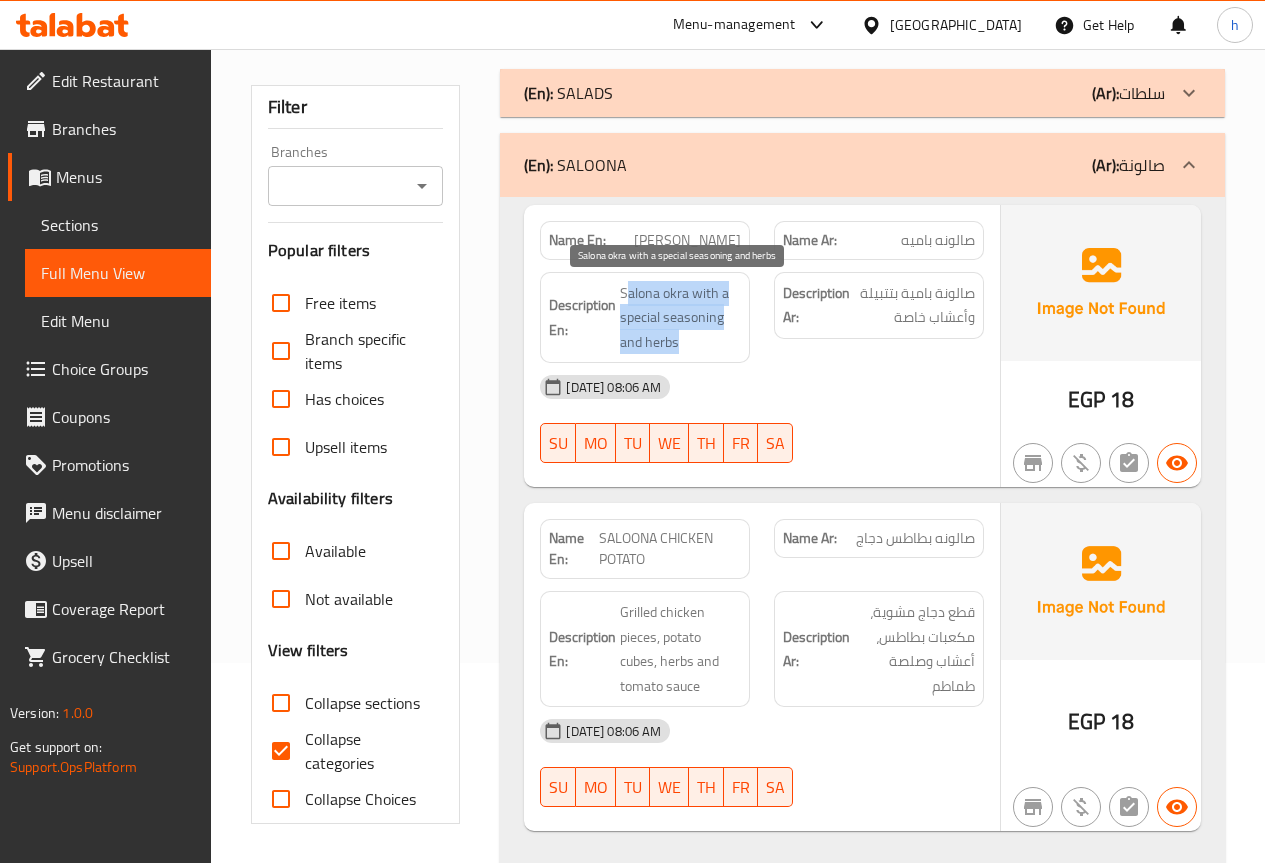 drag, startPoint x: 624, startPoint y: 290, endPoint x: 731, endPoint y: 337, distance: 116.86745 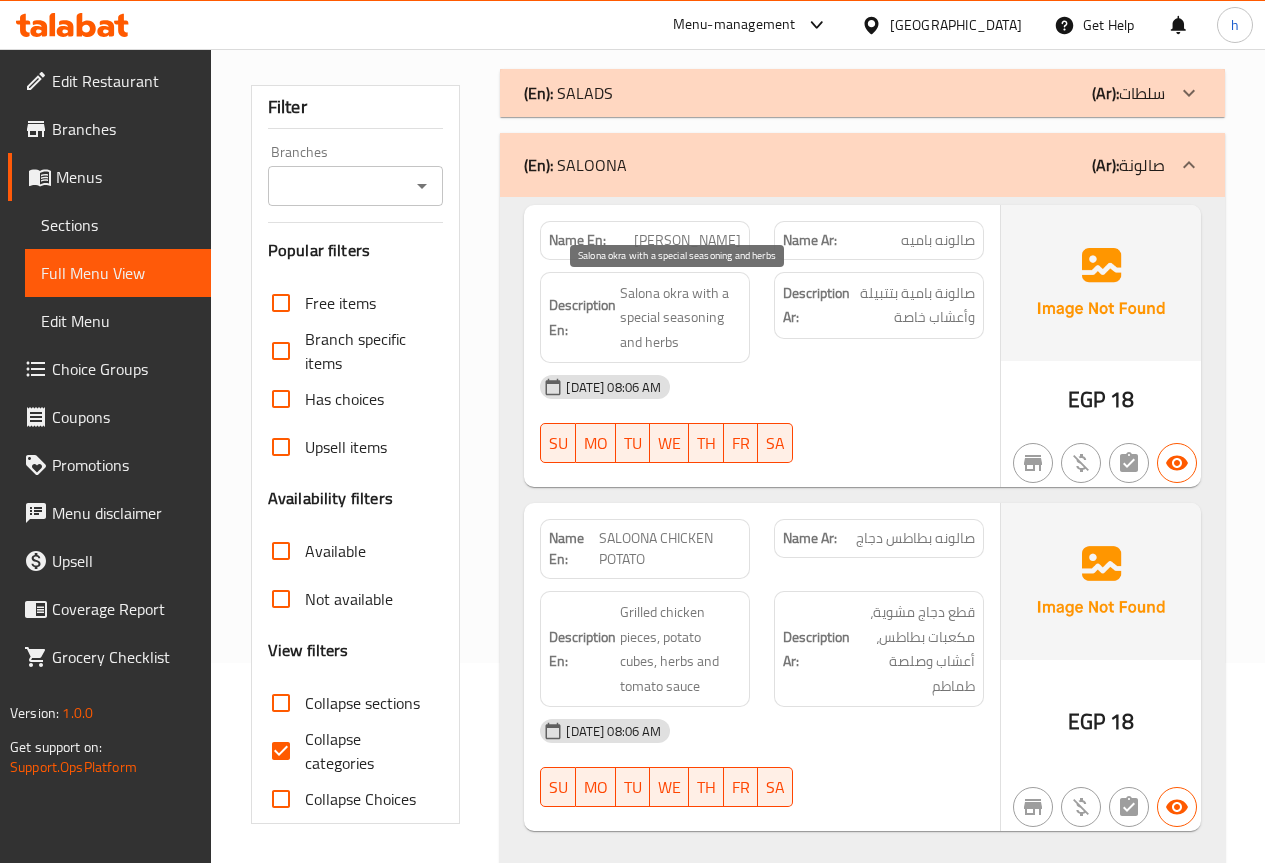 click on "Salona okra with a special seasoning and herbs" at bounding box center (680, 318) 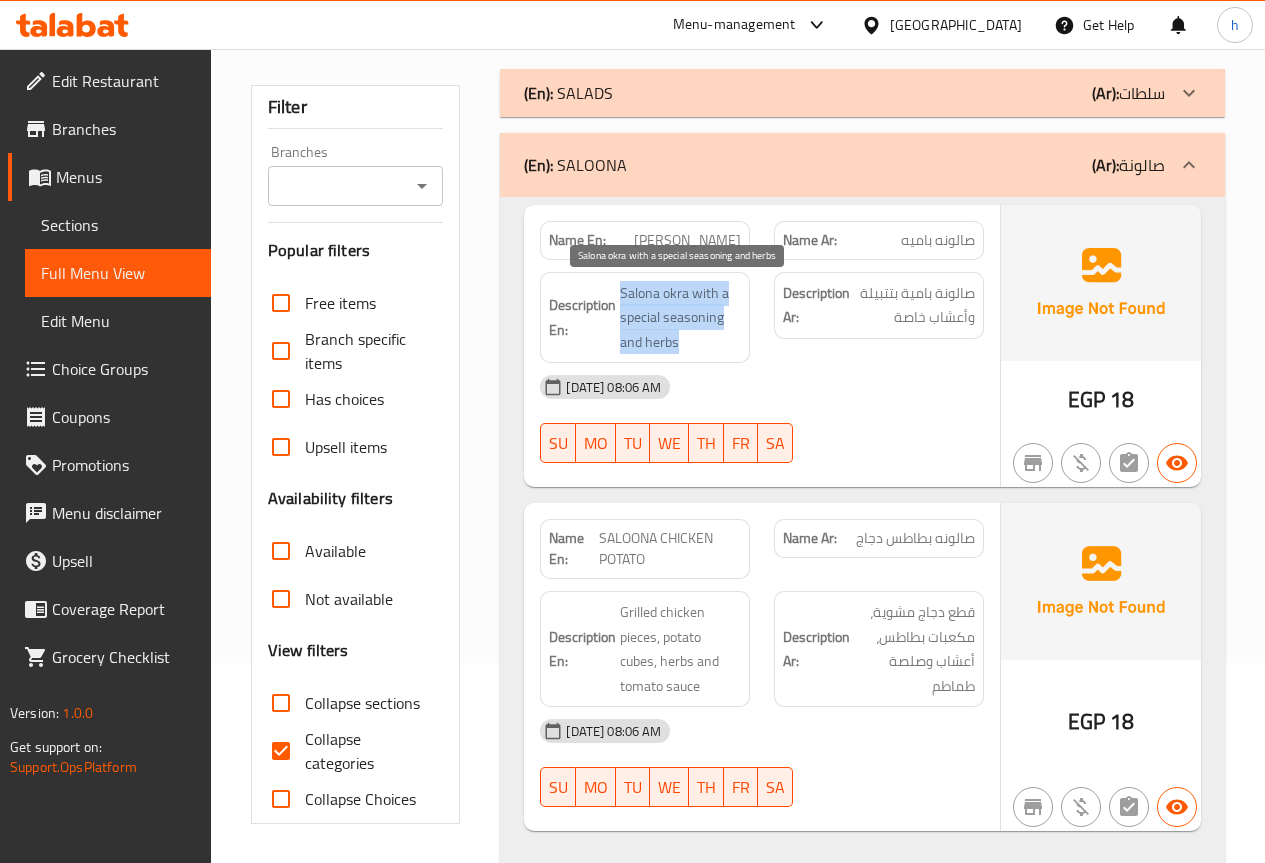 drag, startPoint x: 622, startPoint y: 288, endPoint x: 734, endPoint y: 342, distance: 124.33825 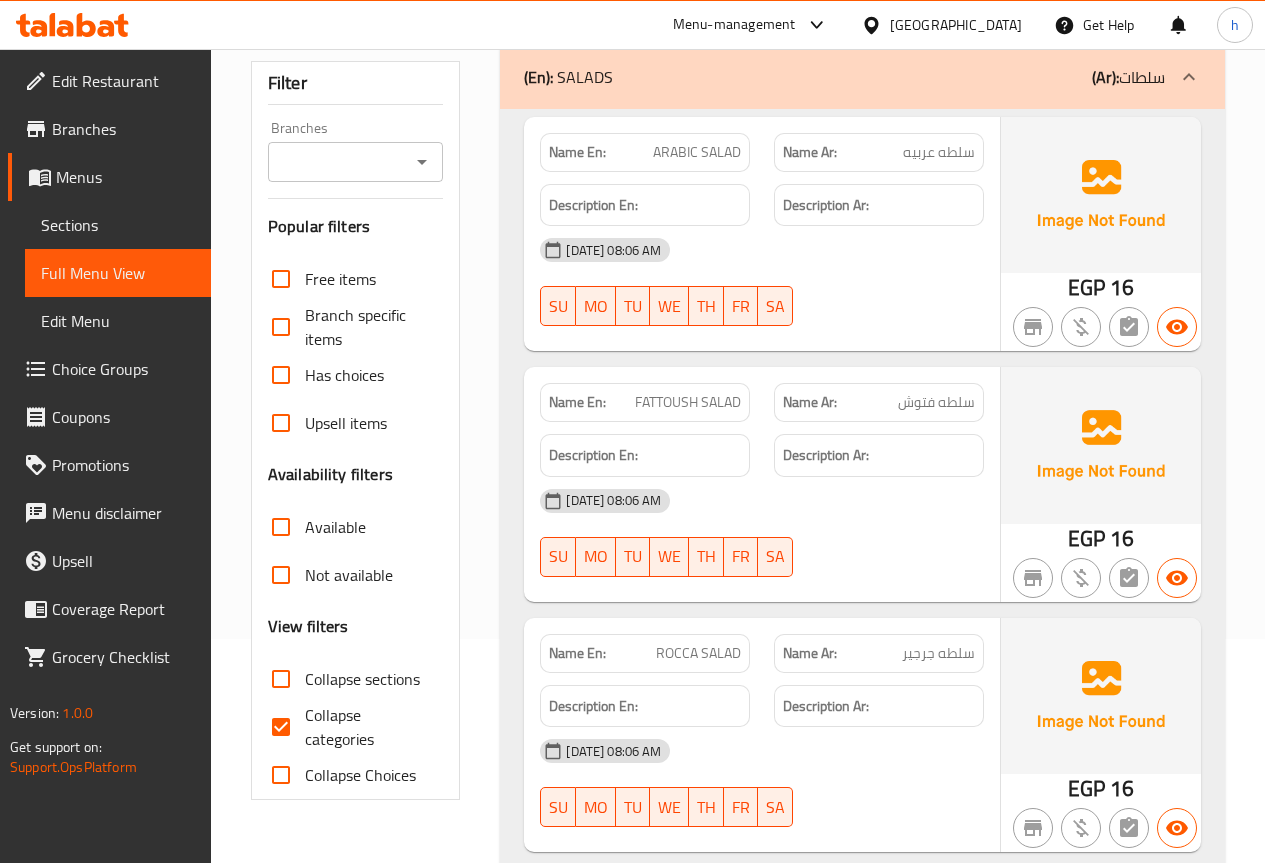 scroll, scrollTop: 300, scrollLeft: 0, axis: vertical 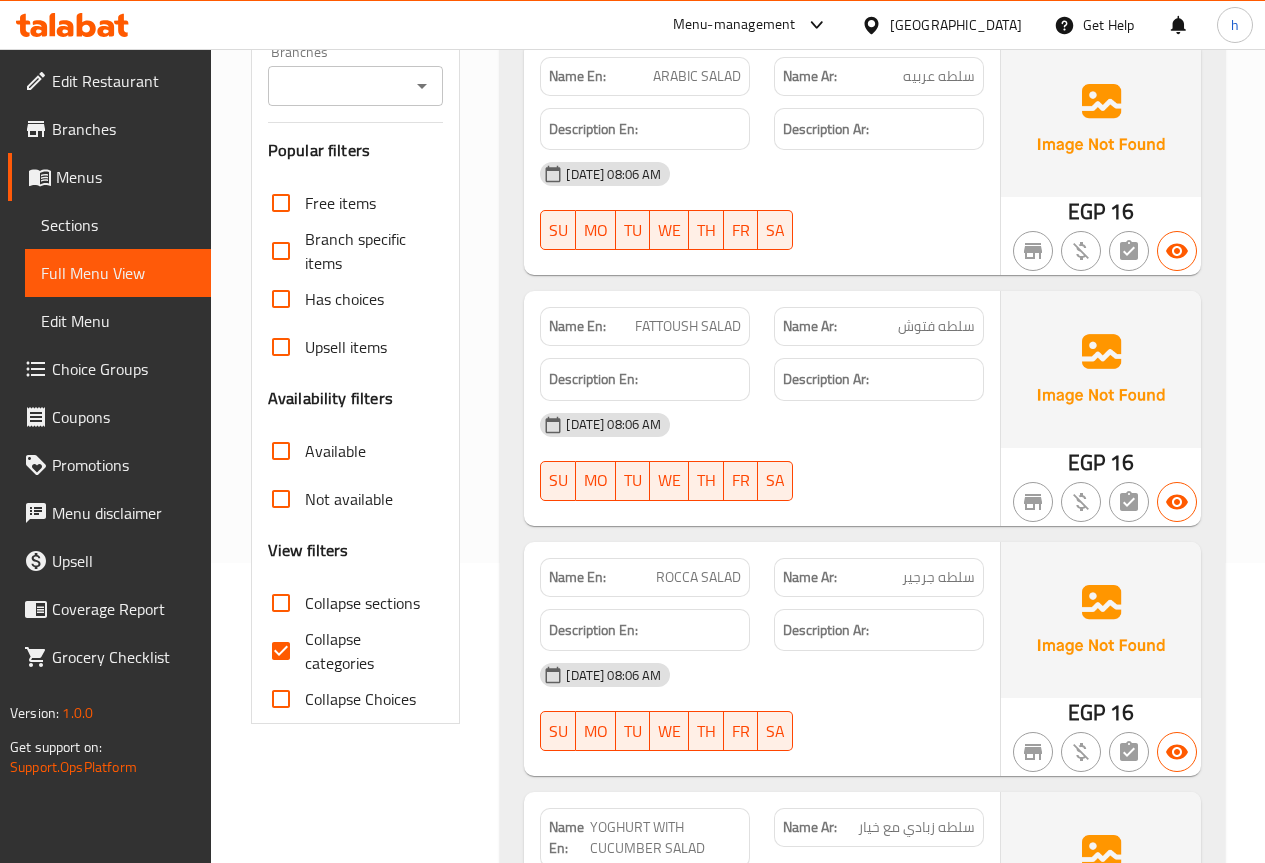 click on "Collapse categories" at bounding box center (366, 651) 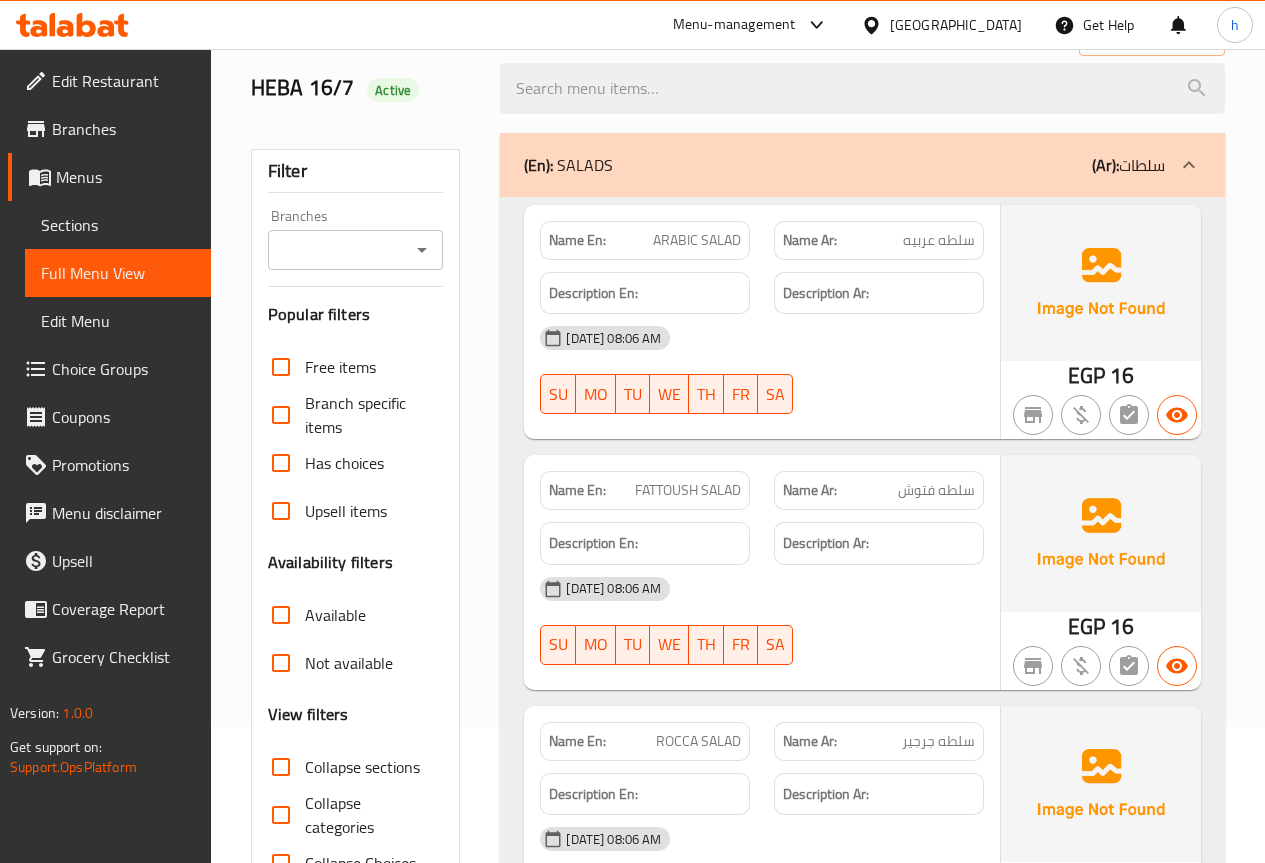 scroll, scrollTop: 0, scrollLeft: 0, axis: both 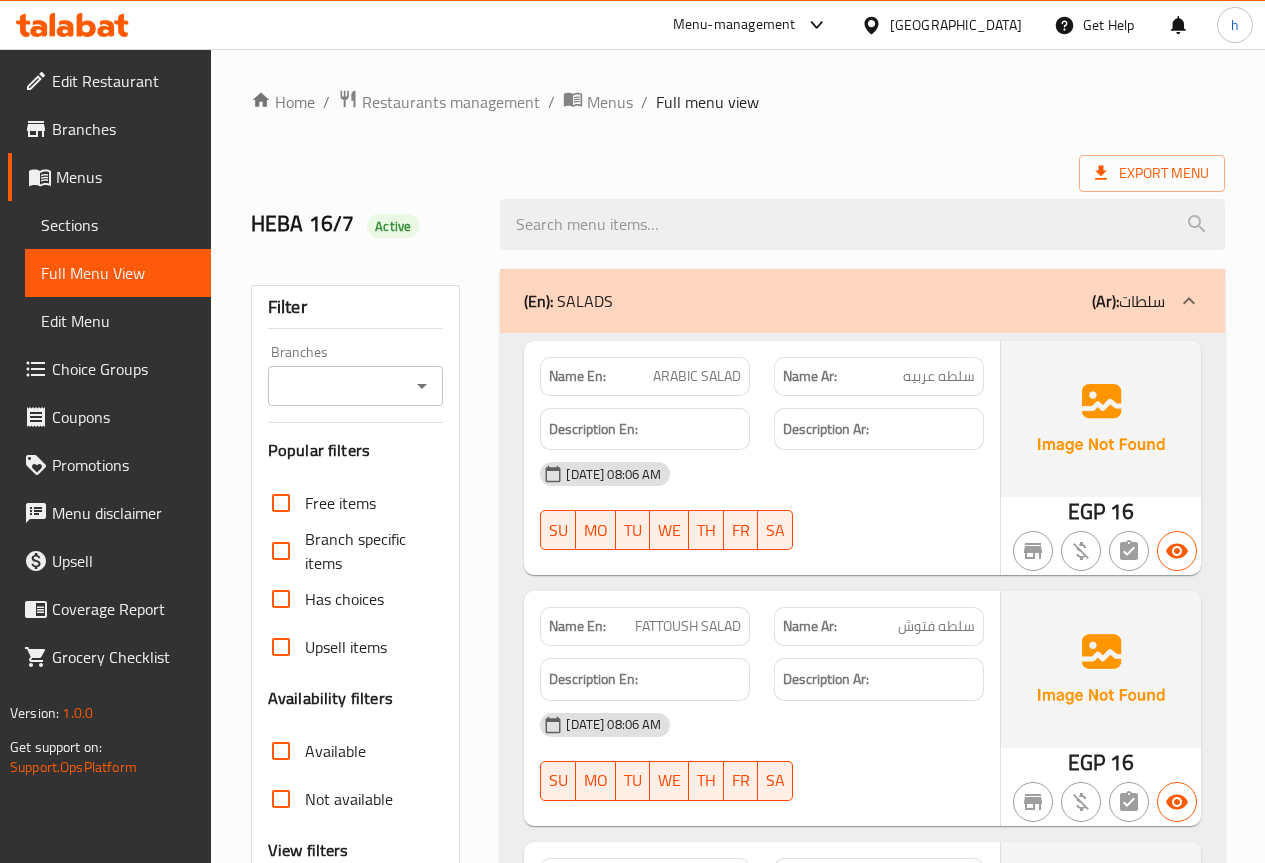 click on "(Ar): سلطات" at bounding box center [1128, 301] 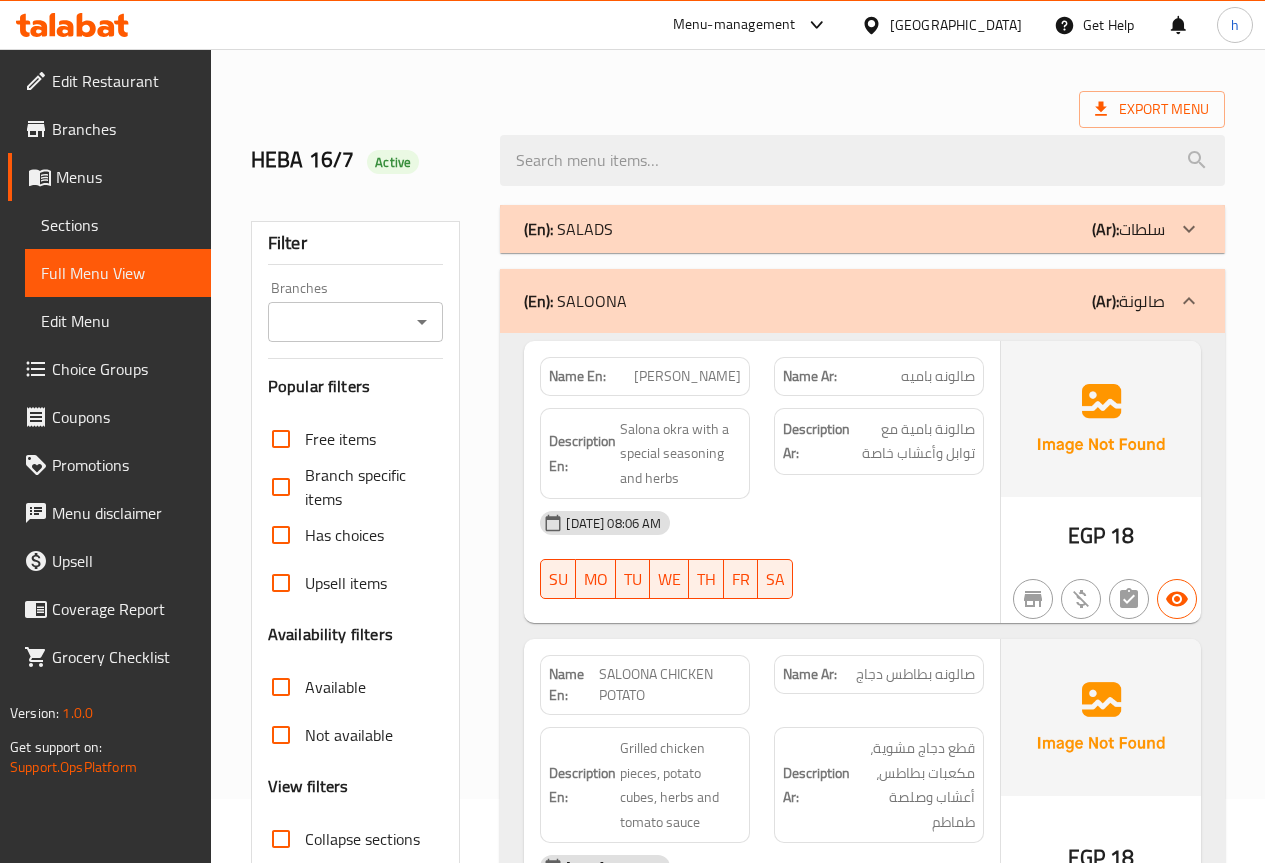 scroll, scrollTop: 100, scrollLeft: 0, axis: vertical 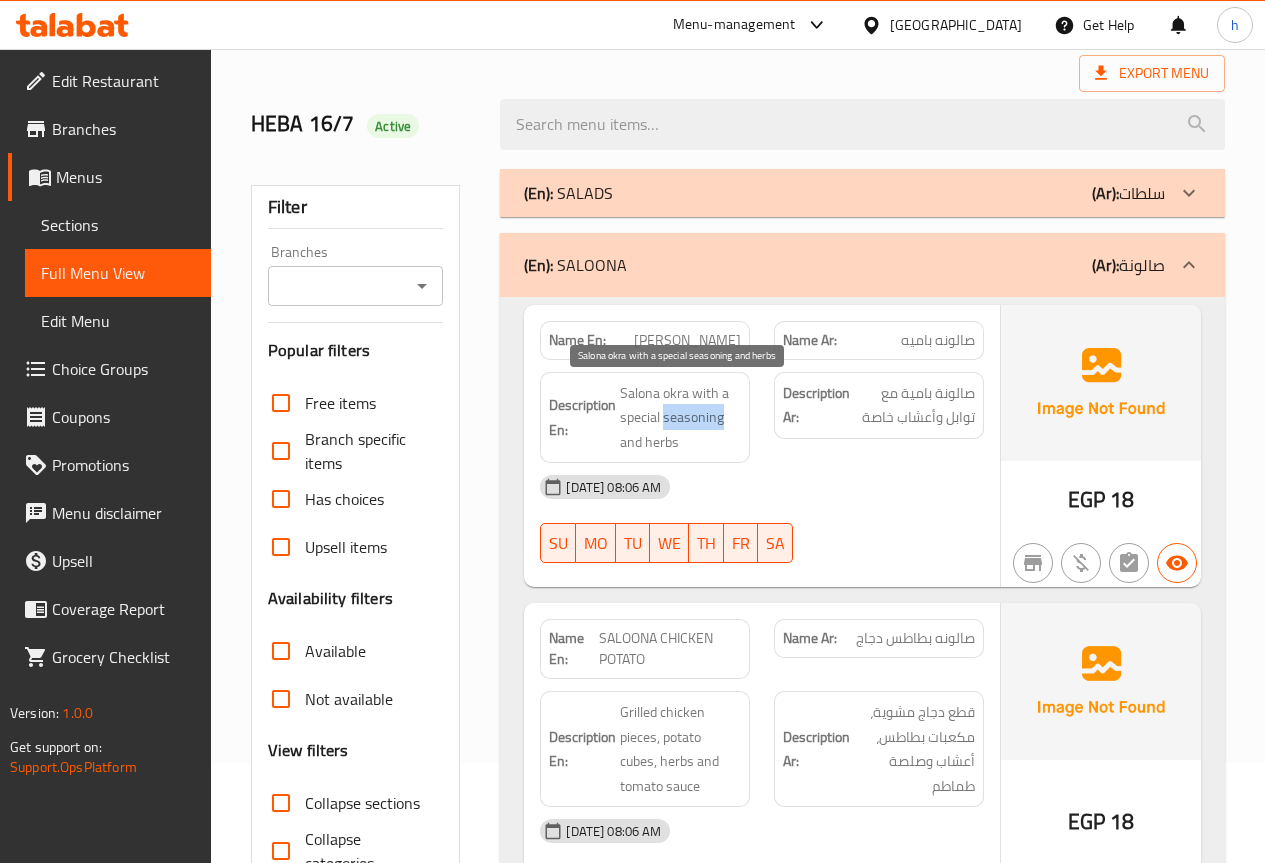 drag, startPoint x: 663, startPoint y: 414, endPoint x: 716, endPoint y: 416, distance: 53.037724 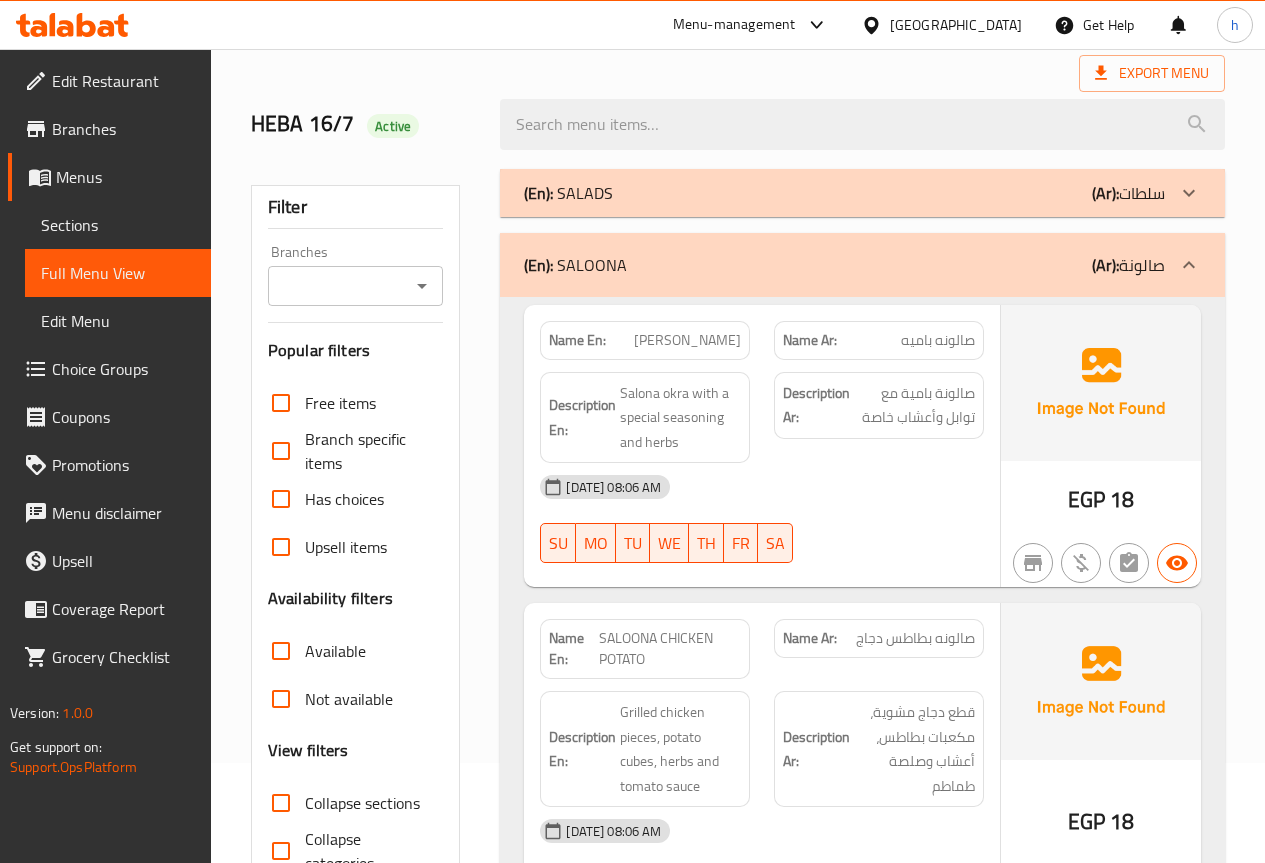 click on "Name En: OKRA SALOONA Name Ar: صالونه باميه Description En: Salona okra with a special seasoning and herbs Description Ar: صالونة بامية مع توابل  وأعشاب خاصة [DATE] 08:06 AM SU MO TU WE TH FR SA EGP 18 Name En: SALOONA CHICKEN POTATO Name Ar: صالونه بطاطس دجاج Description En: Grilled chicken pieces, potato cubes, herbs and tomato sauce Description Ar: قطع دجاج مشوية، مكعبات بطاطس، أعشاب وصلصة طماطم [DATE] 08:06 AM SU MO TU WE TH FR SA EGP 18" at bounding box center (862, 634) 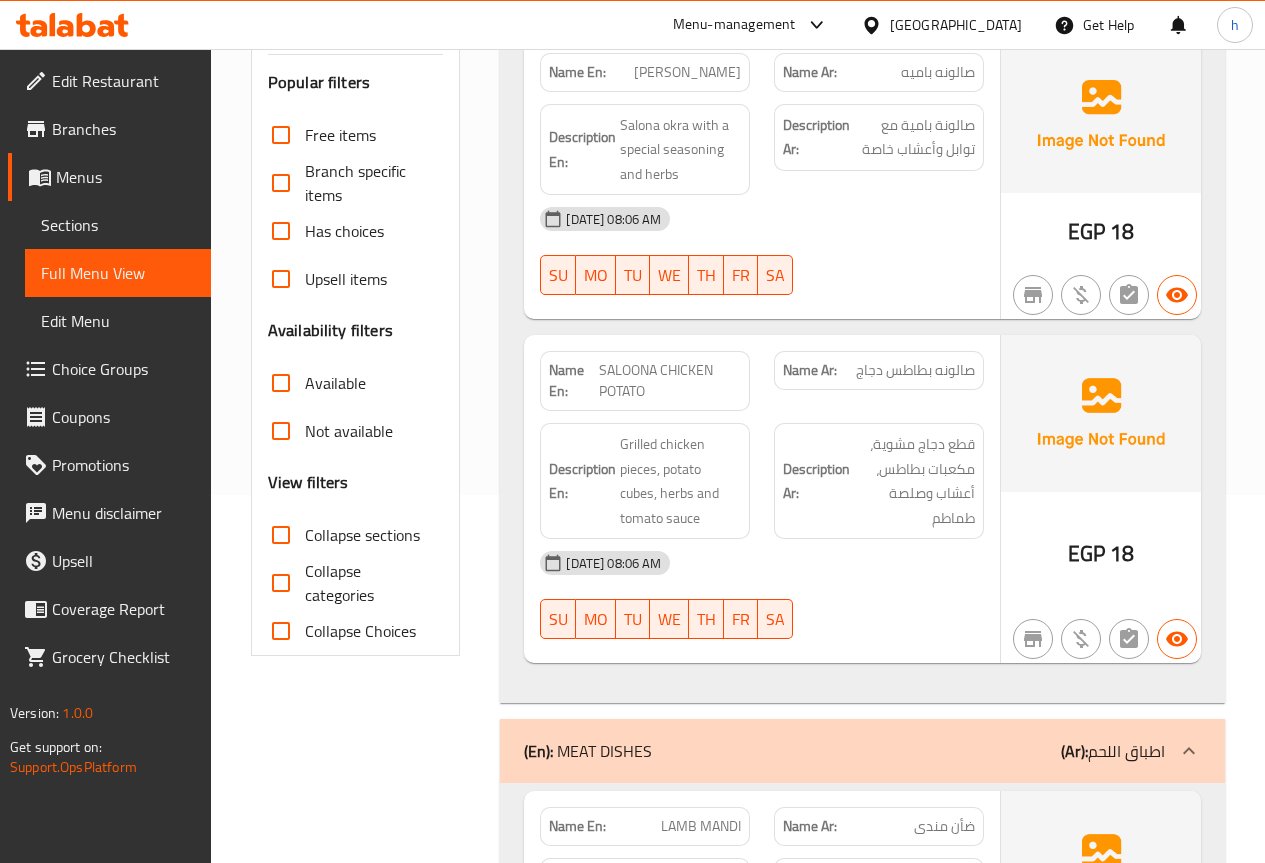 scroll, scrollTop: 400, scrollLeft: 0, axis: vertical 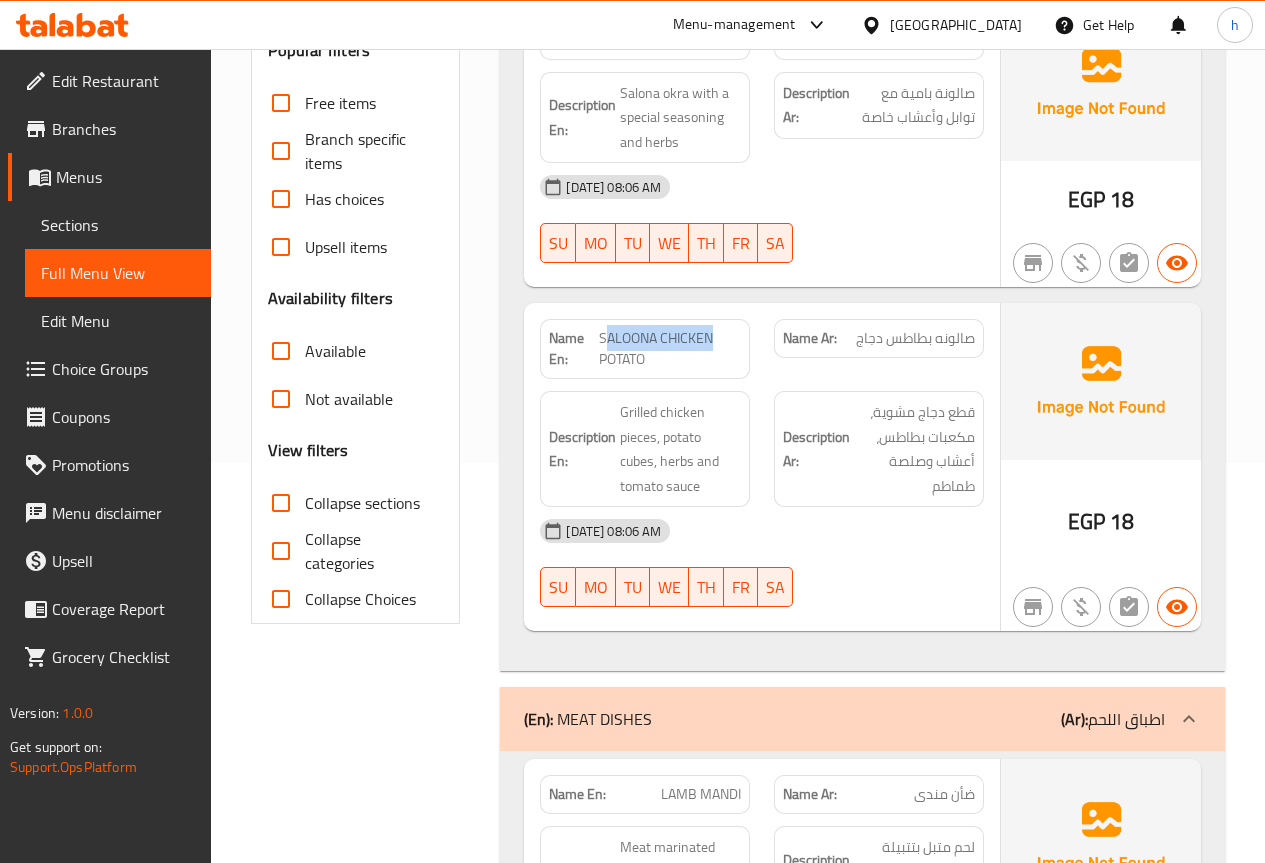 drag, startPoint x: 607, startPoint y: 330, endPoint x: 717, endPoint y: 328, distance: 110.01818 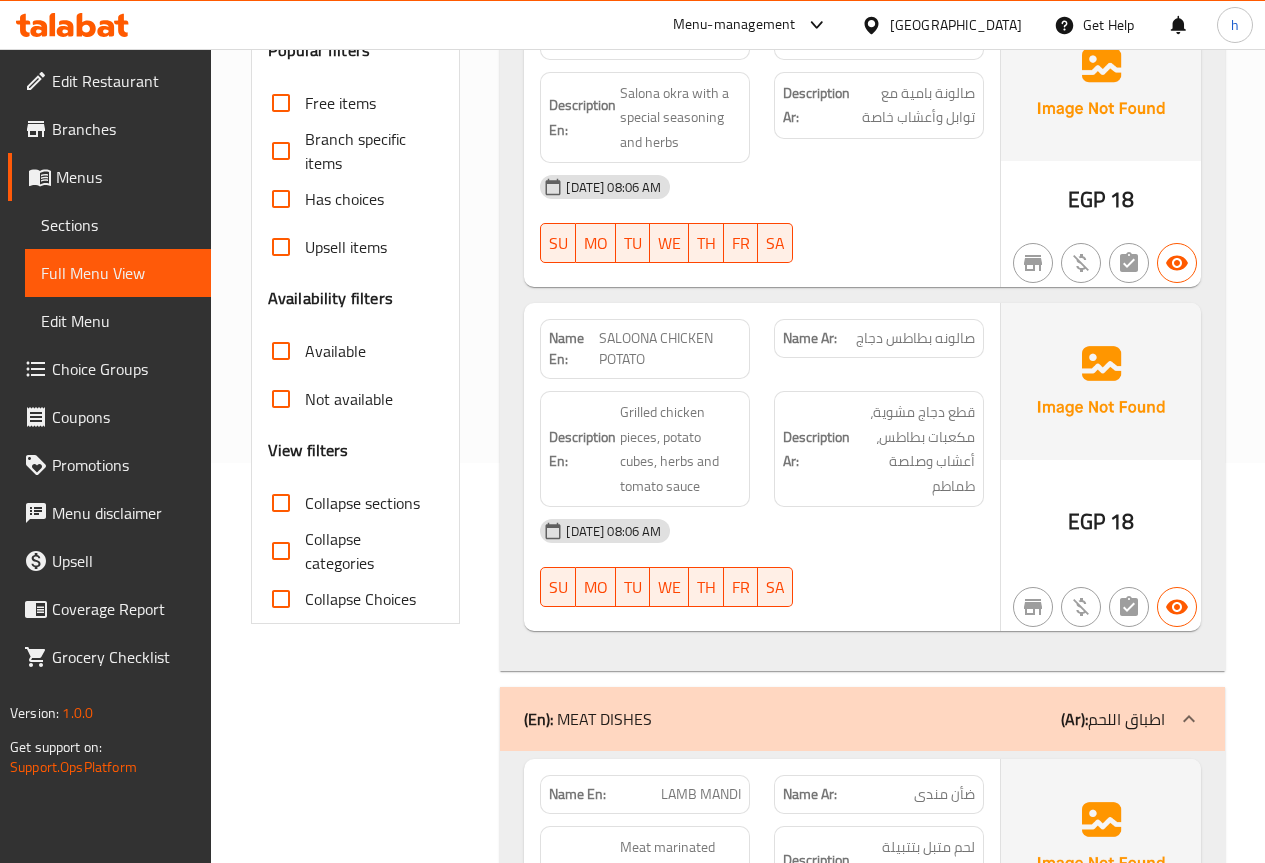 click on "Name En: SALOONA CHICKEN POTATO Name Ar: صالونه بطاطس دجاج Description En: Grilled chicken pieces, potato cubes, herbs and tomato sauce Description Ar: قطع دجاج مشوية، مكعبات بطاطس، أعشاب وصلصة طماطم 16-07-2025 08:06 AM SU MO TU WE TH FR SA" at bounding box center (762, 467) 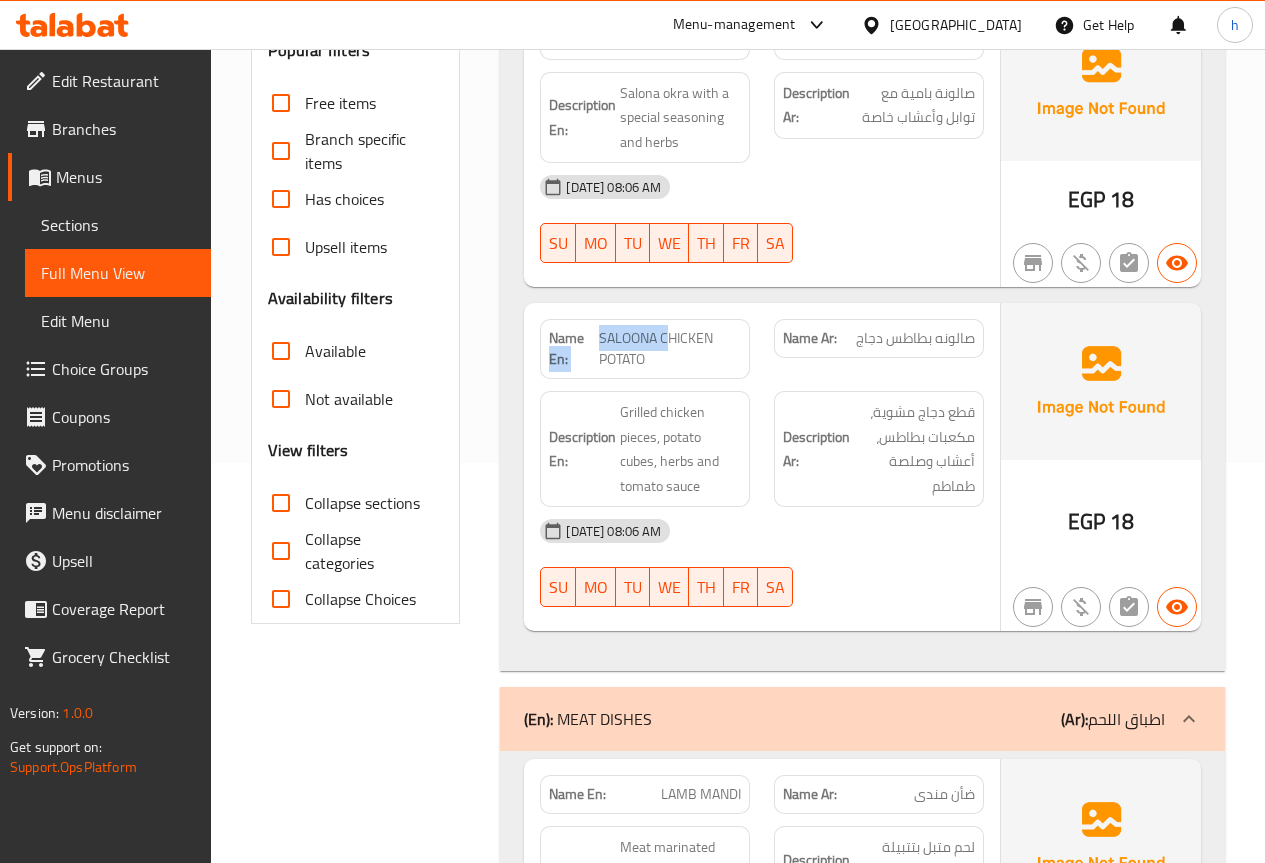 drag, startPoint x: 595, startPoint y: 334, endPoint x: 667, endPoint y: 336, distance: 72.02777 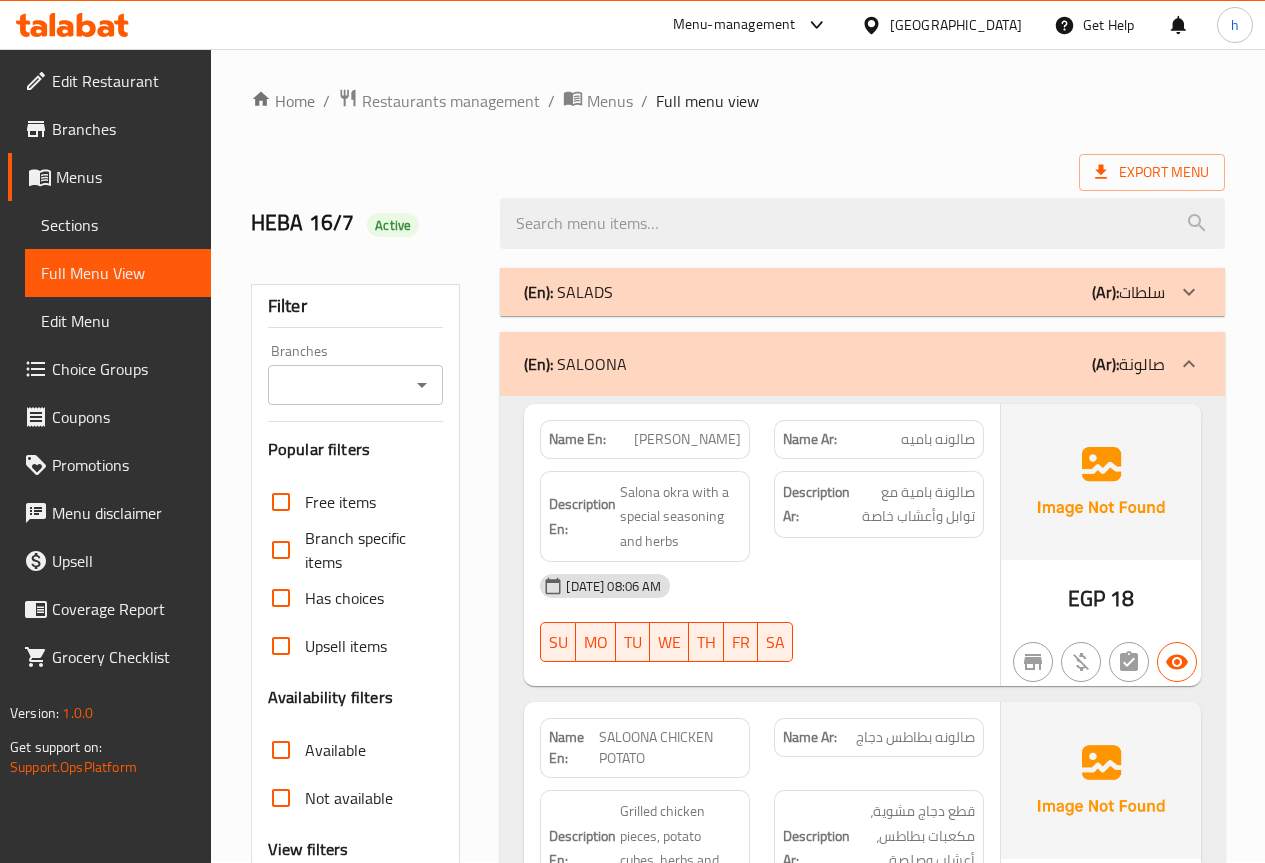 scroll, scrollTop: 0, scrollLeft: 0, axis: both 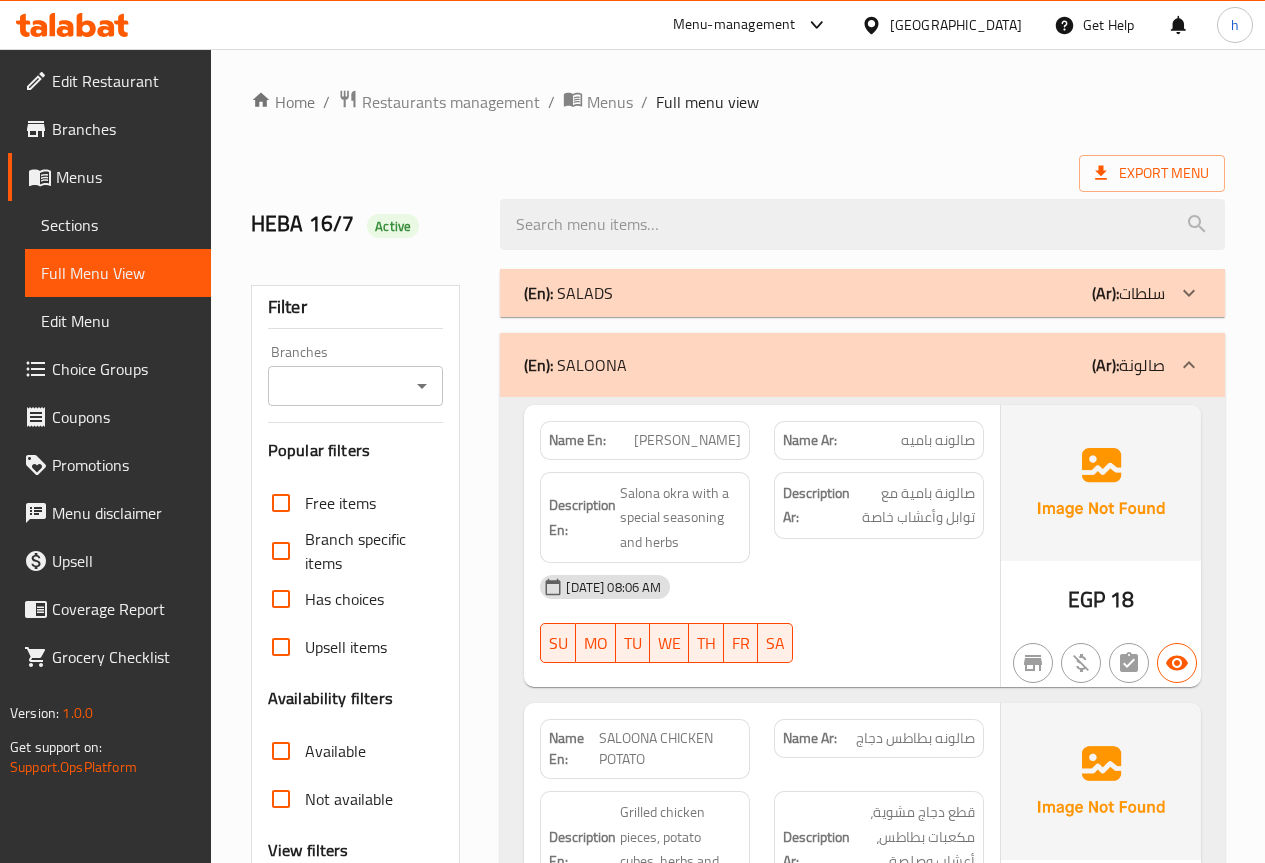 click on "(En):   [PERSON_NAME] (Ar): صالونة" at bounding box center (862, 365) 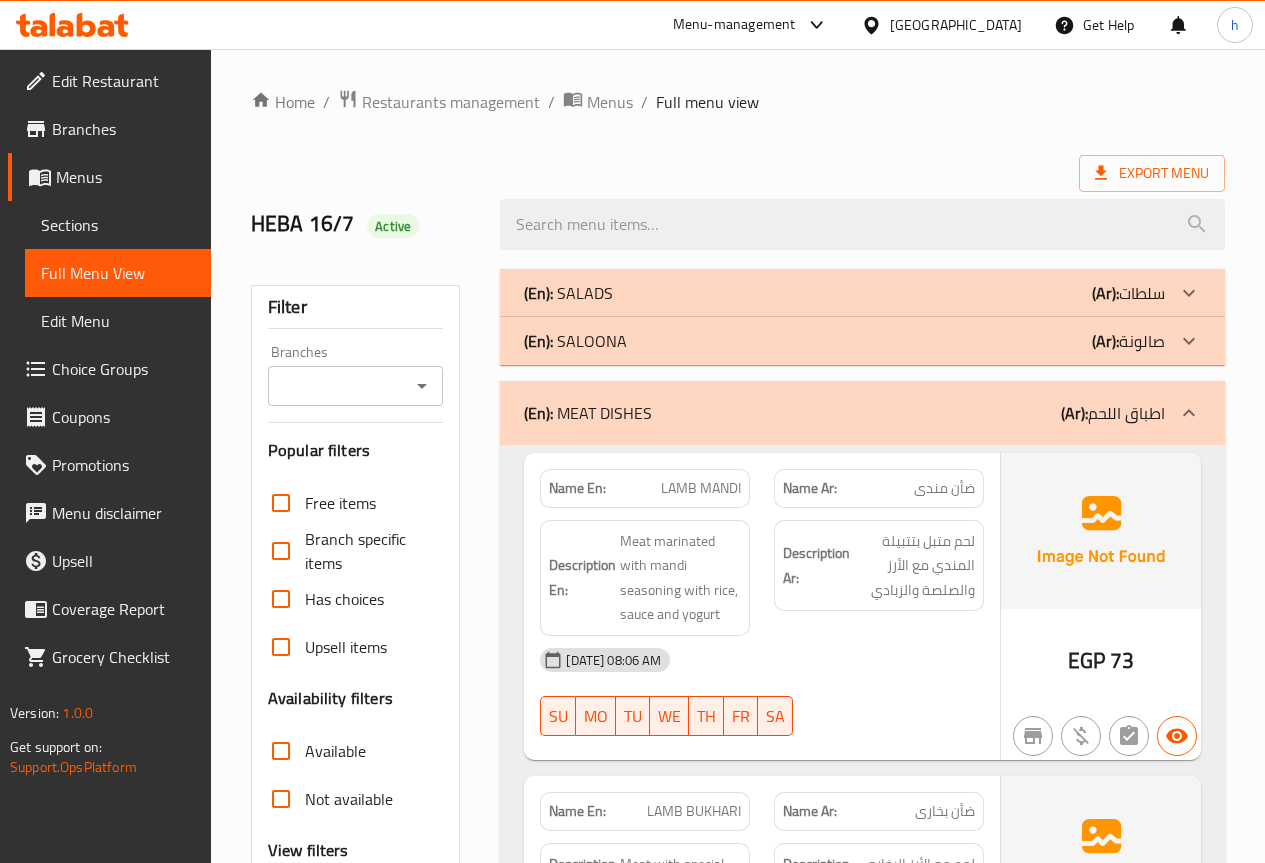 scroll, scrollTop: 100, scrollLeft: 0, axis: vertical 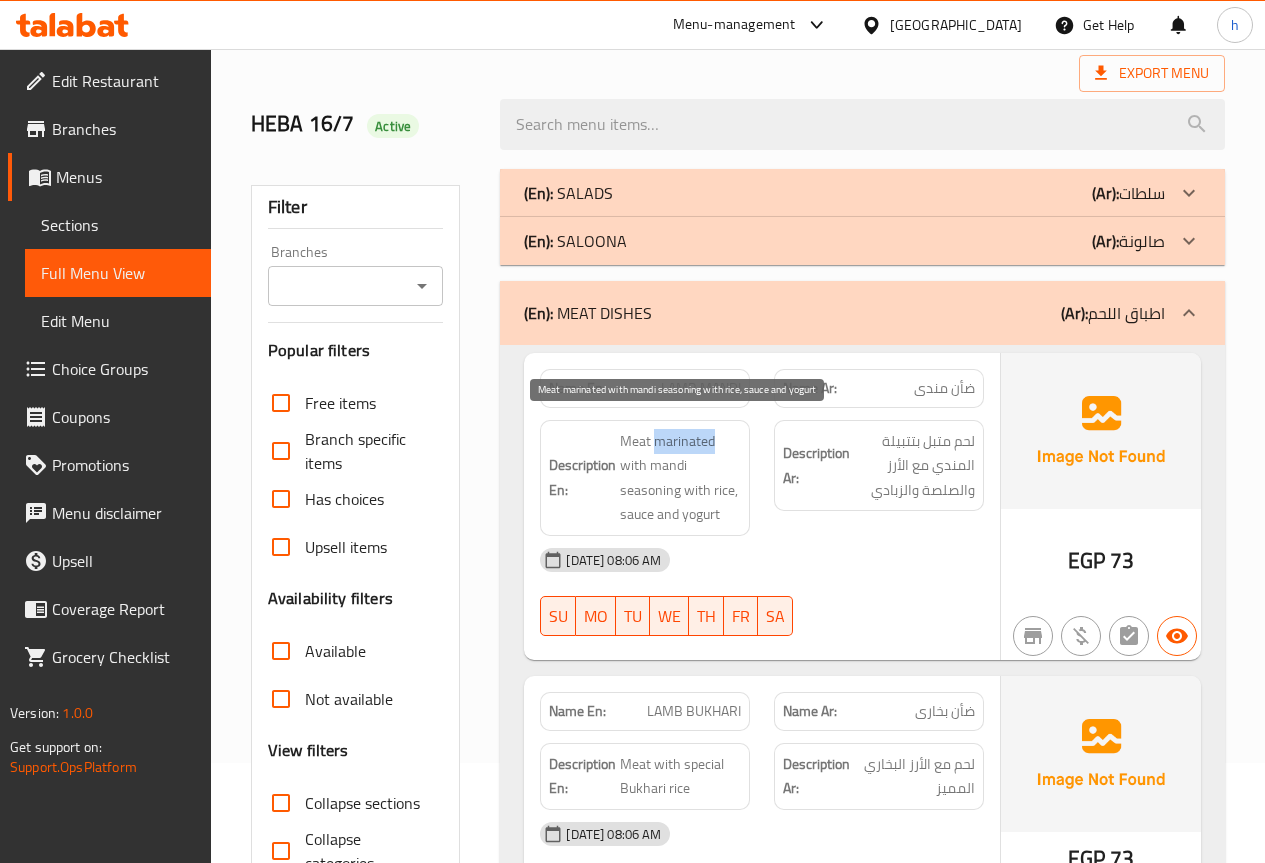 drag, startPoint x: 655, startPoint y: 438, endPoint x: 697, endPoint y: 433, distance: 42.296574 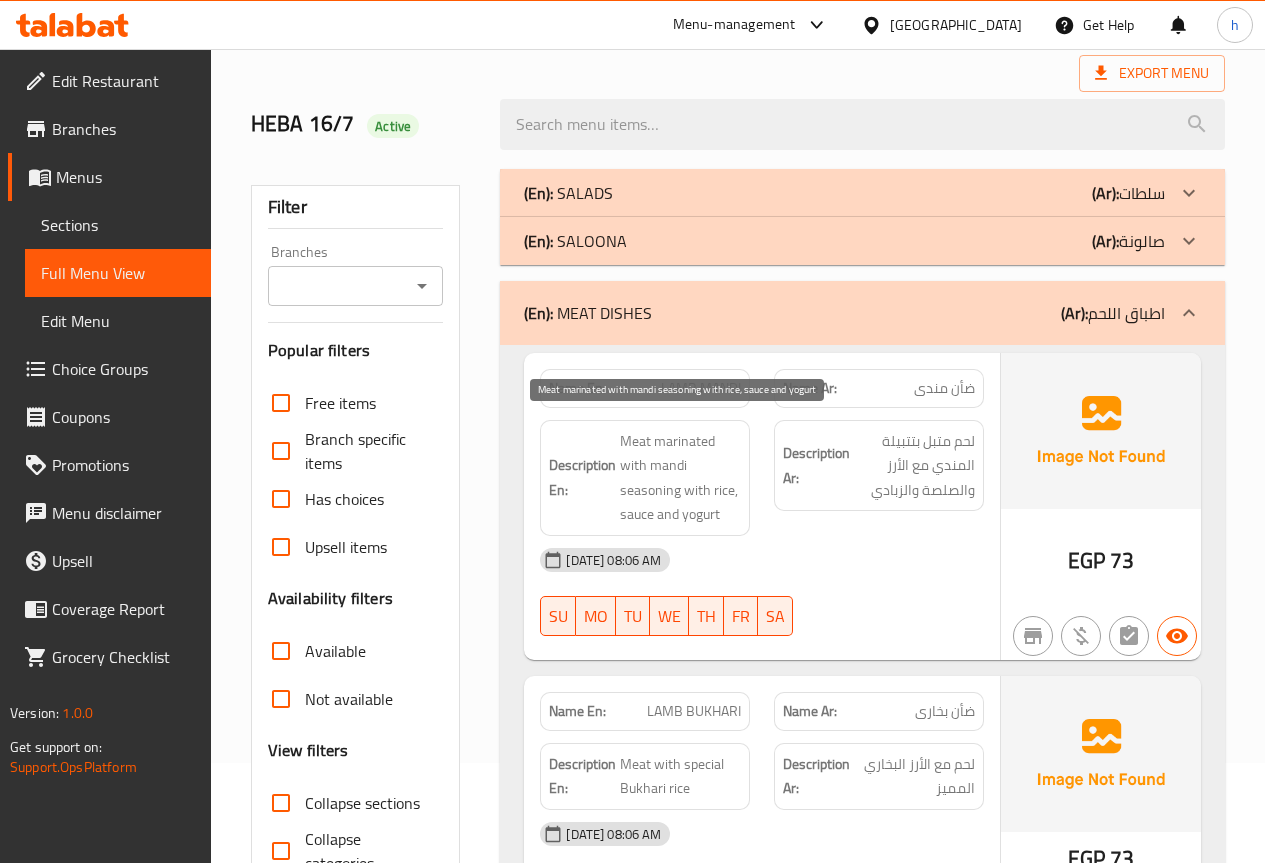 drag, startPoint x: 691, startPoint y: 435, endPoint x: 651, endPoint y: 440, distance: 40.311287 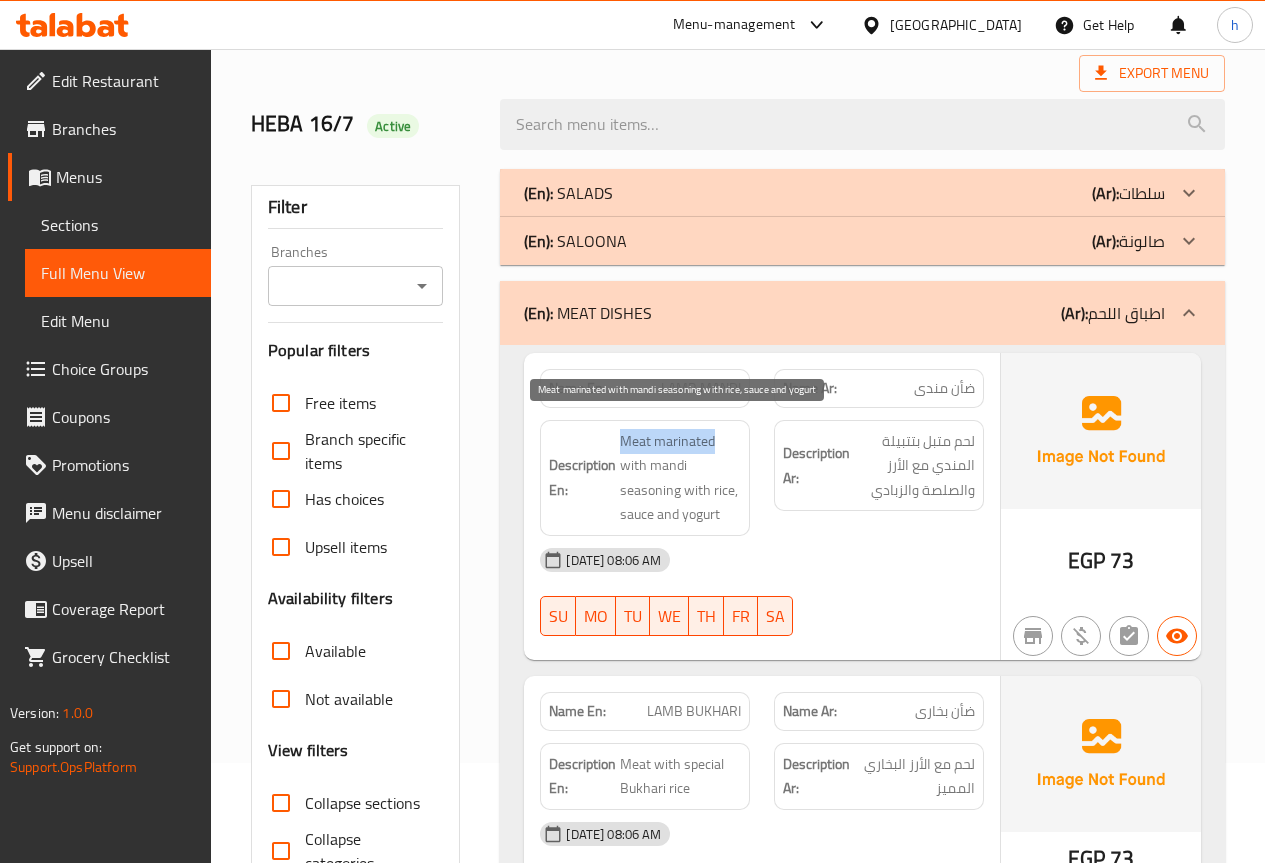 drag, startPoint x: 620, startPoint y: 436, endPoint x: 716, endPoint y: 442, distance: 96.18732 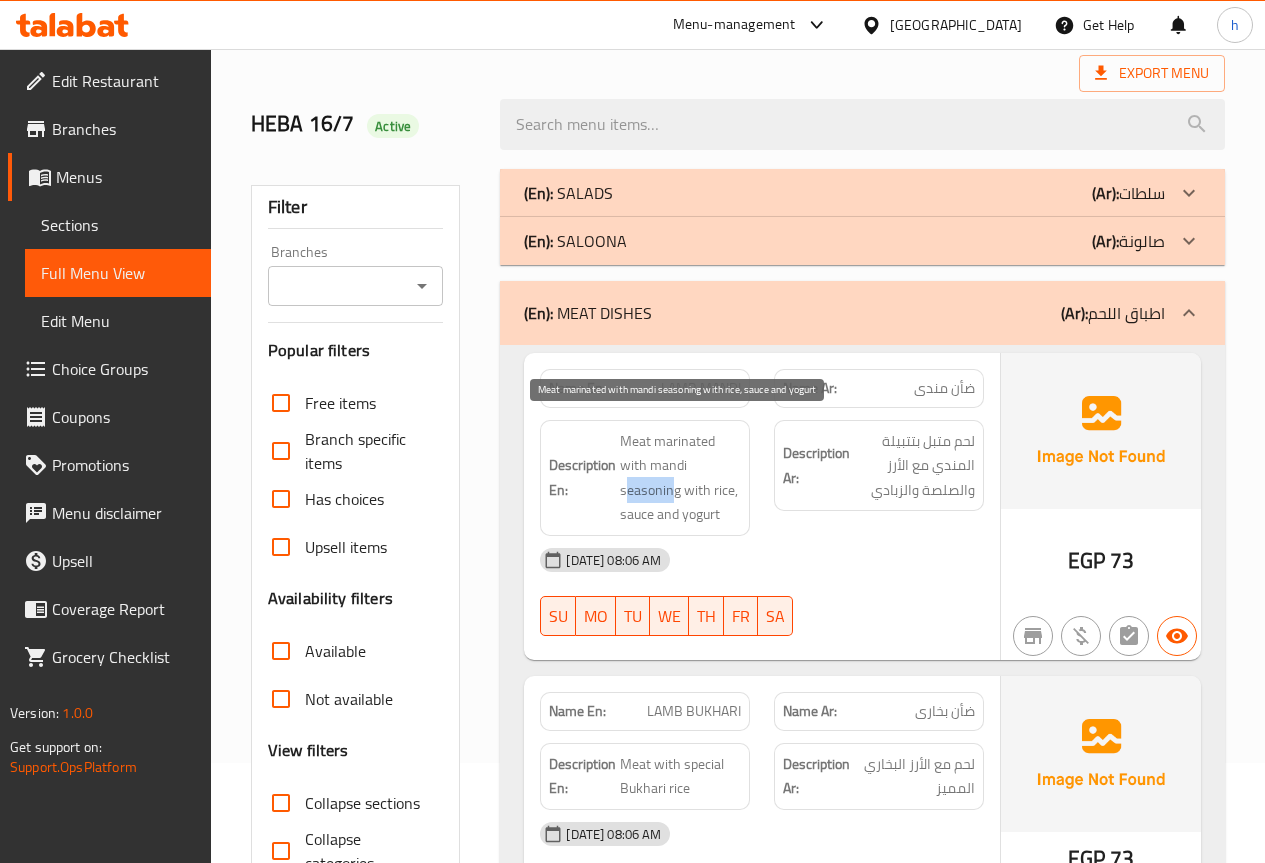 drag, startPoint x: 676, startPoint y: 490, endPoint x: 625, endPoint y: 482, distance: 51.62364 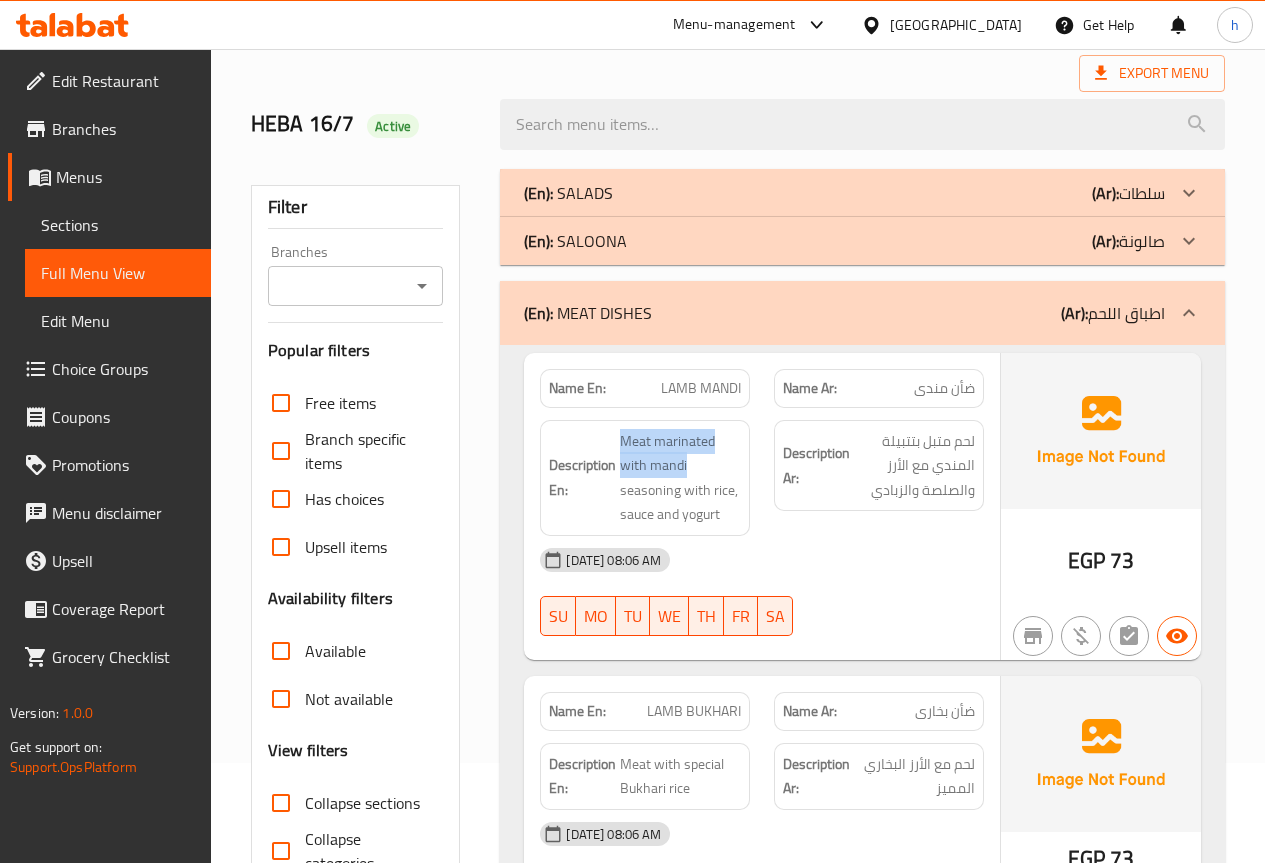 click on "Description En: Meat marinated with mandi seasoning with rice, sauce and yogurt" at bounding box center (645, 478) 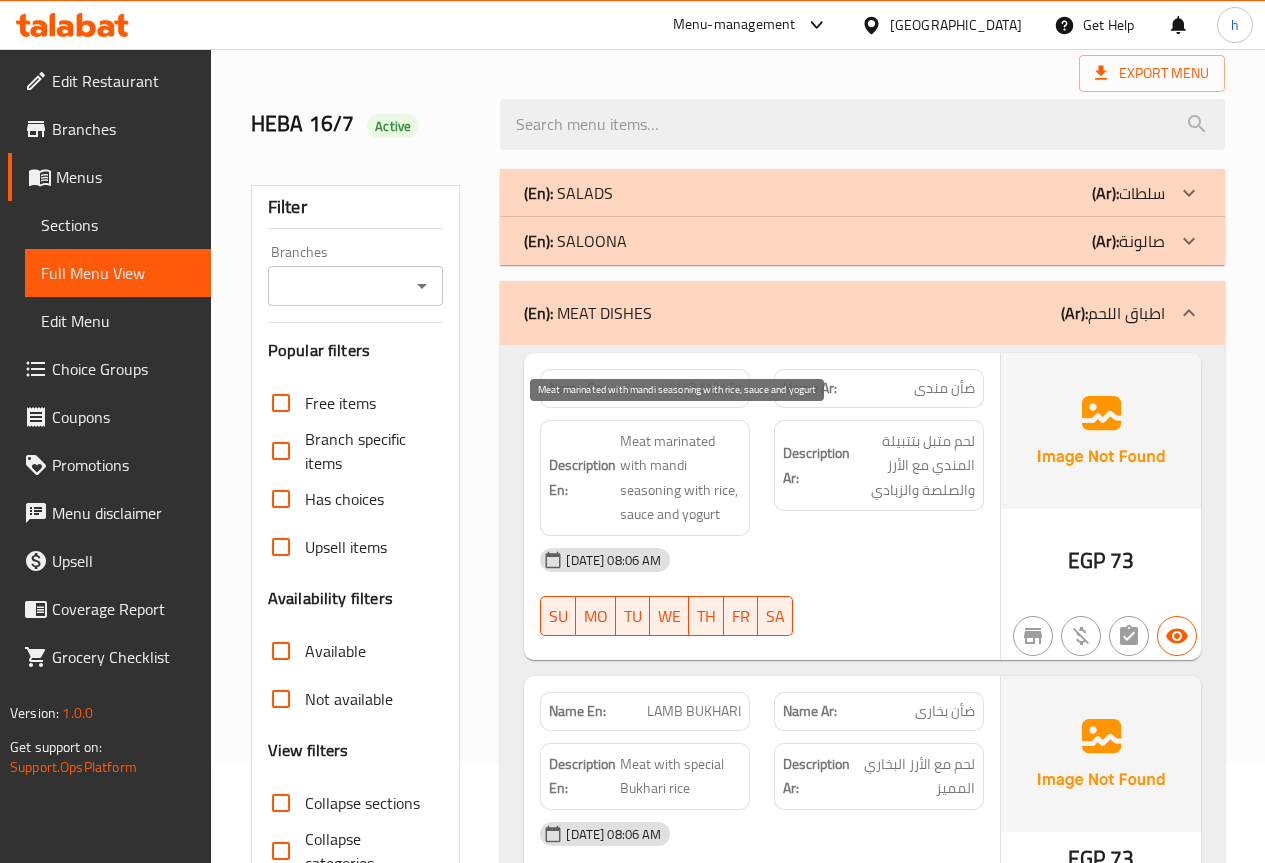 click on "Meat marinated with mandi seasoning with rice, sauce and yogurt" at bounding box center (680, 478) 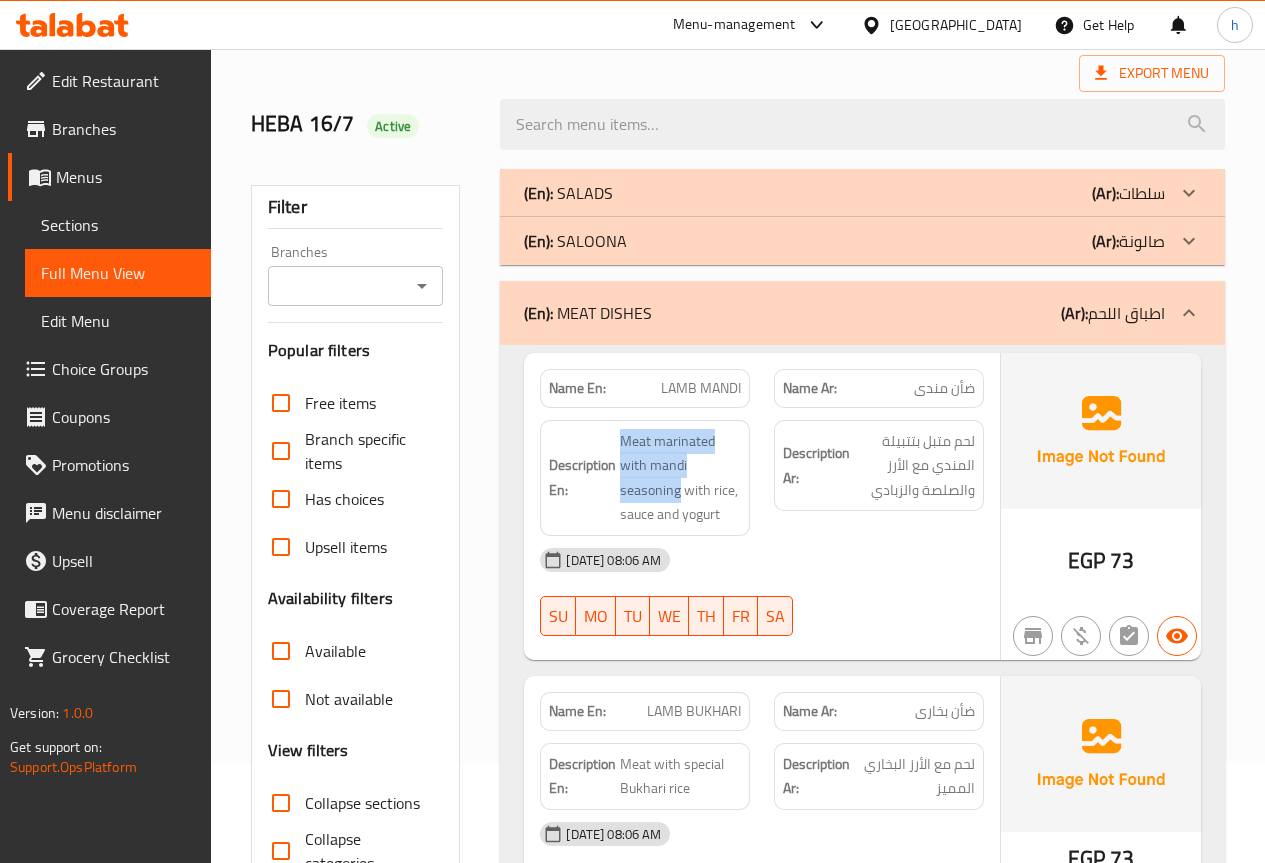 drag, startPoint x: 678, startPoint y: 491, endPoint x: 617, endPoint y: 496, distance: 61.204575 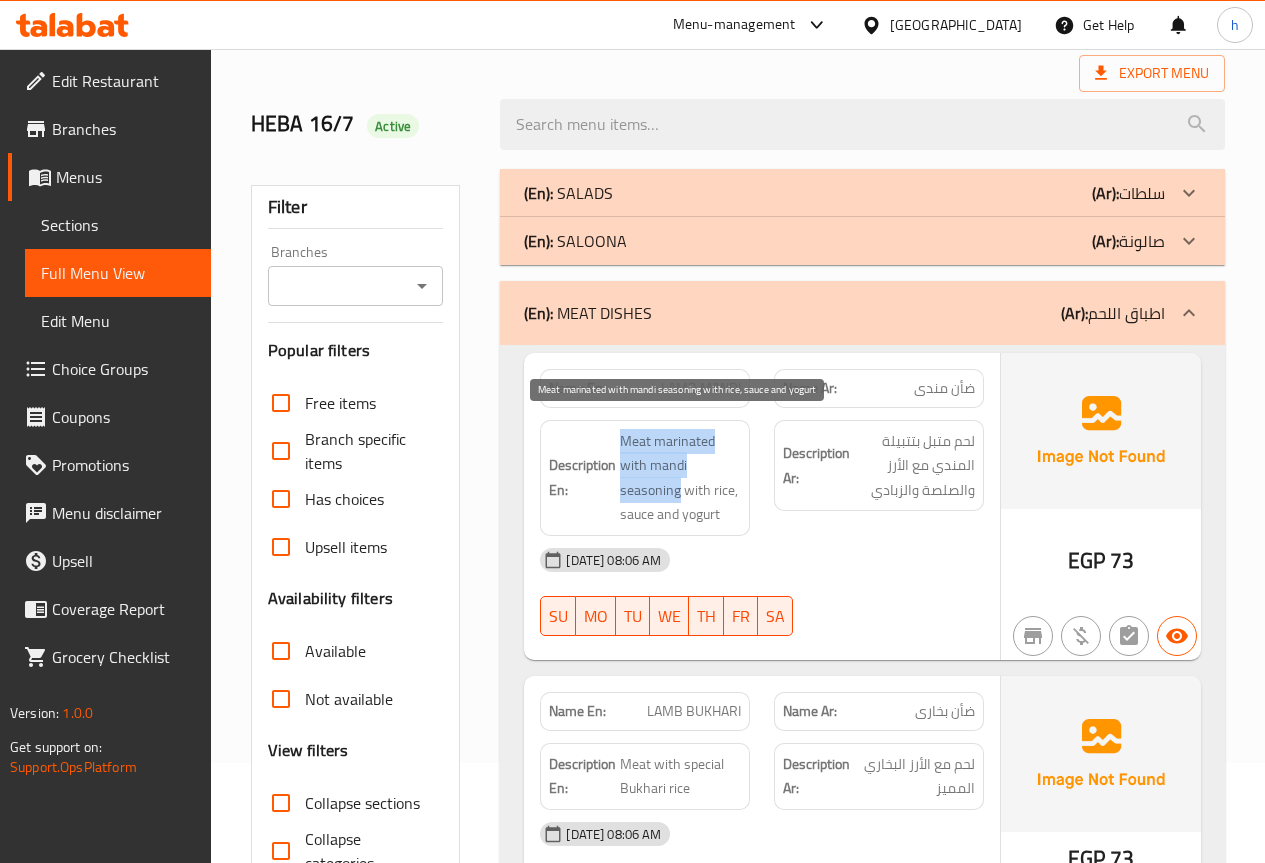 click on "Meat marinated with mandi seasoning with rice, sauce and yogurt" at bounding box center (680, 478) 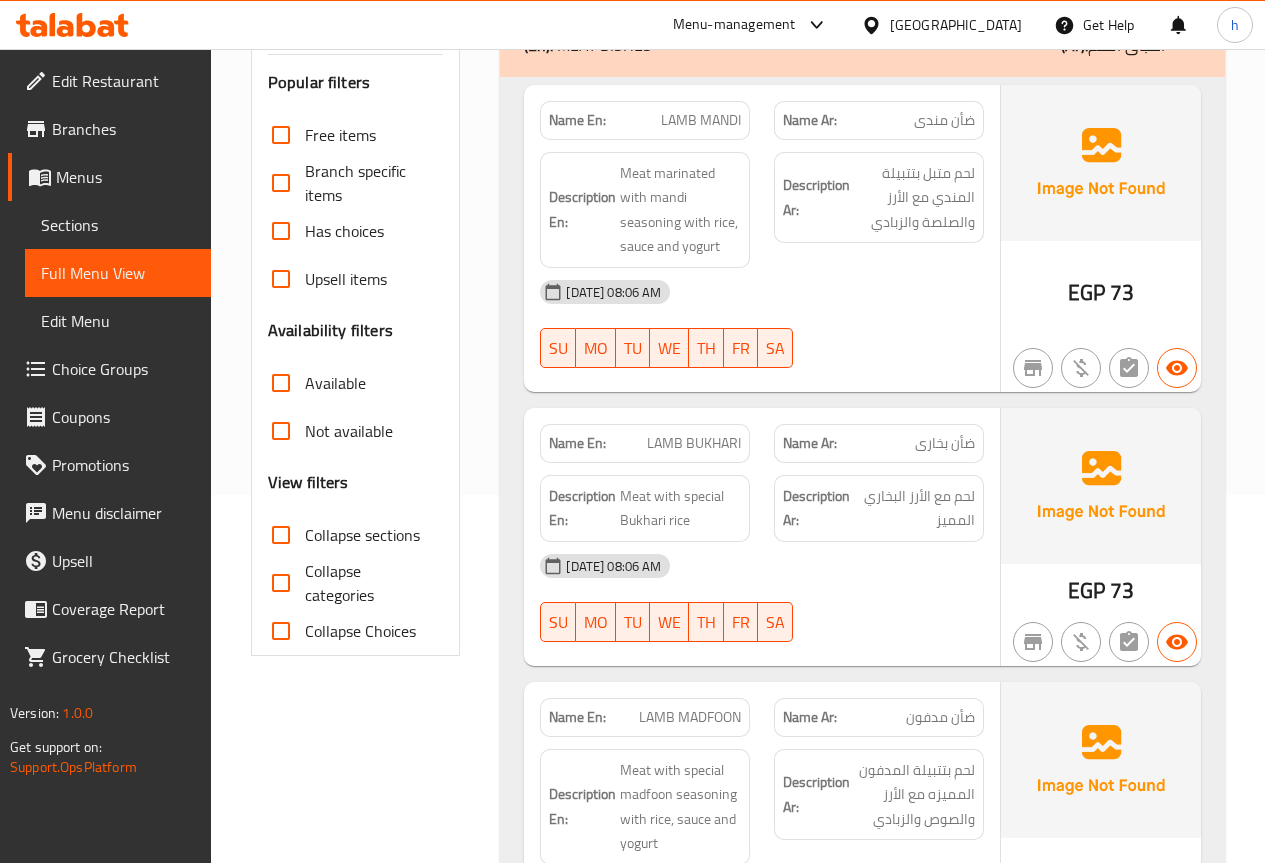 scroll, scrollTop: 400, scrollLeft: 0, axis: vertical 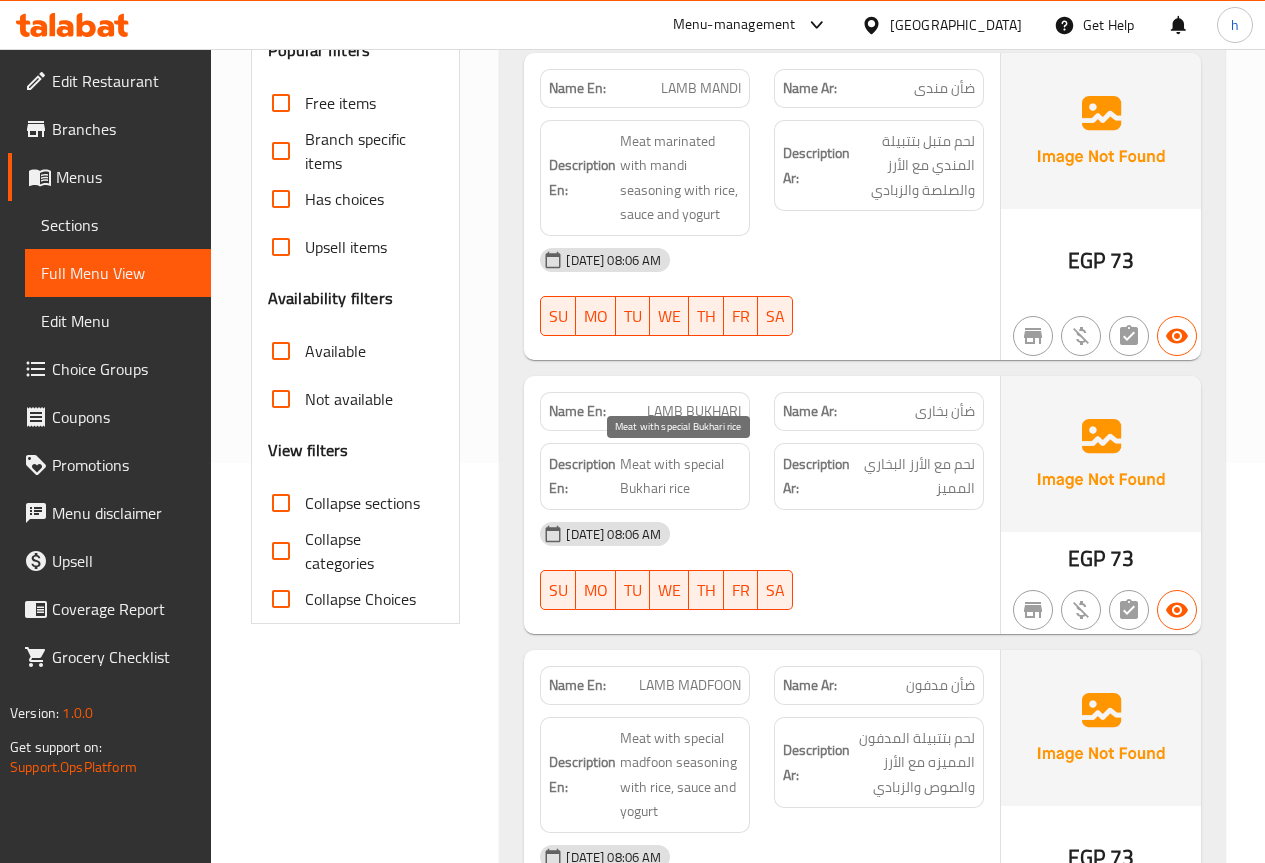 click on "Meat with special Bukhari rice" at bounding box center (680, 476) 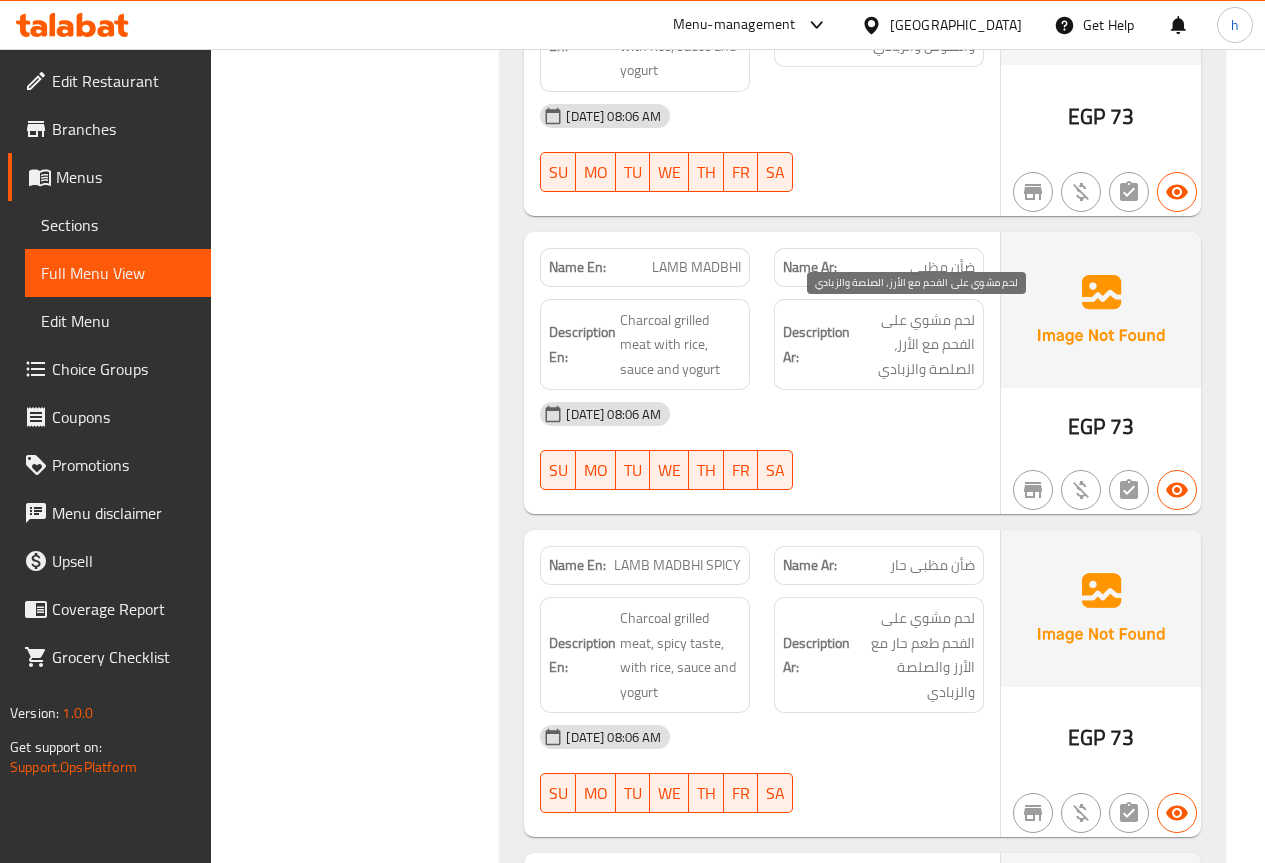 scroll, scrollTop: 1200, scrollLeft: 0, axis: vertical 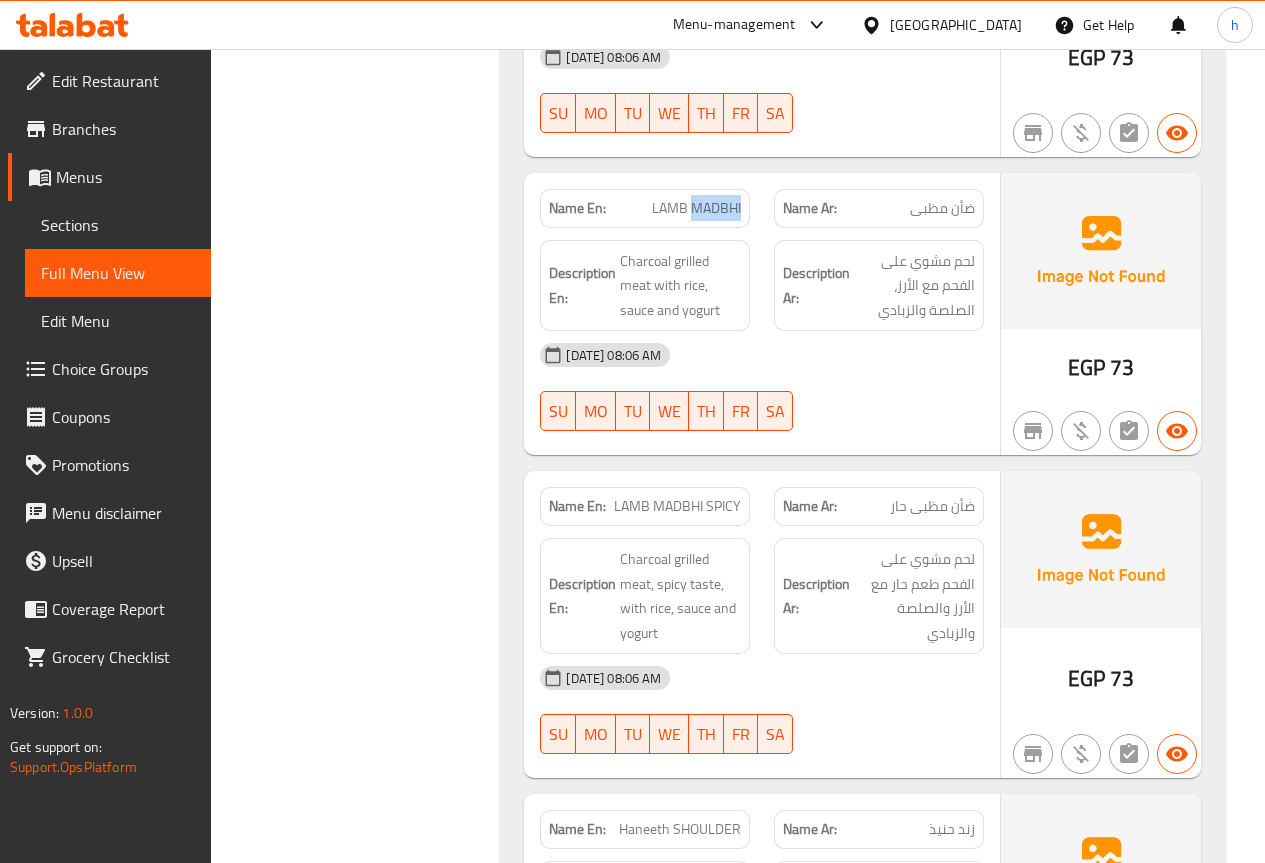 drag, startPoint x: 690, startPoint y: 207, endPoint x: 750, endPoint y: 209, distance: 60.033325 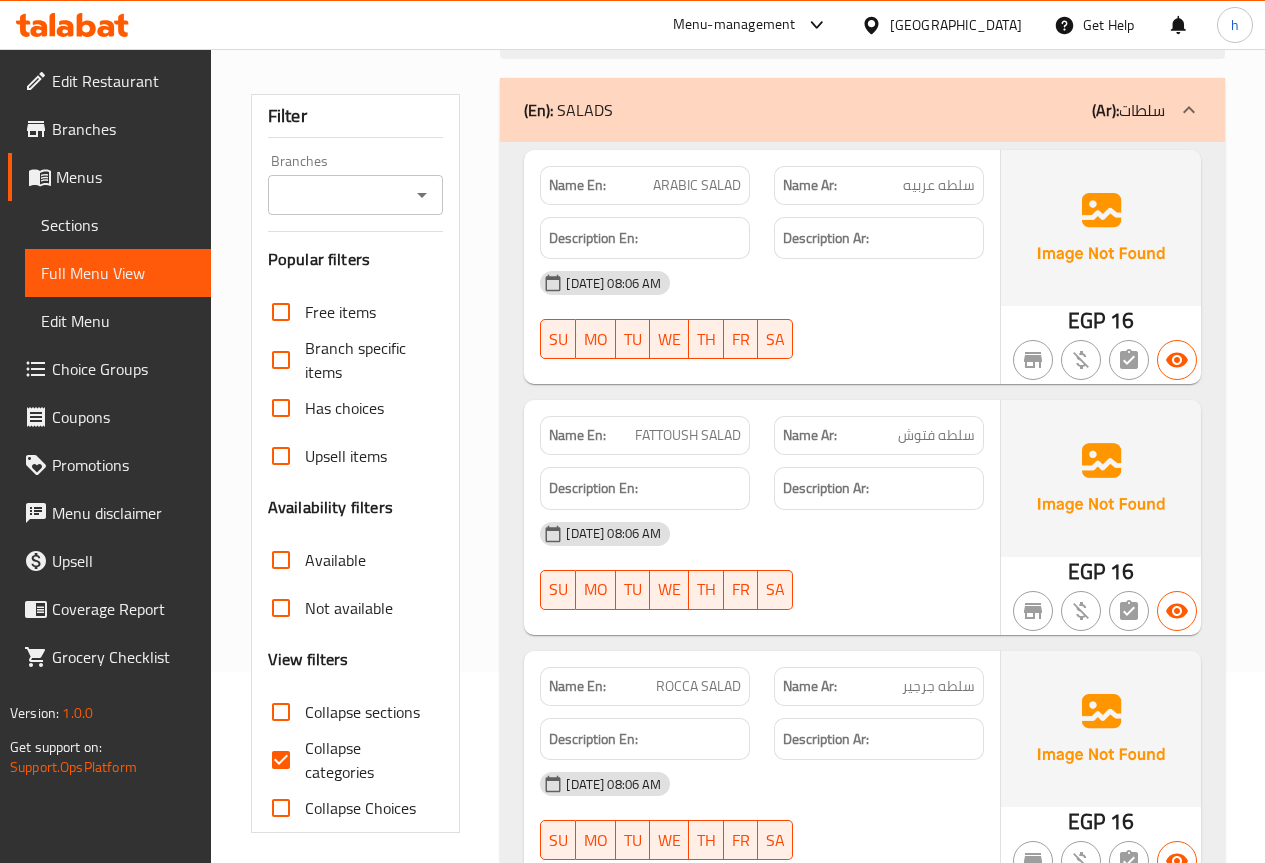 scroll, scrollTop: 400, scrollLeft: 0, axis: vertical 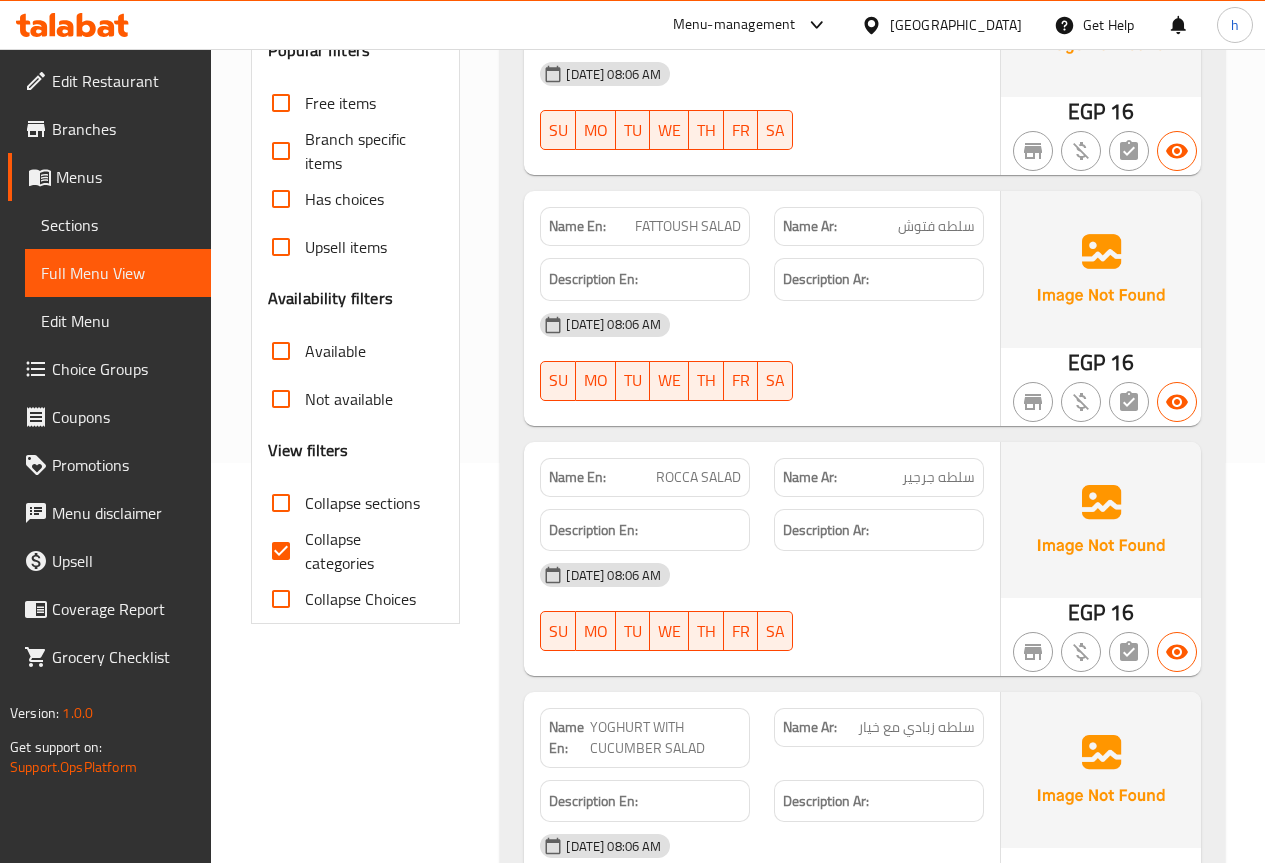 click on "Collapse categories" at bounding box center [366, 551] 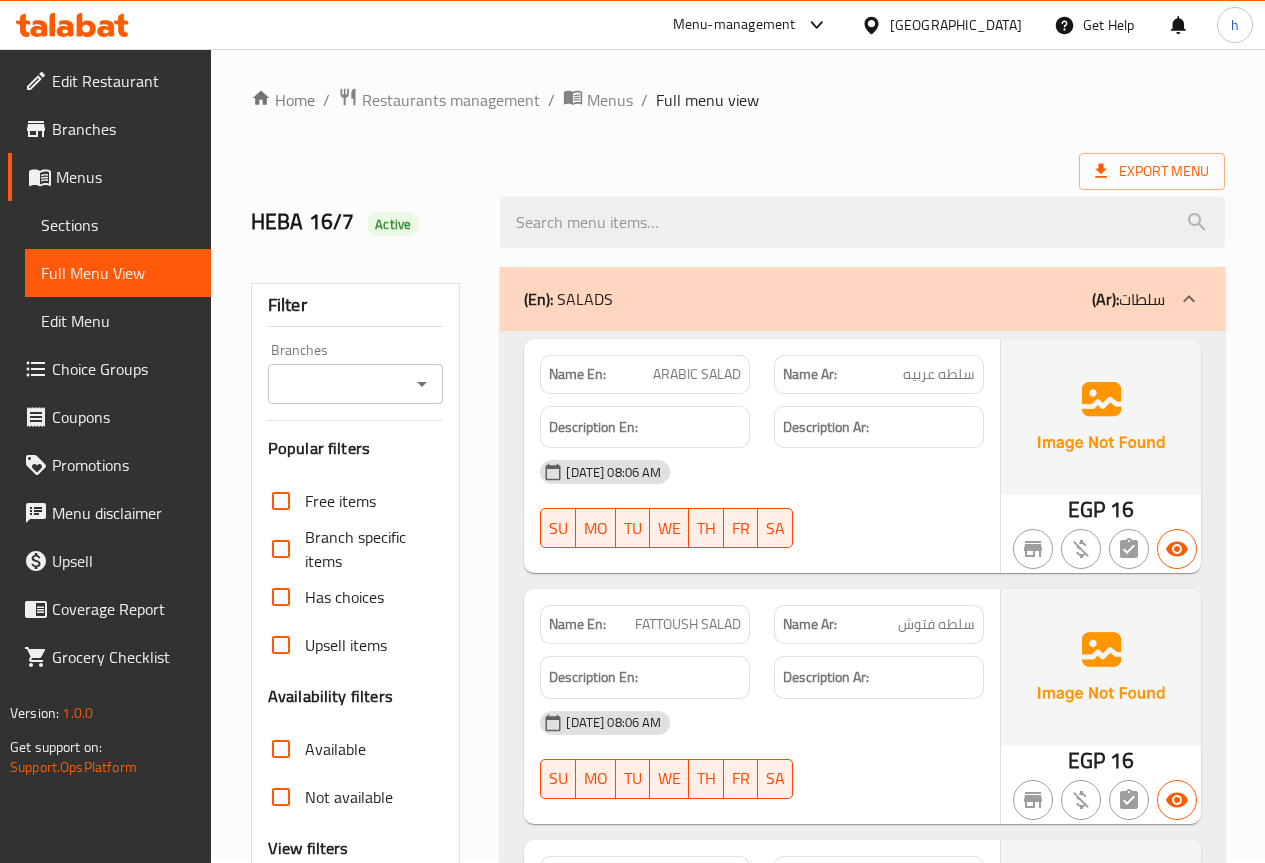 scroll, scrollTop: 0, scrollLeft: 0, axis: both 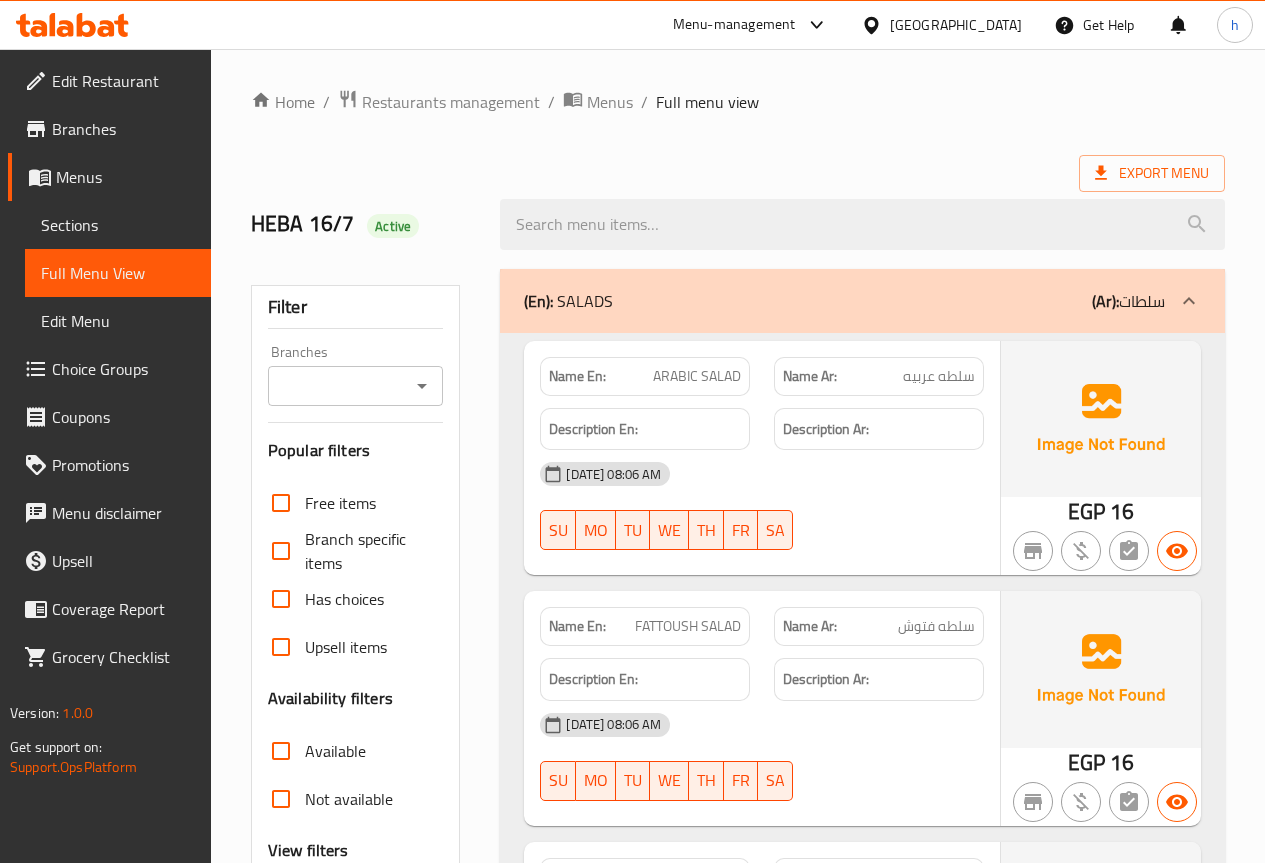click on "(Ar):" at bounding box center [1105, 301] 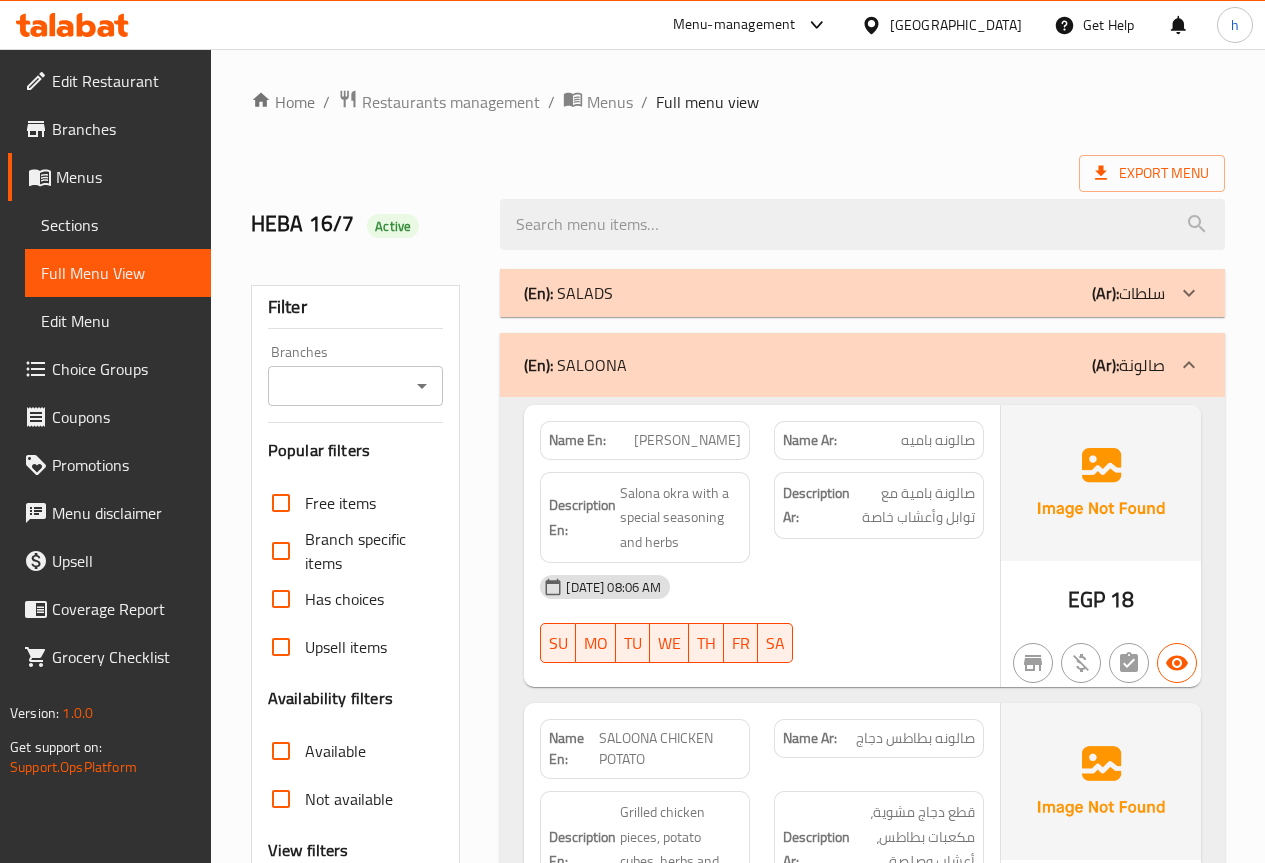 click on "(Ar):" at bounding box center [1105, 365] 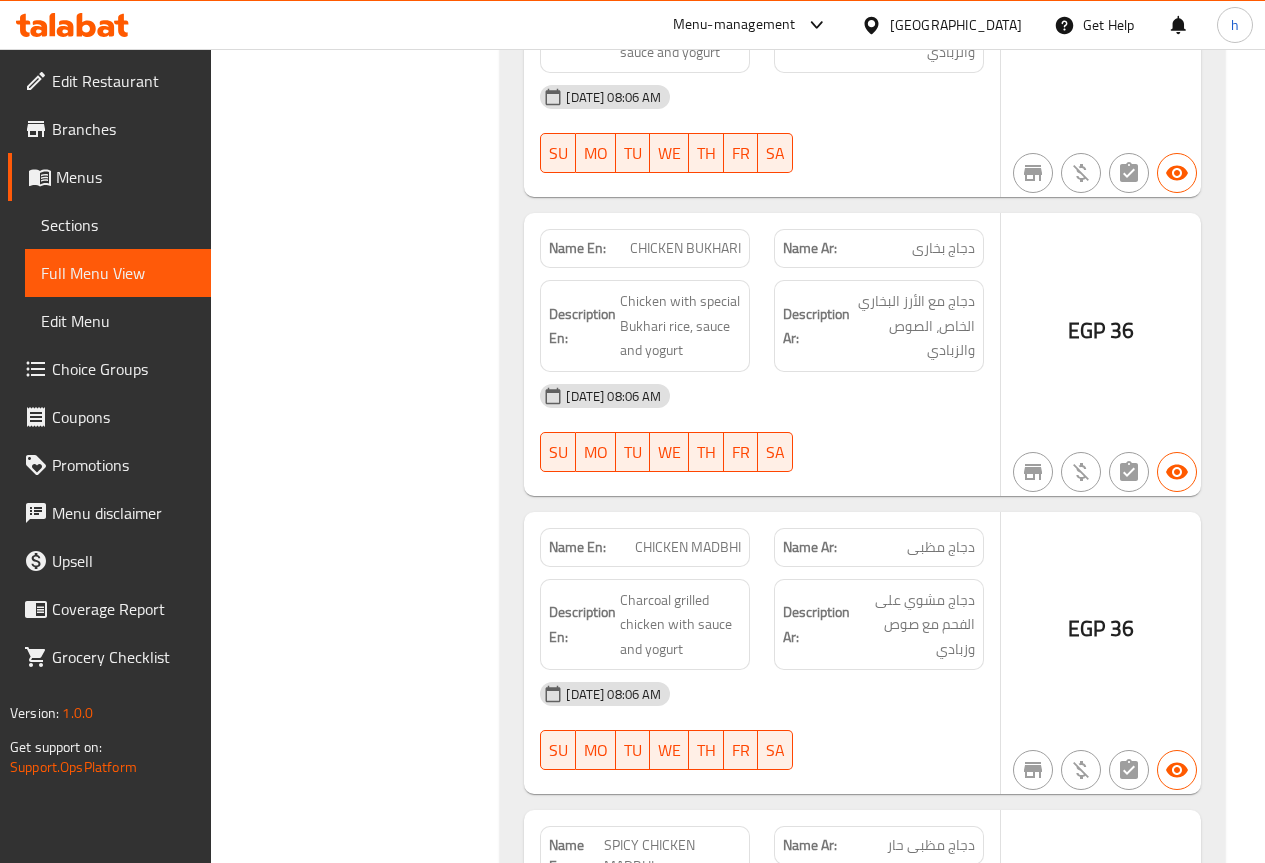 scroll, scrollTop: 3100, scrollLeft: 0, axis: vertical 